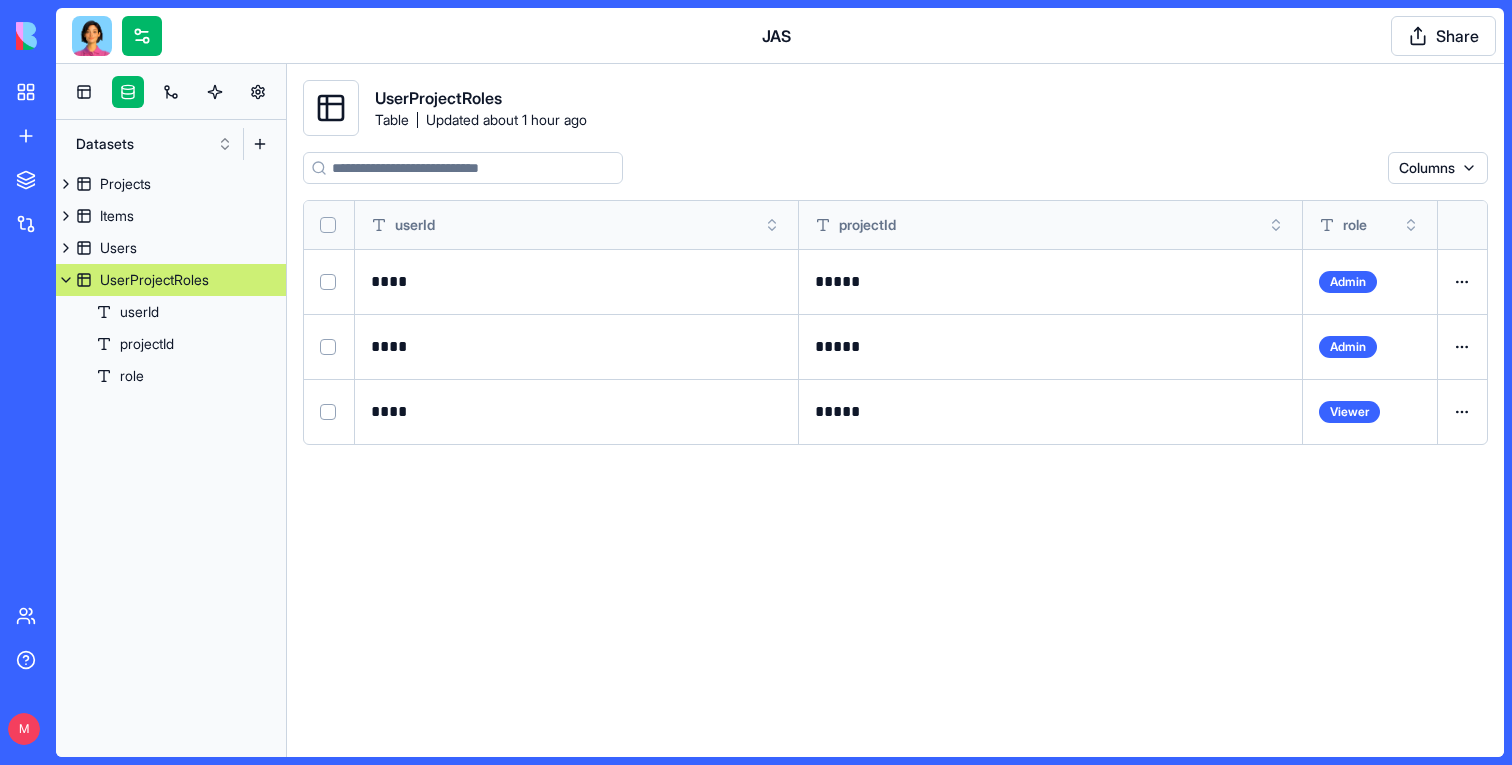 scroll, scrollTop: 0, scrollLeft: 0, axis: both 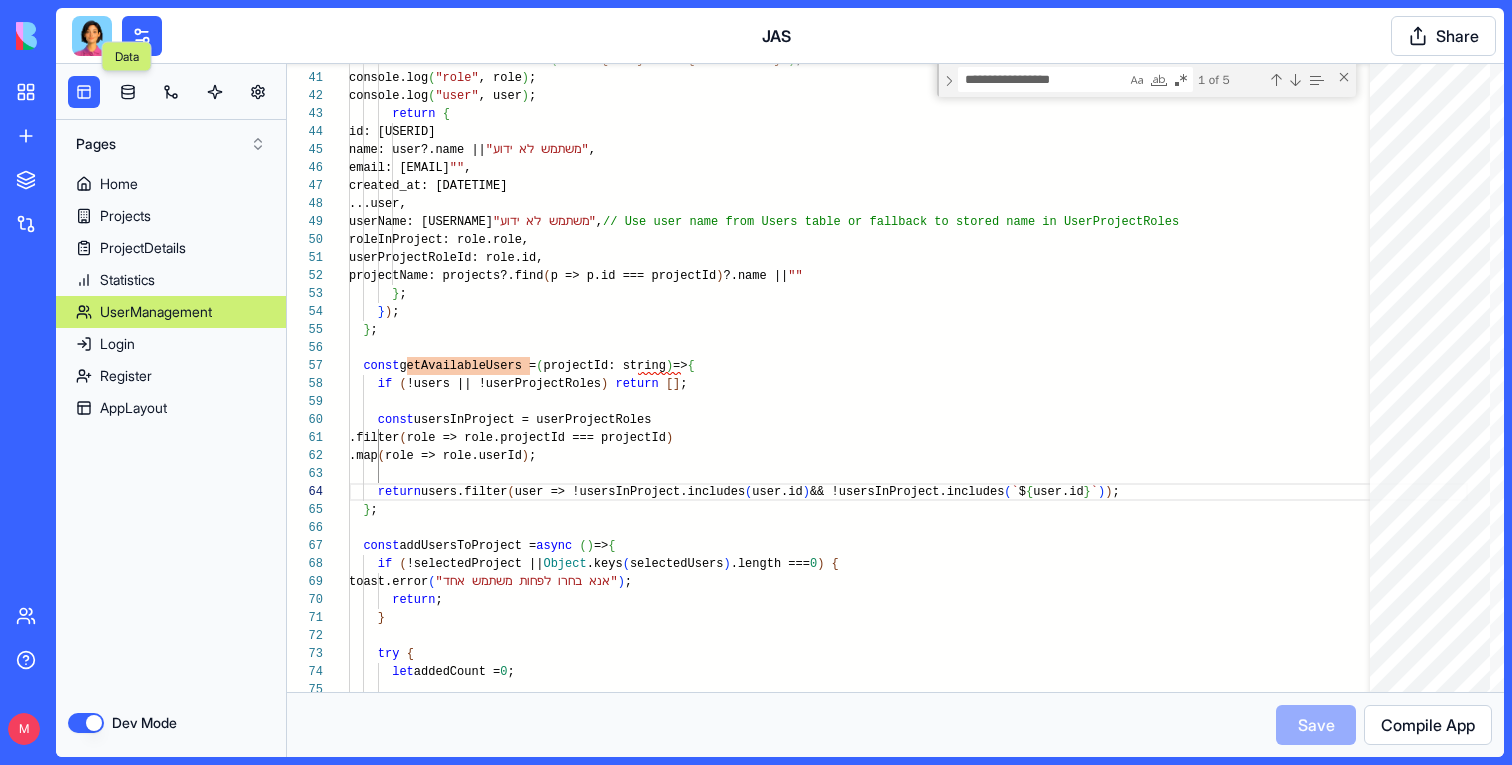 click on "Data Data" at bounding box center [127, 57] 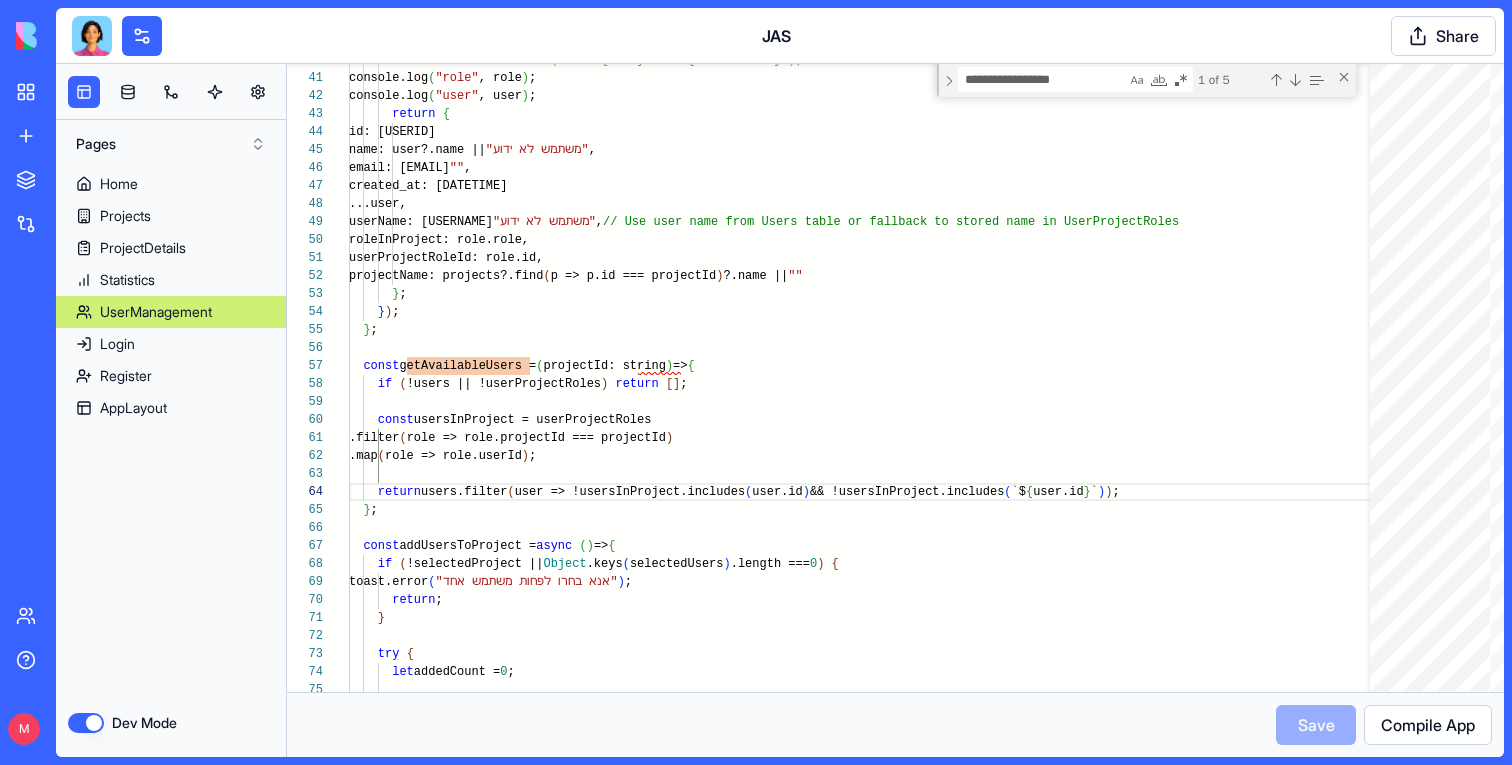click on "Dev Mode" at bounding box center (86, 723) 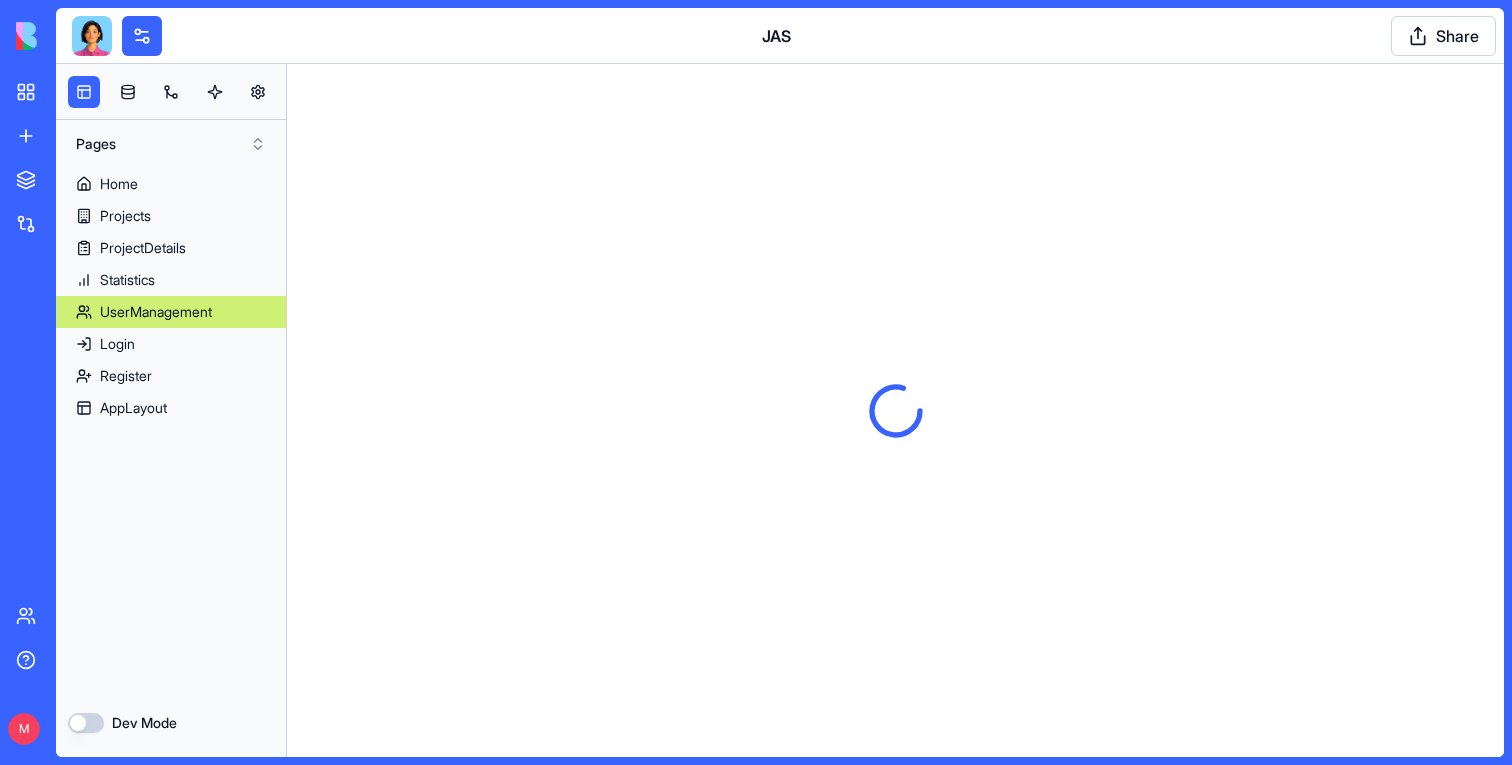 scroll, scrollTop: 0, scrollLeft: 0, axis: both 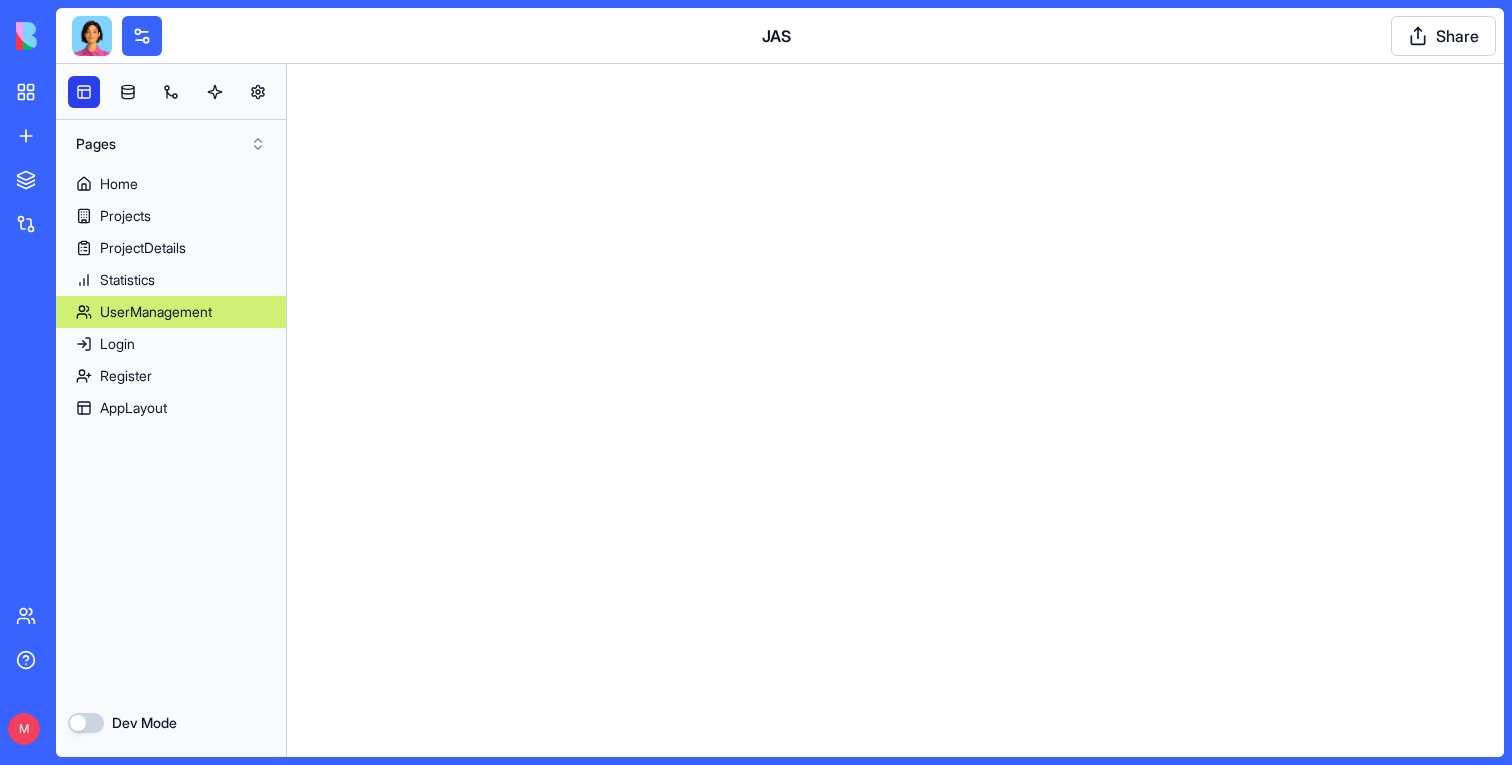 click at bounding box center (84, 92) 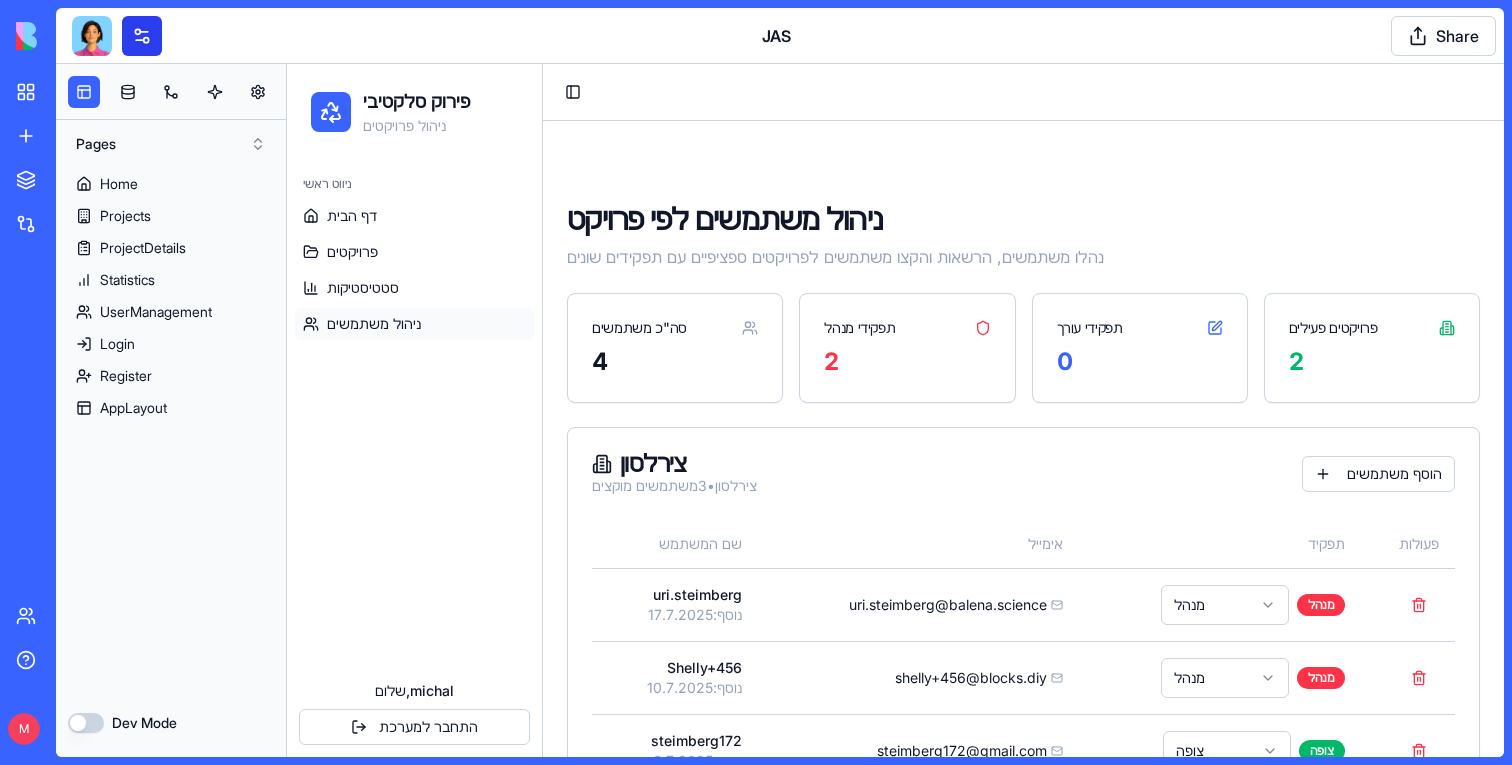 click at bounding box center [142, 36] 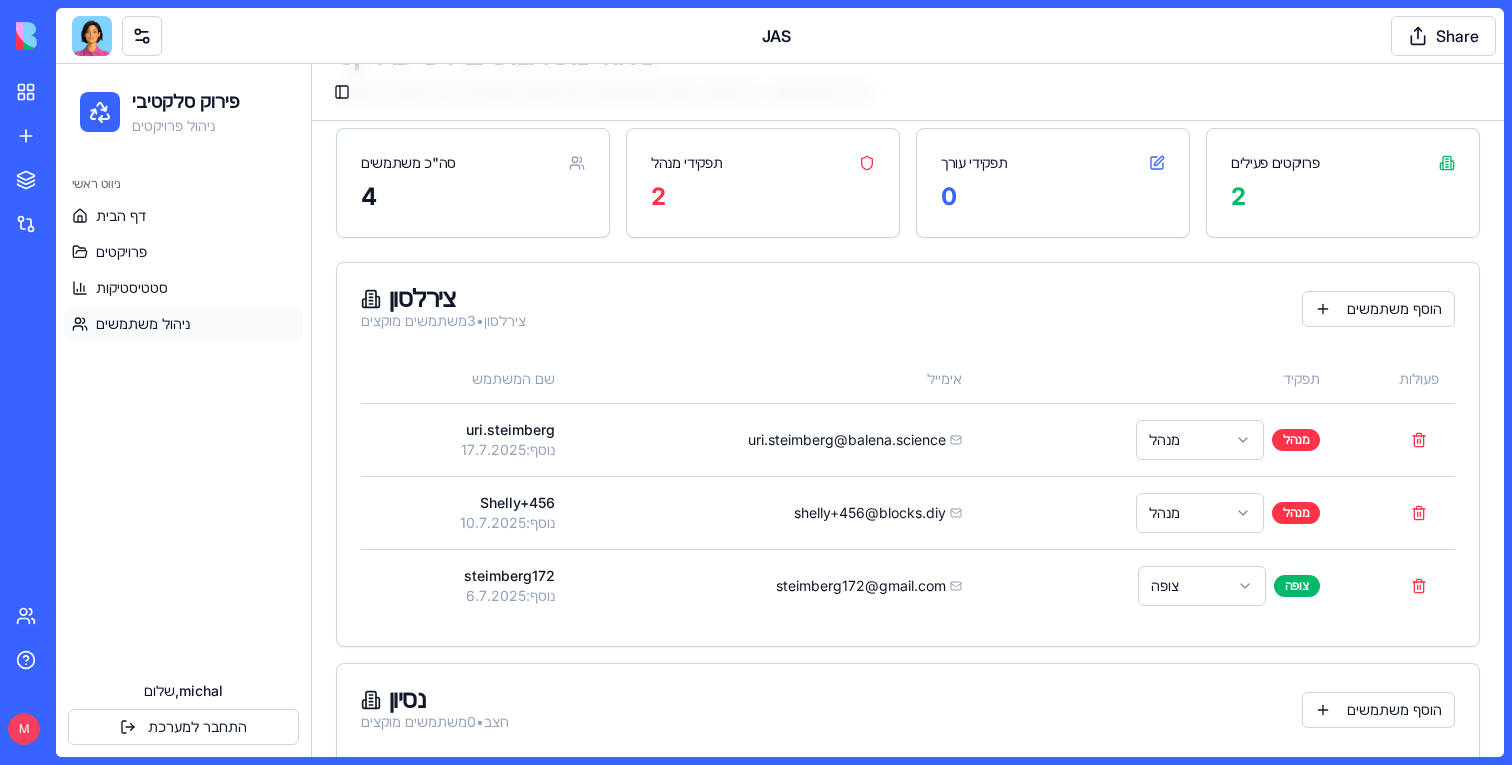 scroll, scrollTop: 173, scrollLeft: 0, axis: vertical 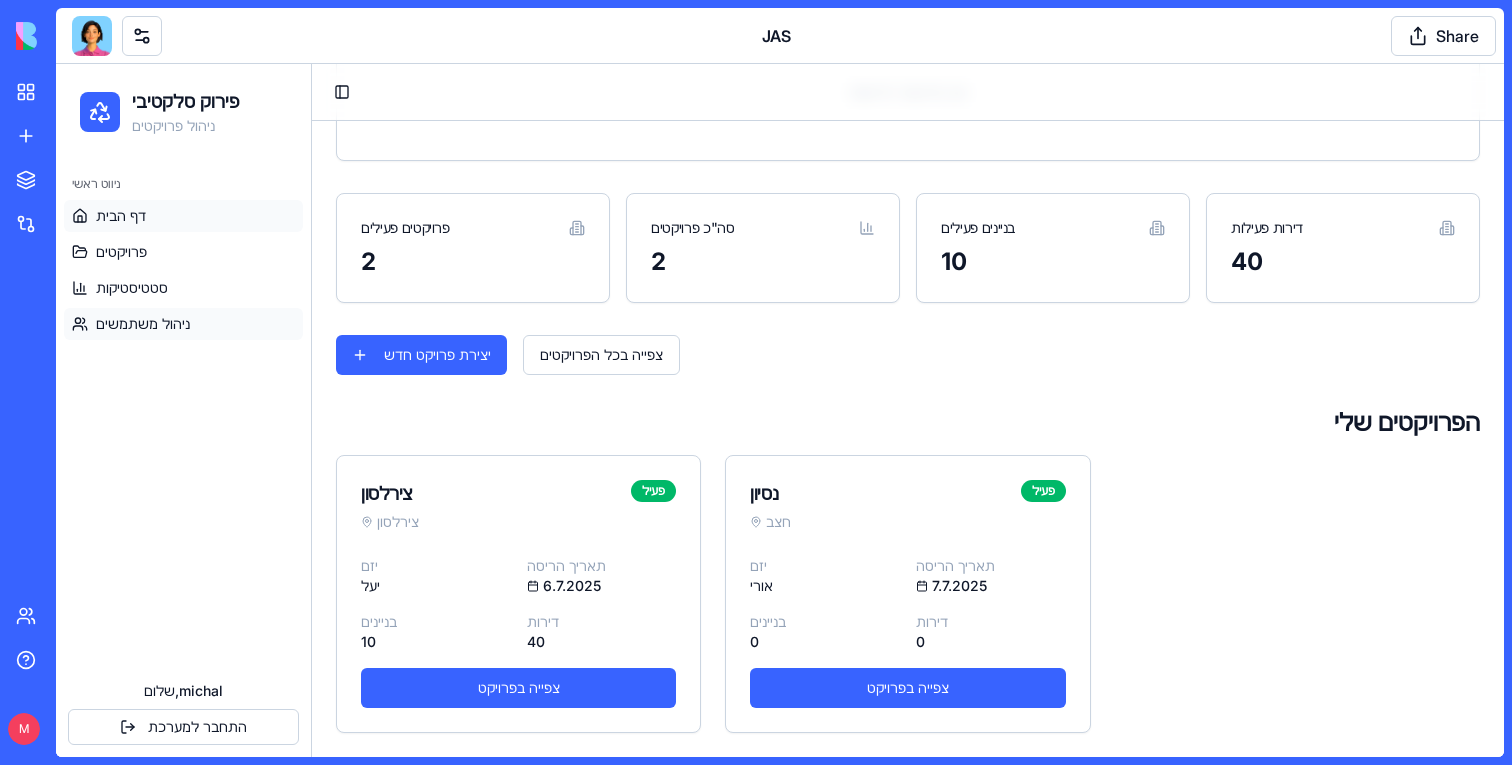 click on "ניהול משתמשים" at bounding box center (143, 324) 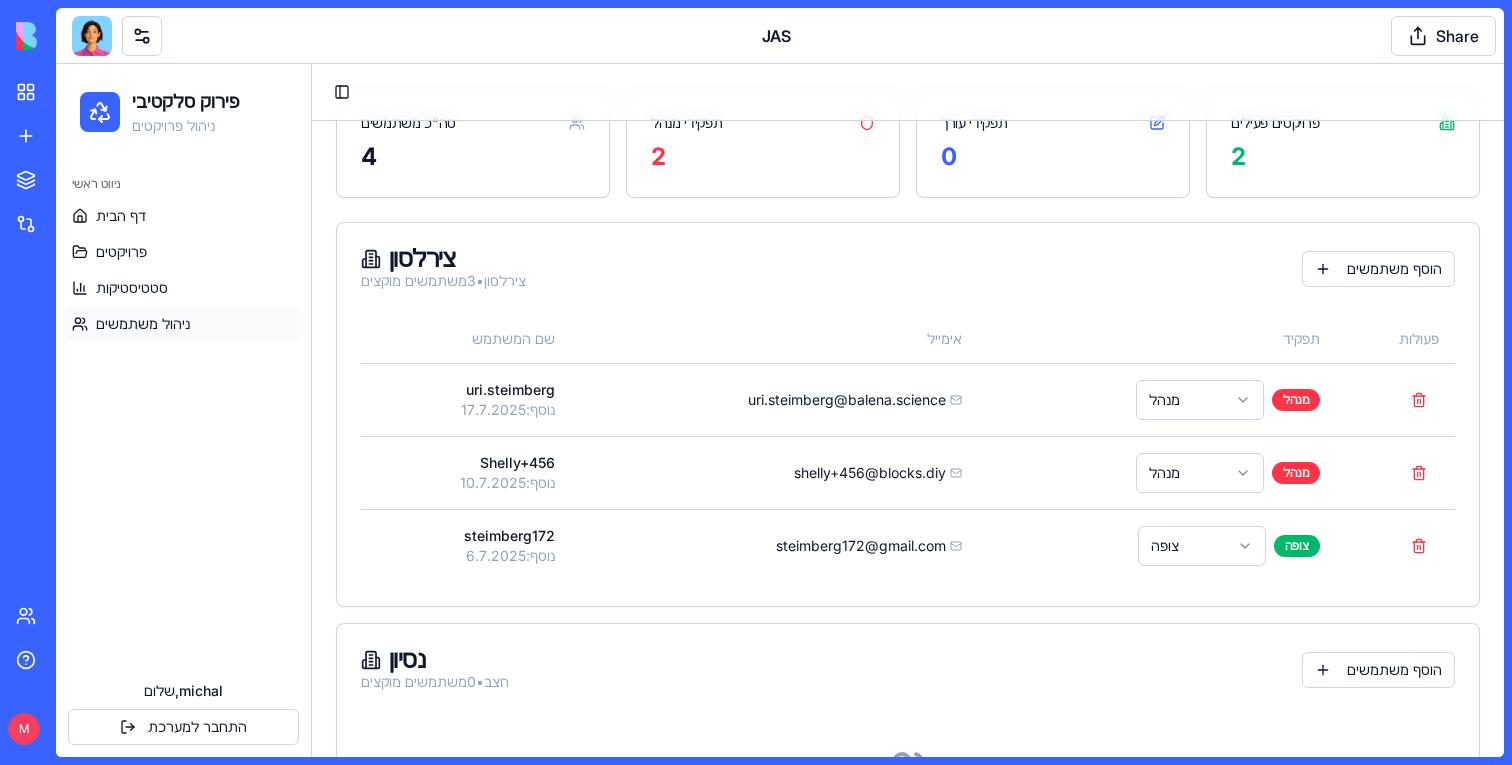 scroll, scrollTop: 238, scrollLeft: 0, axis: vertical 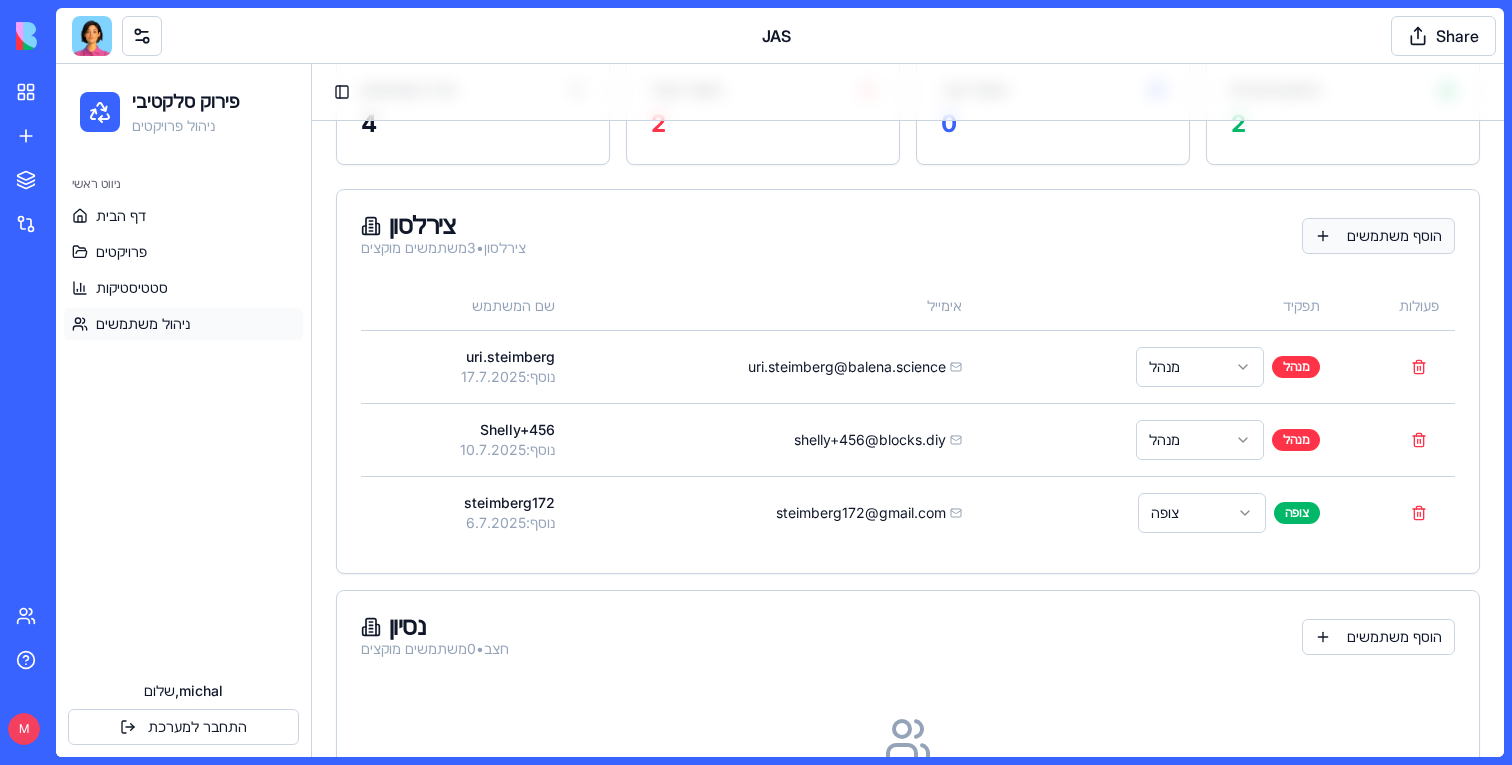 click on "הוסף משתמשים" at bounding box center [1378, 236] 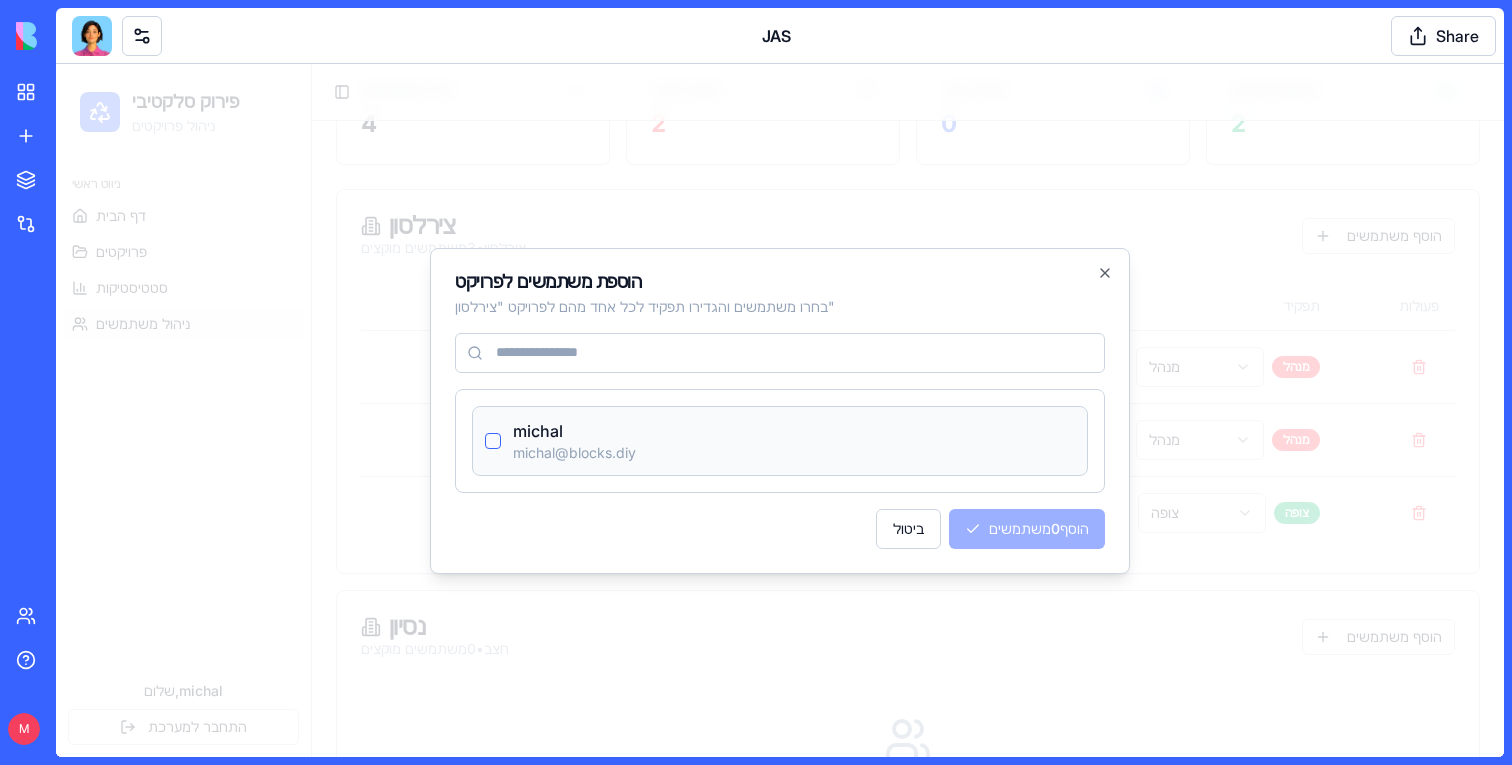 click on "michal michal@blocks.diy" at bounding box center [780, 441] 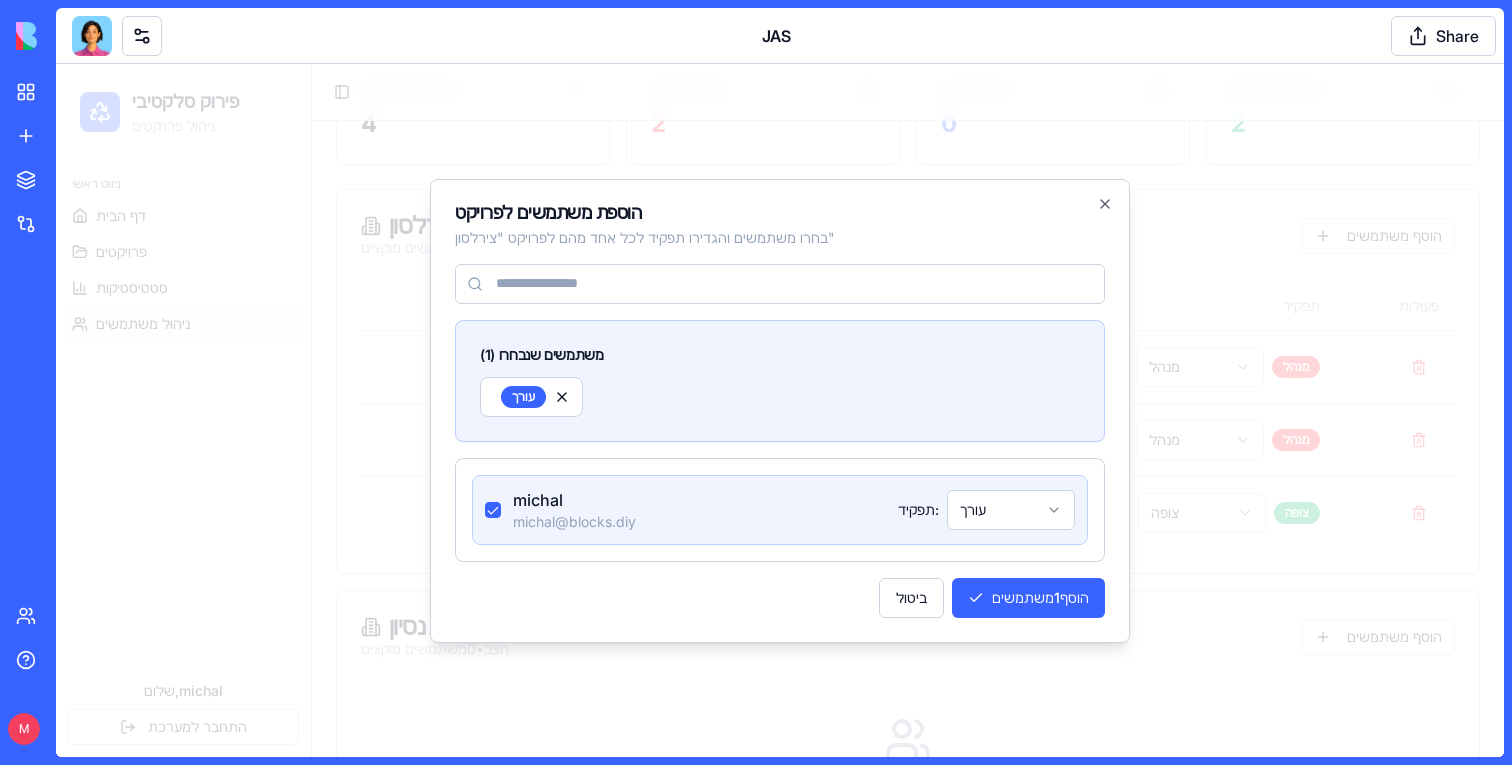 type on "on" 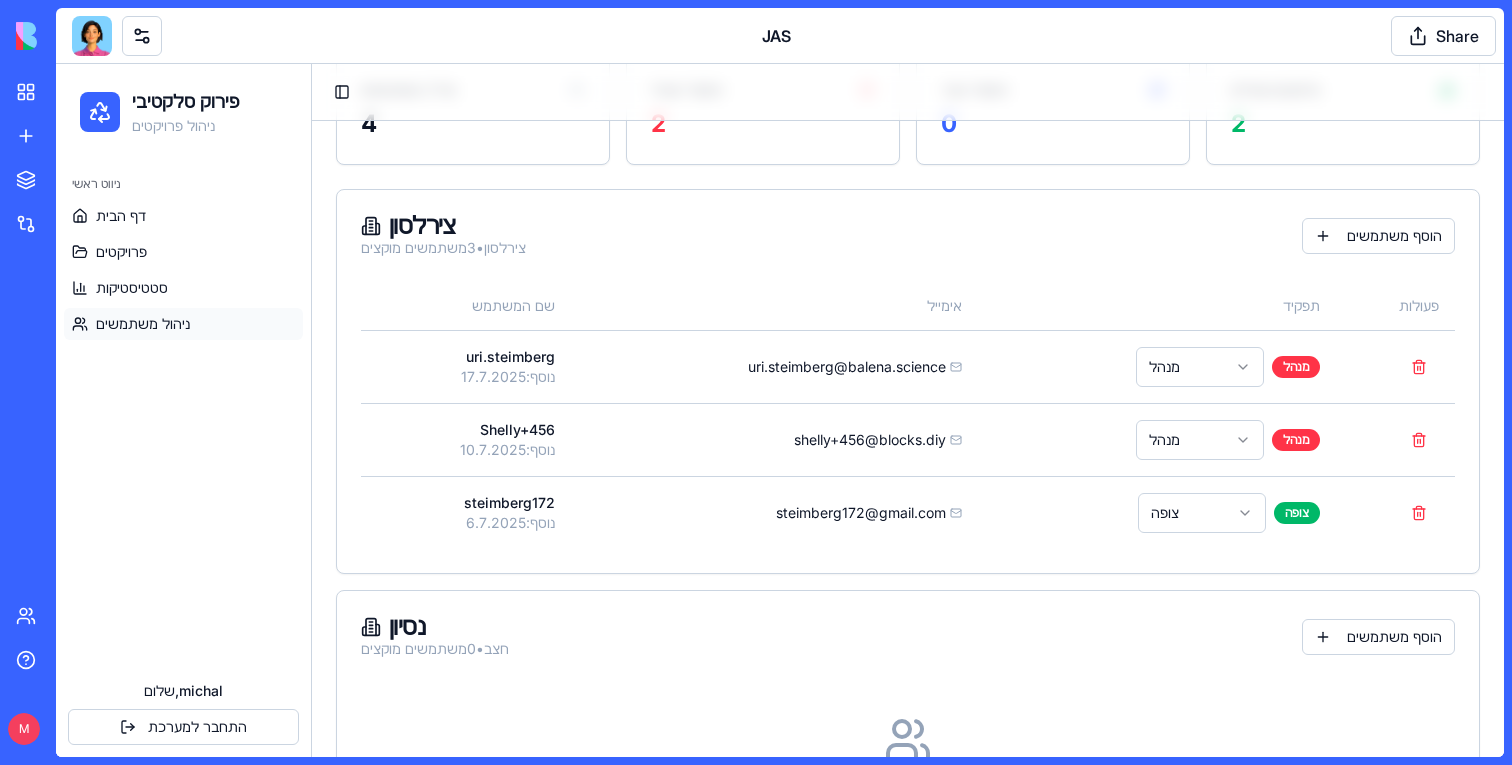 click at bounding box center (92, 36) 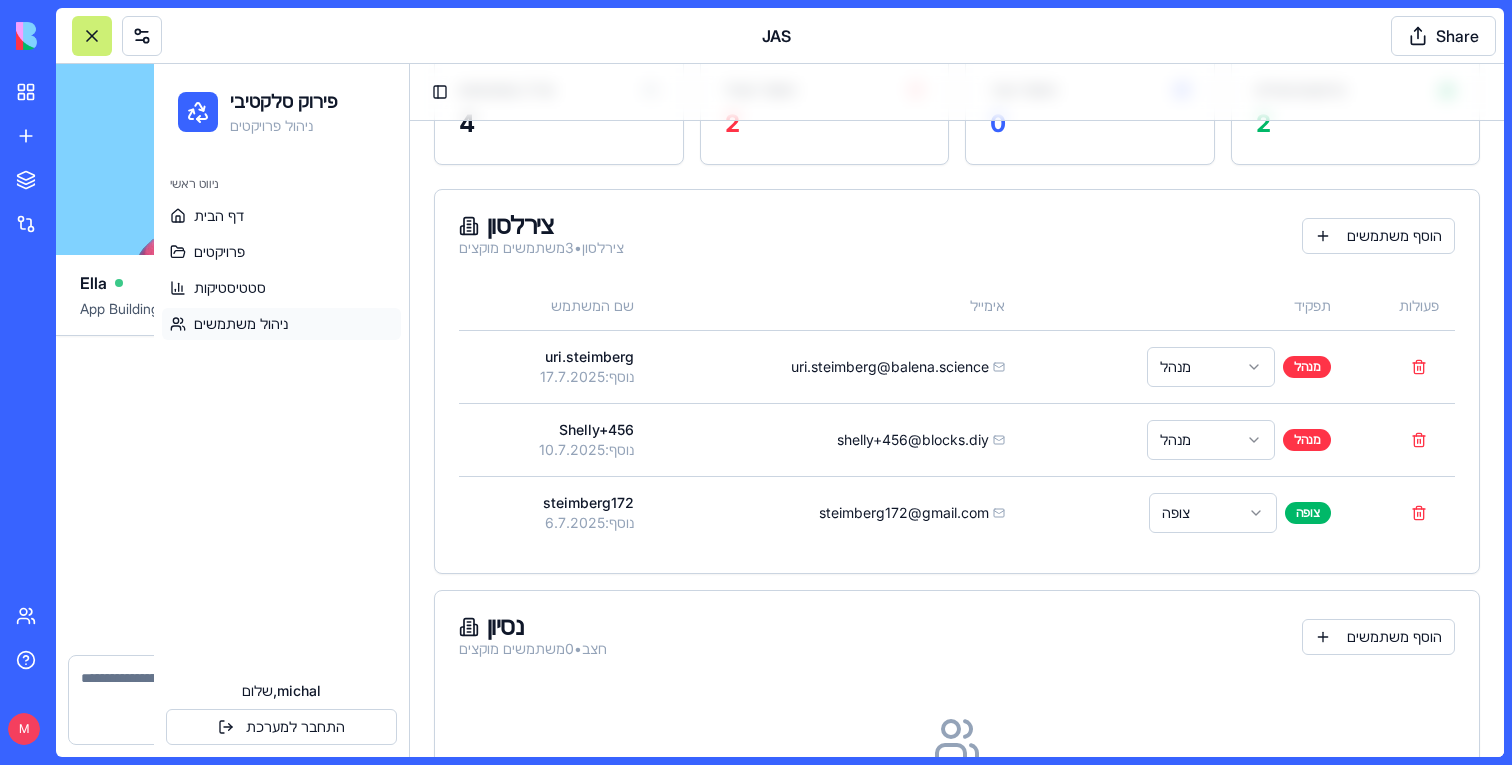 scroll, scrollTop: 70149, scrollLeft: 0, axis: vertical 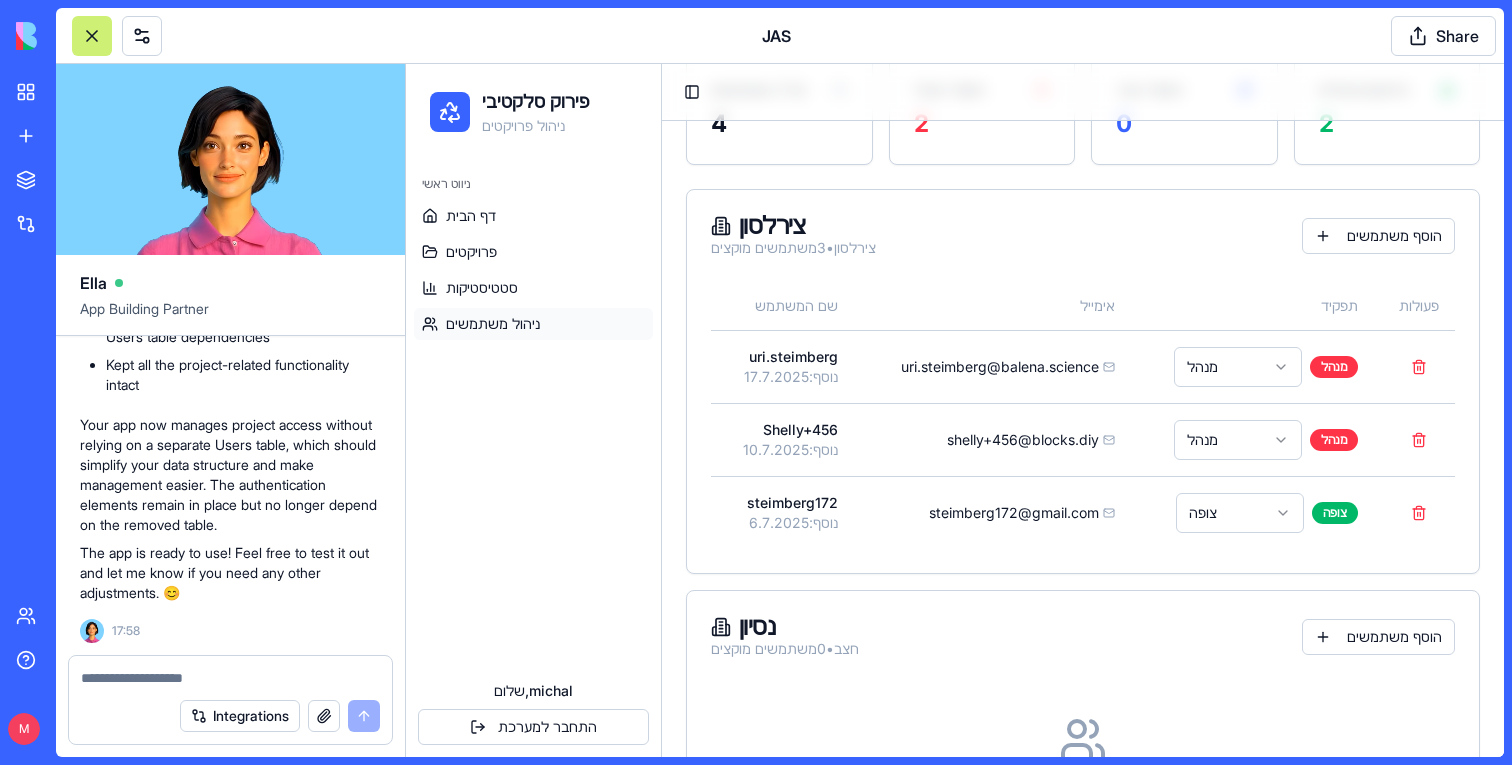 click at bounding box center [230, 678] 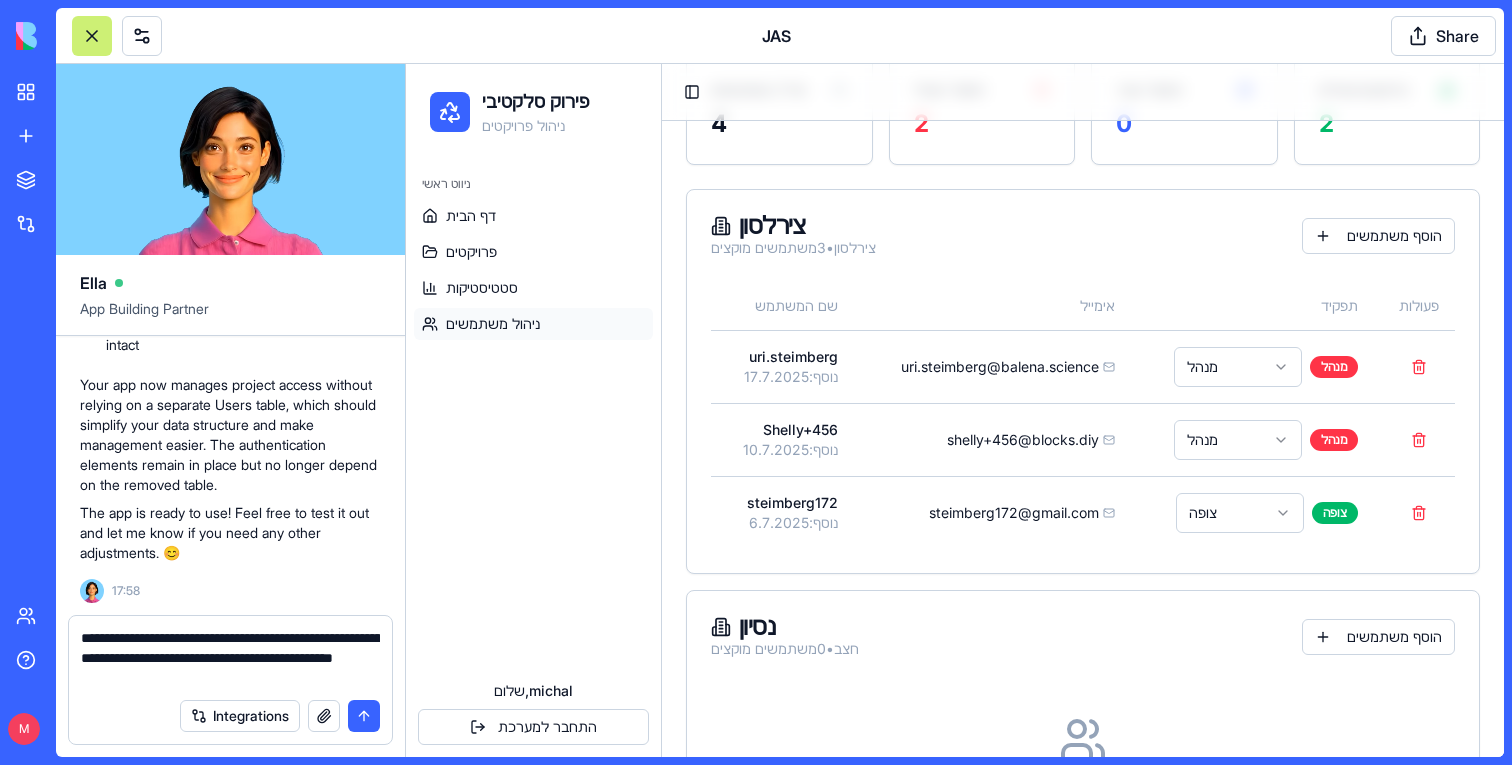 type on "**********" 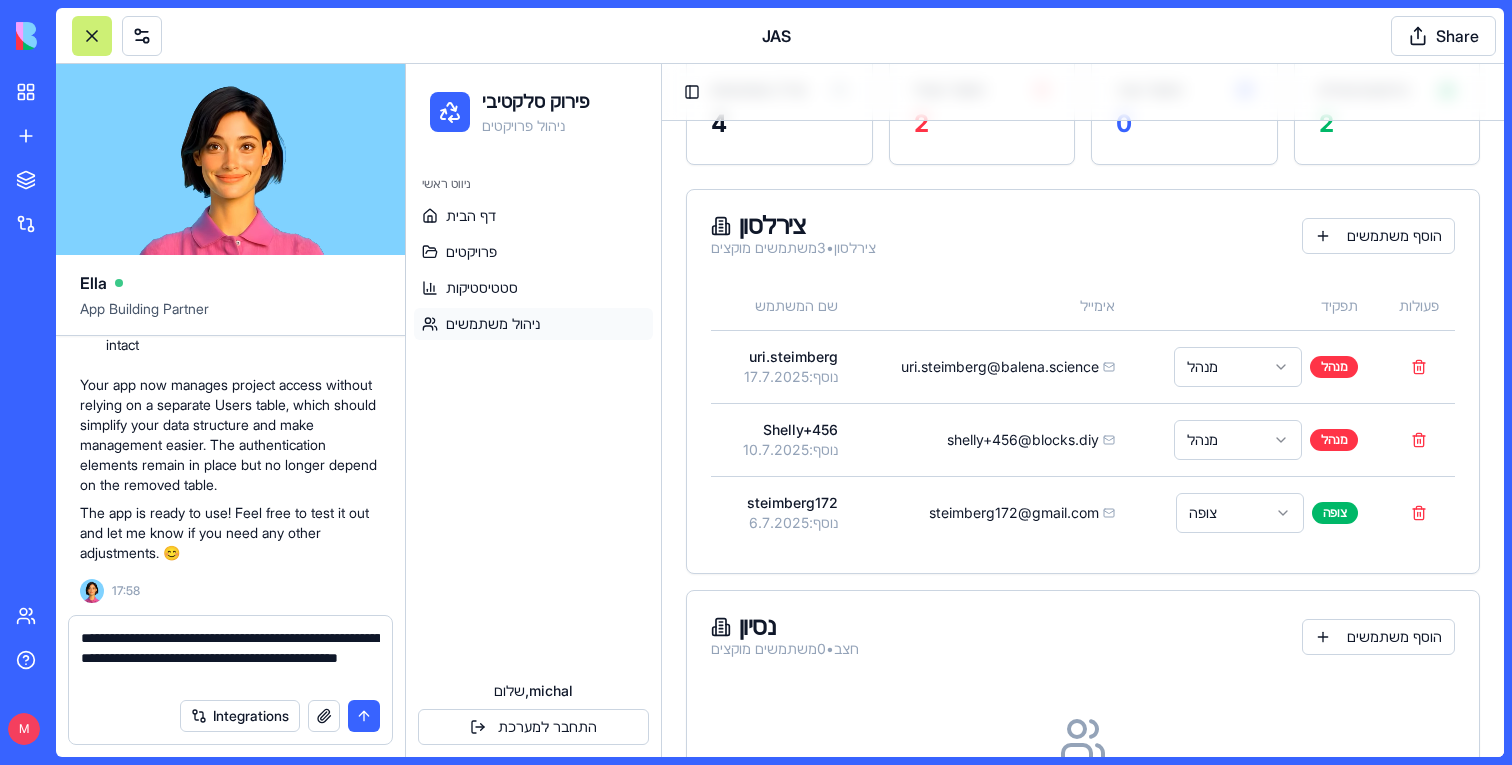 paste 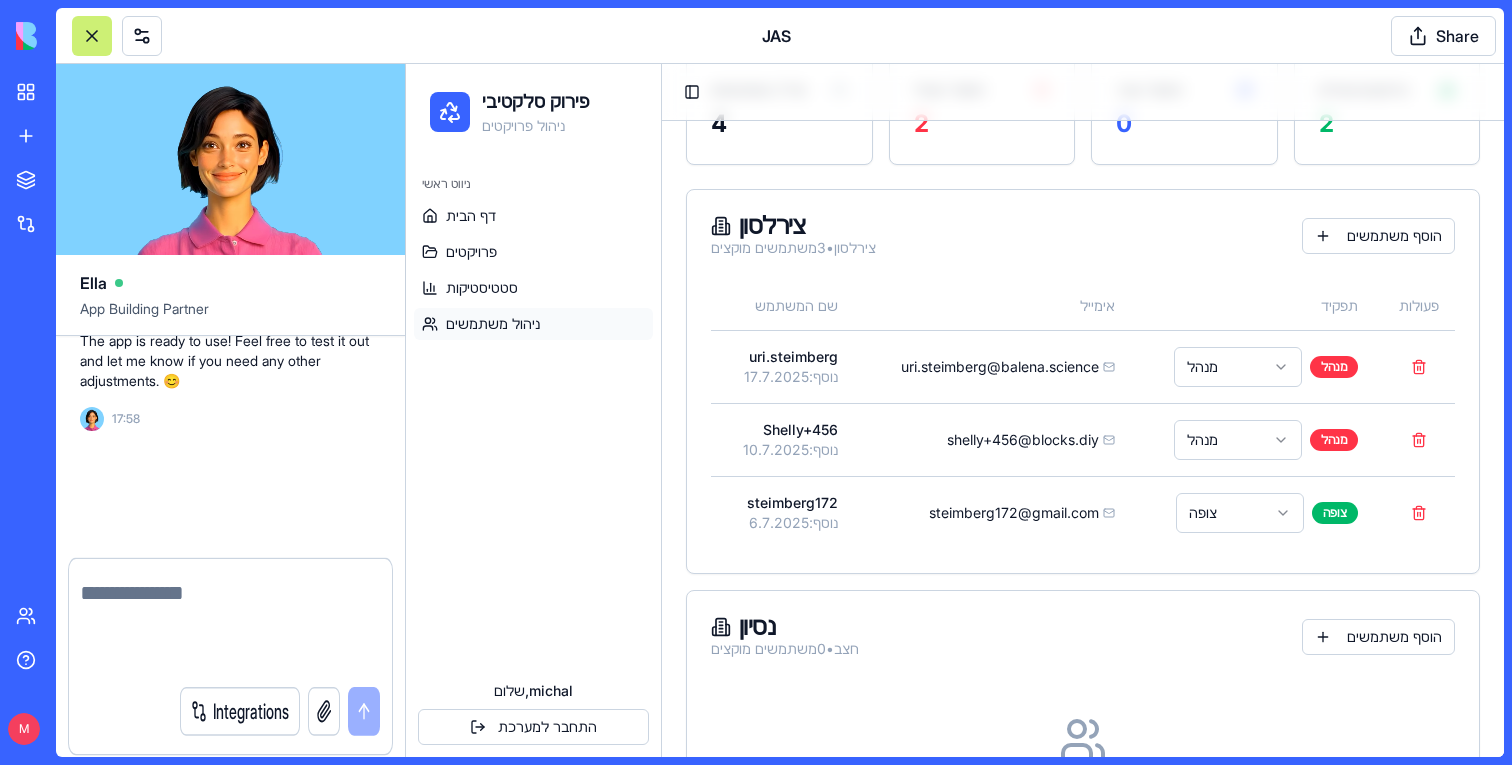 scroll, scrollTop: 70321, scrollLeft: 0, axis: vertical 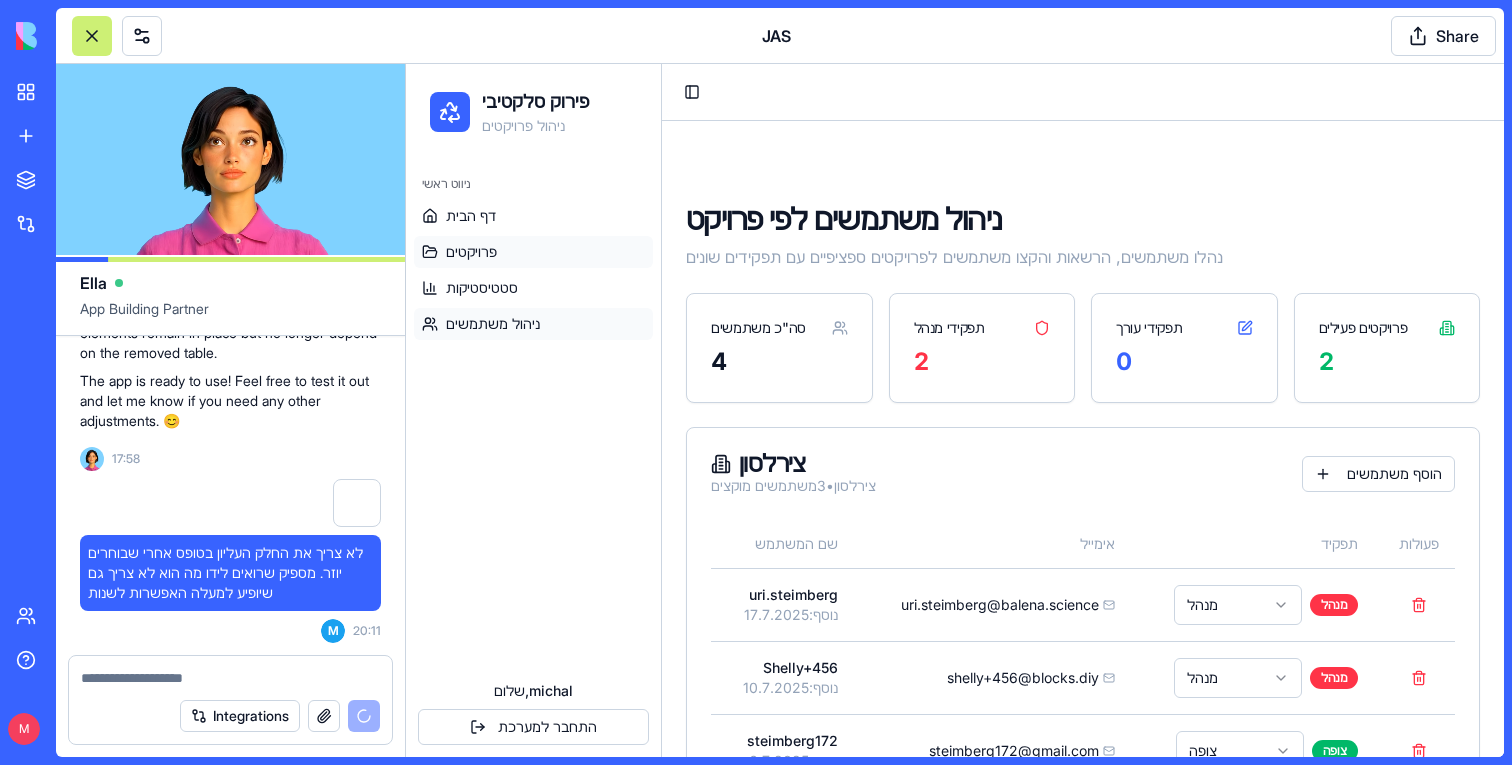 click on "פרויקטים" at bounding box center (533, 252) 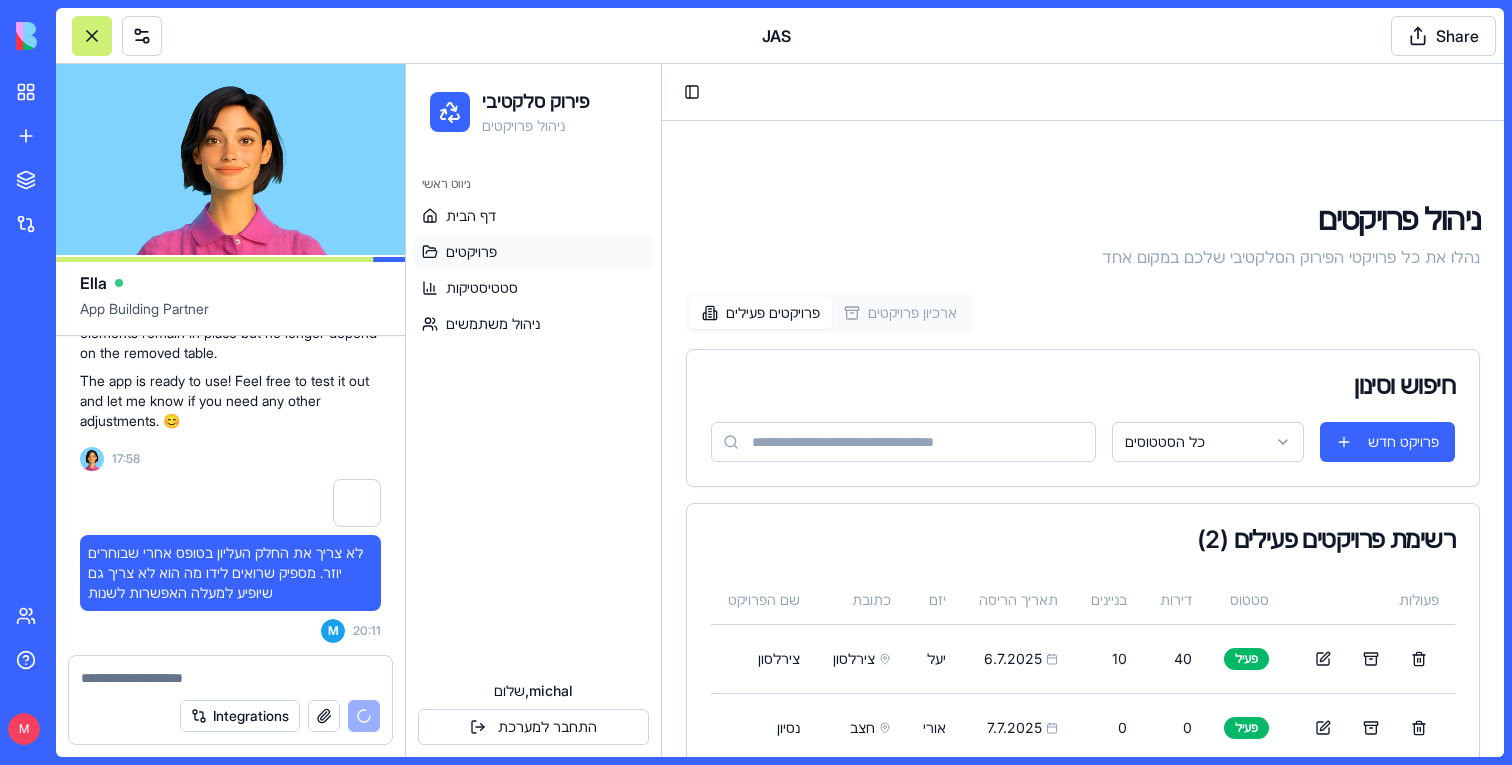 scroll, scrollTop: 53, scrollLeft: 0, axis: vertical 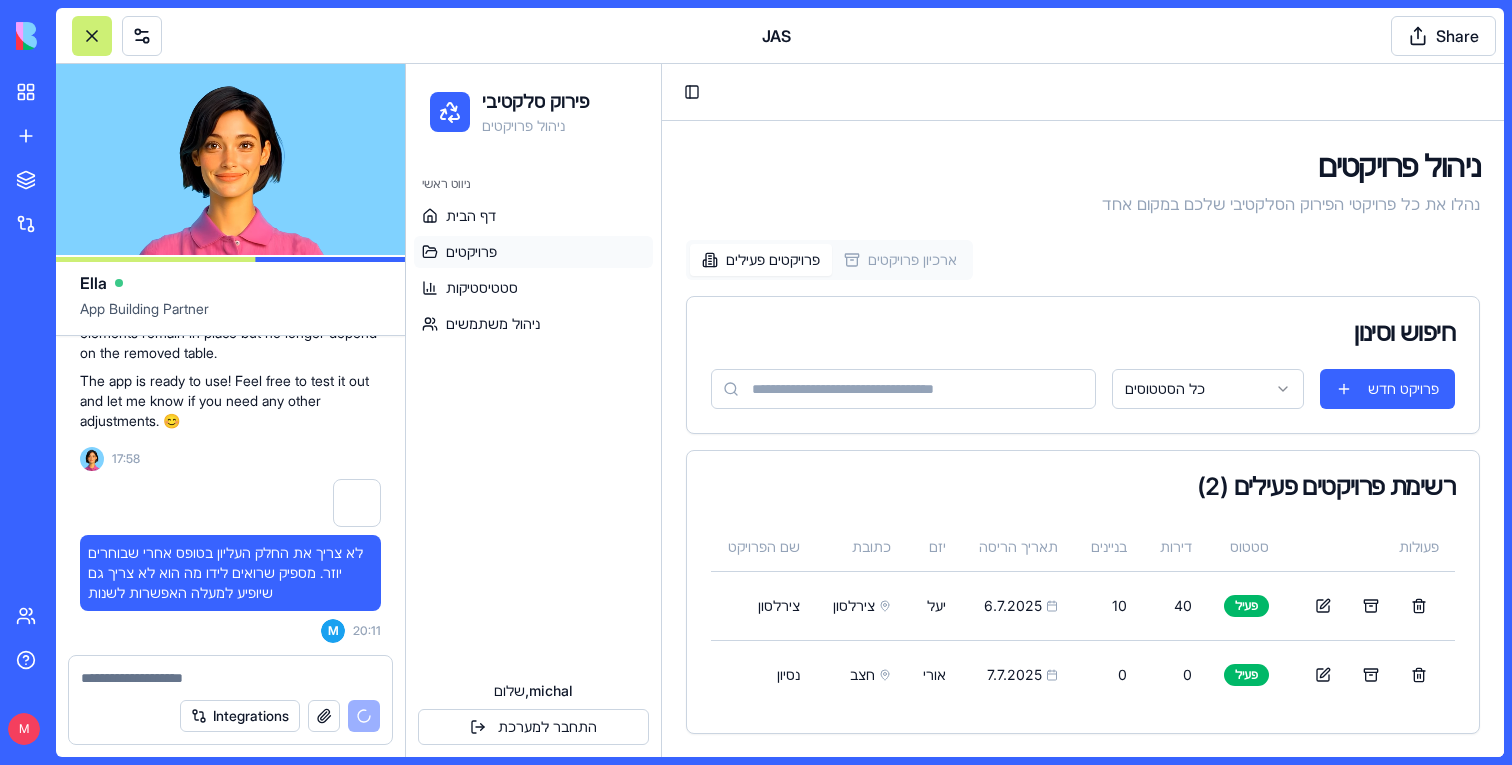 click on "ארכיון פרויקטים" at bounding box center [900, 260] 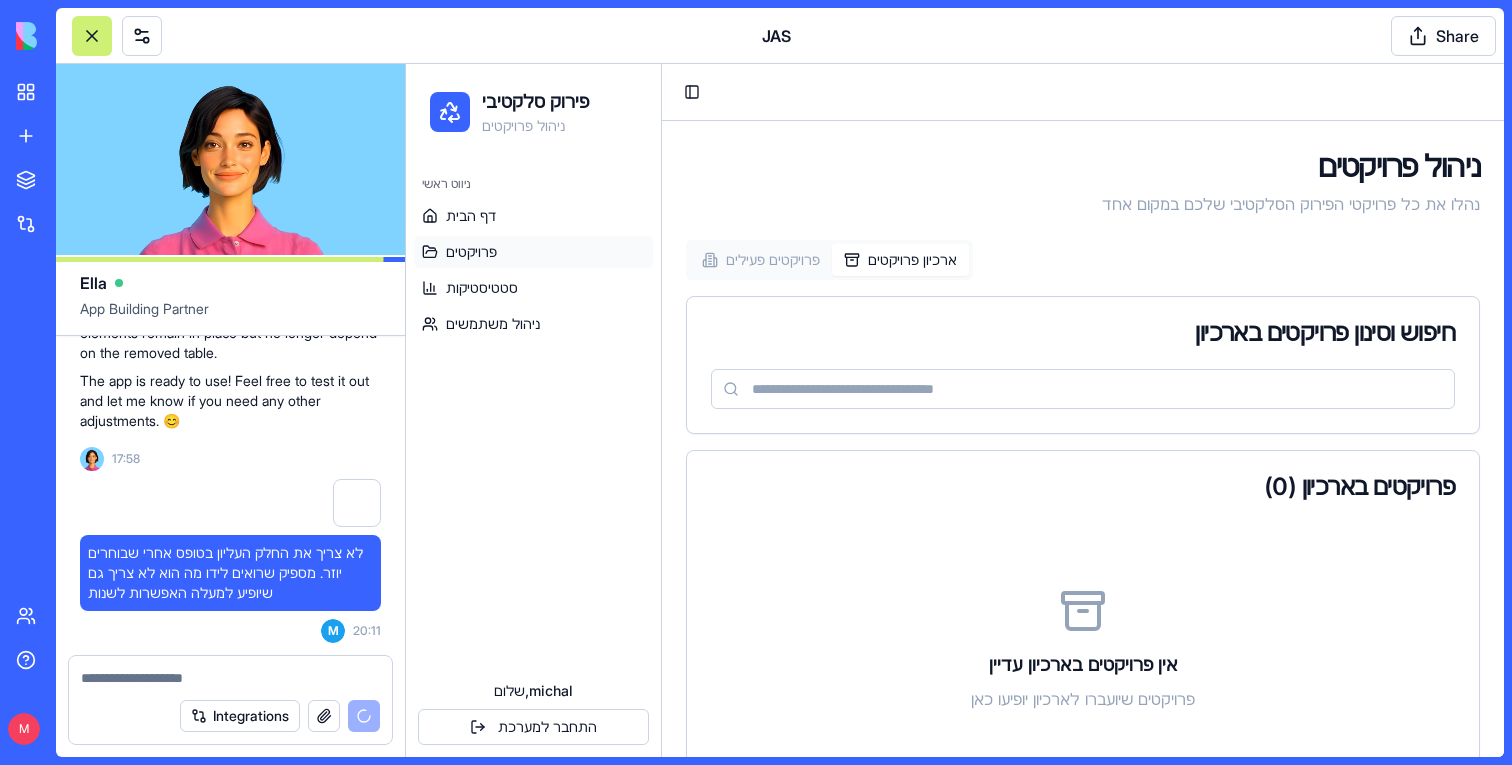 click on "פרויקטים פעילים" at bounding box center (761, 260) 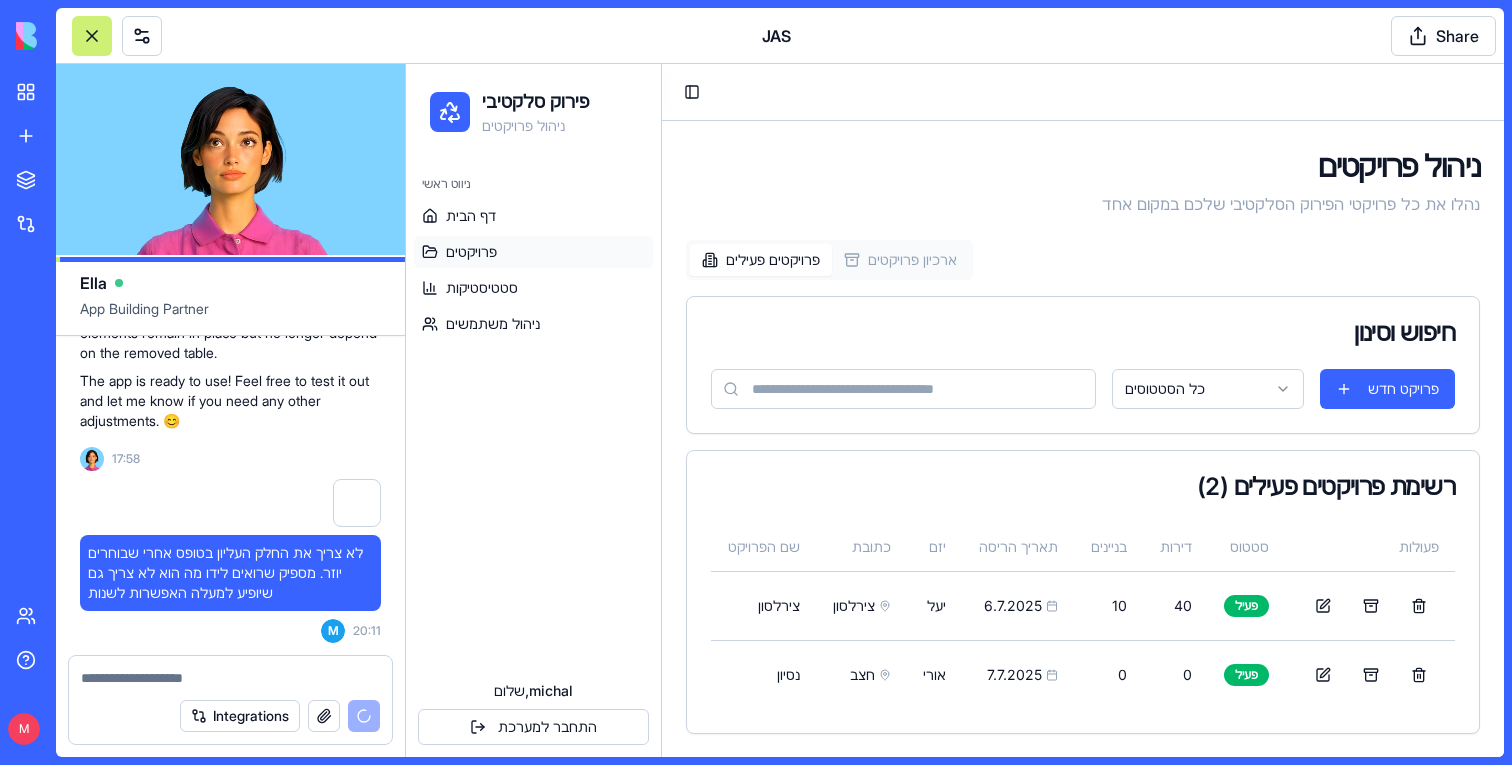 click on "פרויקטים" at bounding box center [533, 252] 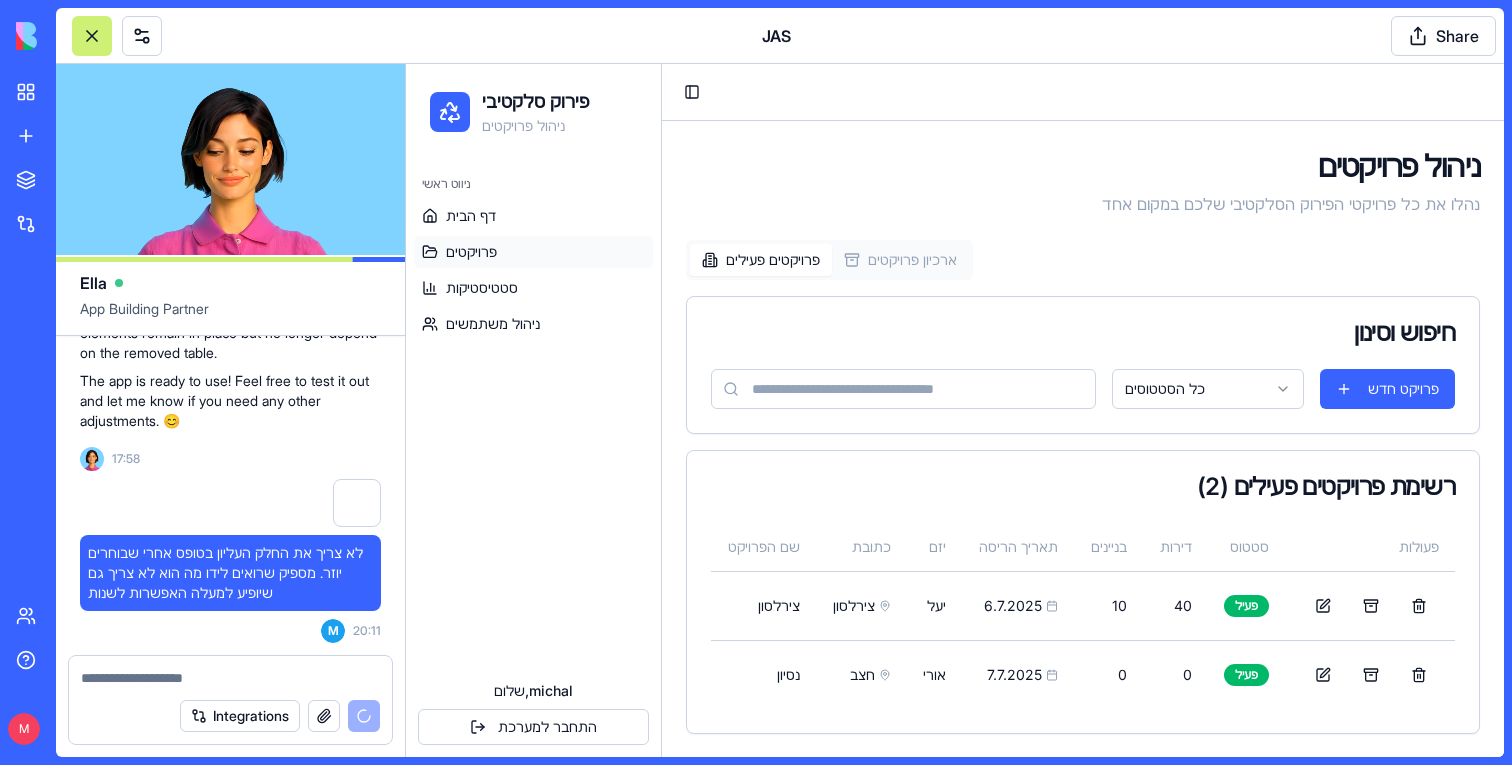 click on "דף הבית פרויקטים סטטיסטיקות ניהול משתמשים" at bounding box center [533, 270] 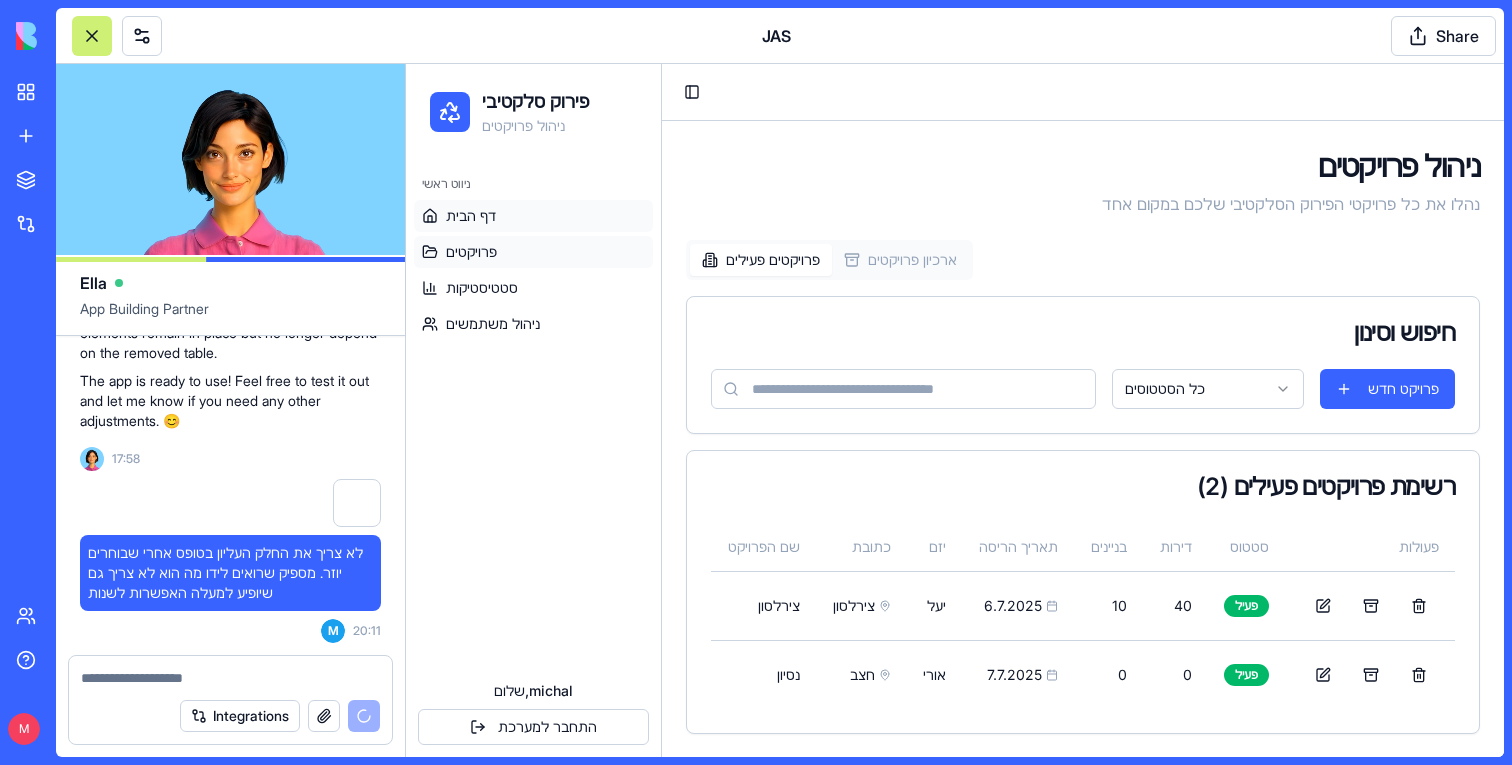 click on "דף הבית" at bounding box center [533, 216] 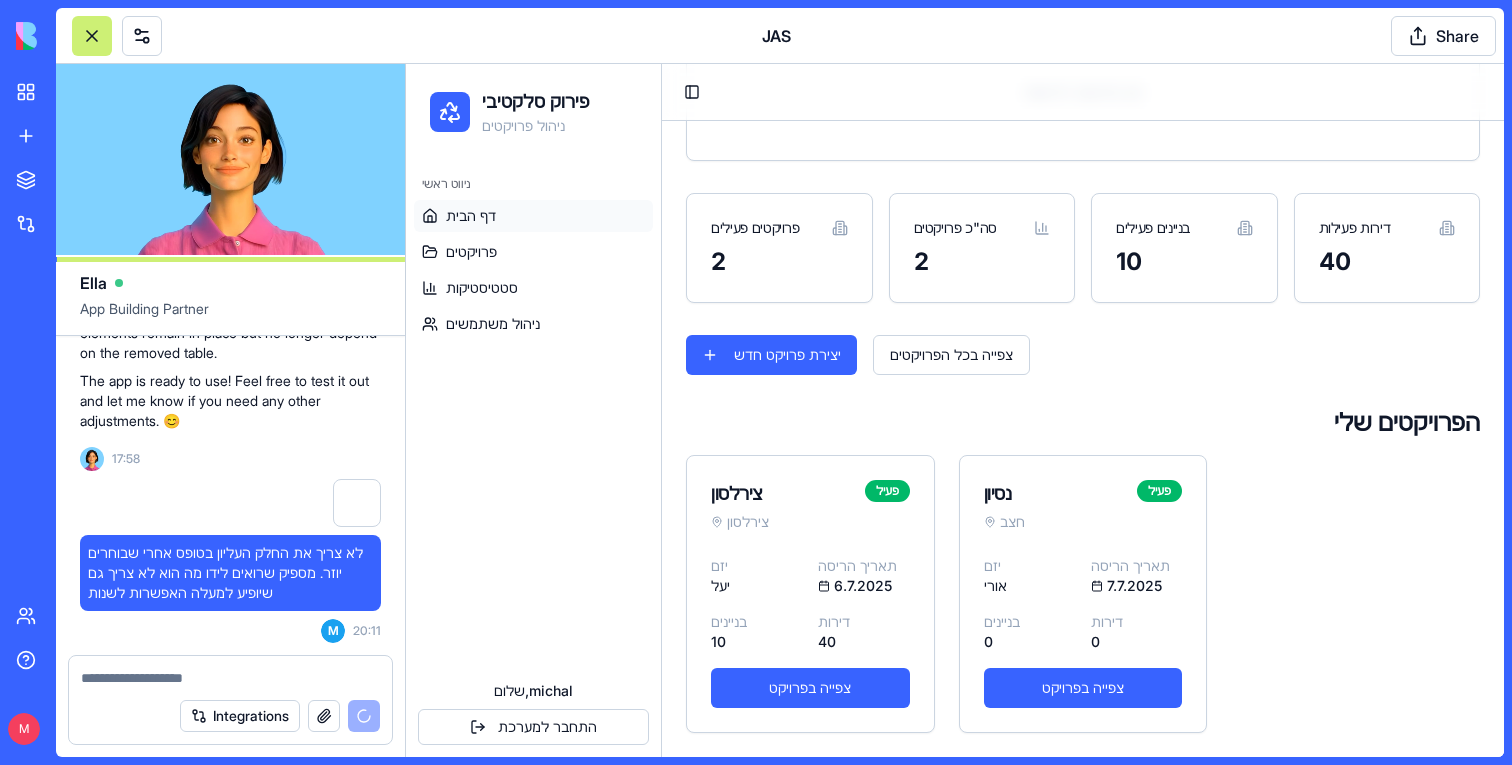 scroll, scrollTop: 0, scrollLeft: 0, axis: both 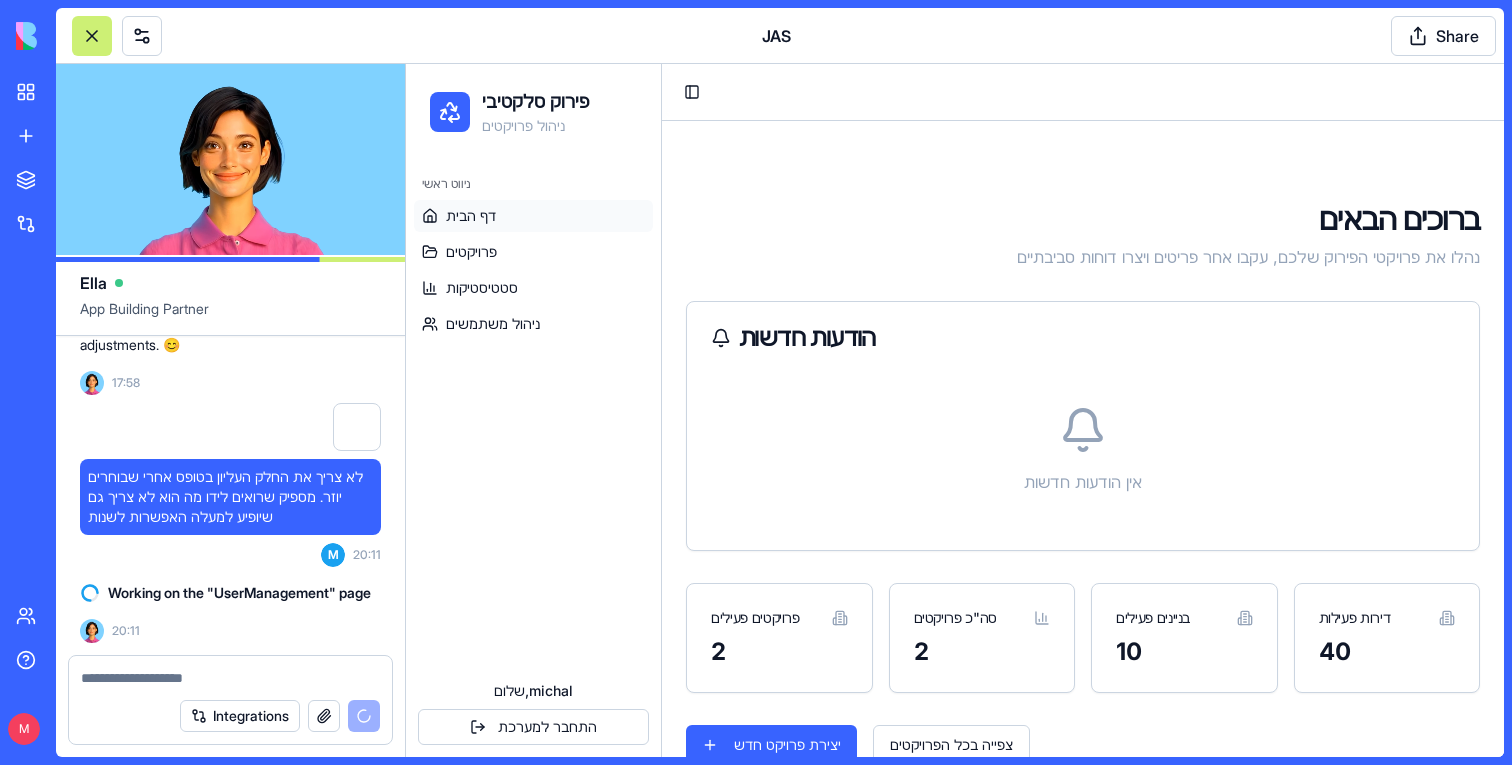 click on "דף הבית פרויקטים סטטיסטיקות ניהול משתמשים" at bounding box center [533, 270] 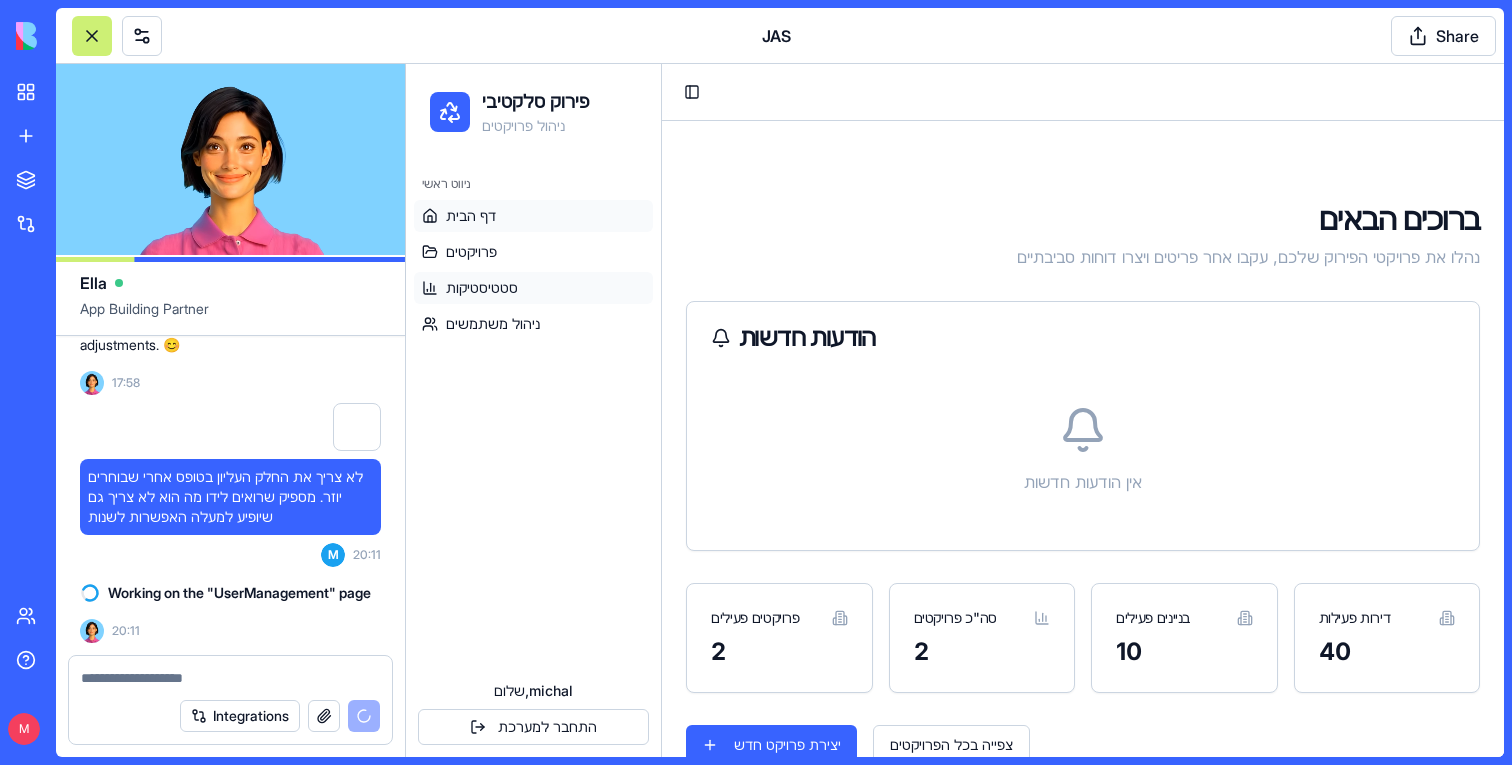 click on "סטטיסטיקות" at bounding box center (482, 288) 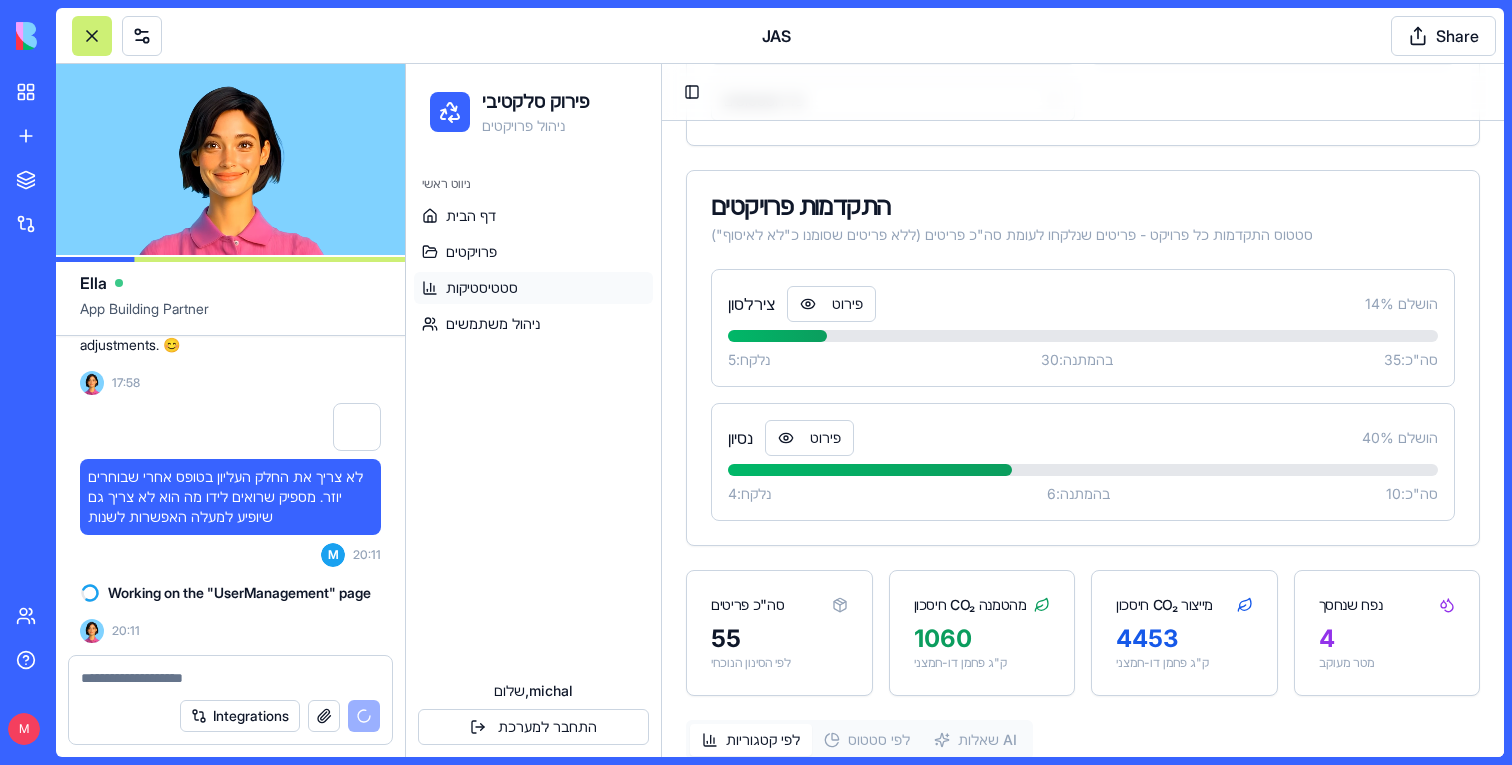 scroll, scrollTop: 0, scrollLeft: 0, axis: both 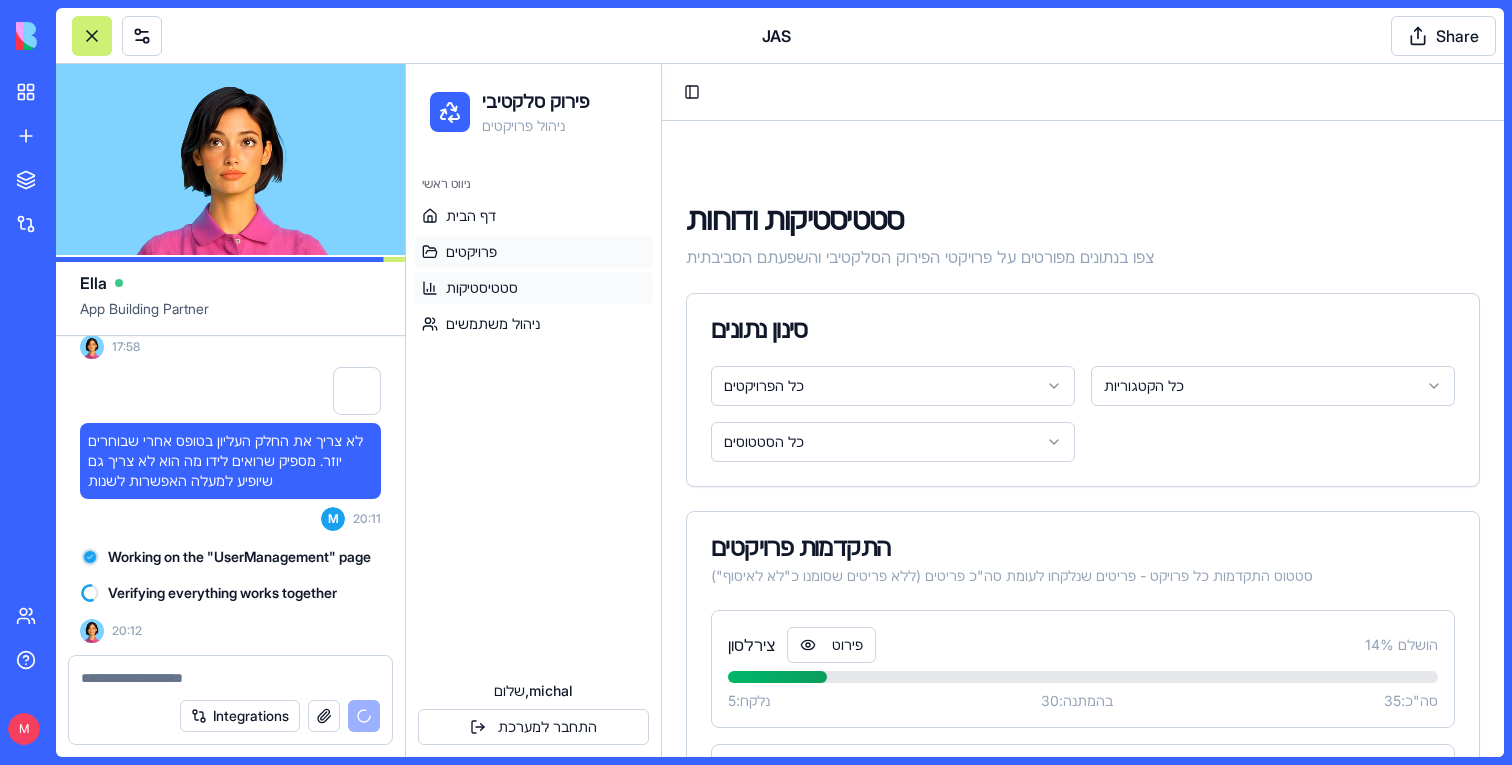 click on "פרויקטים" at bounding box center [471, 252] 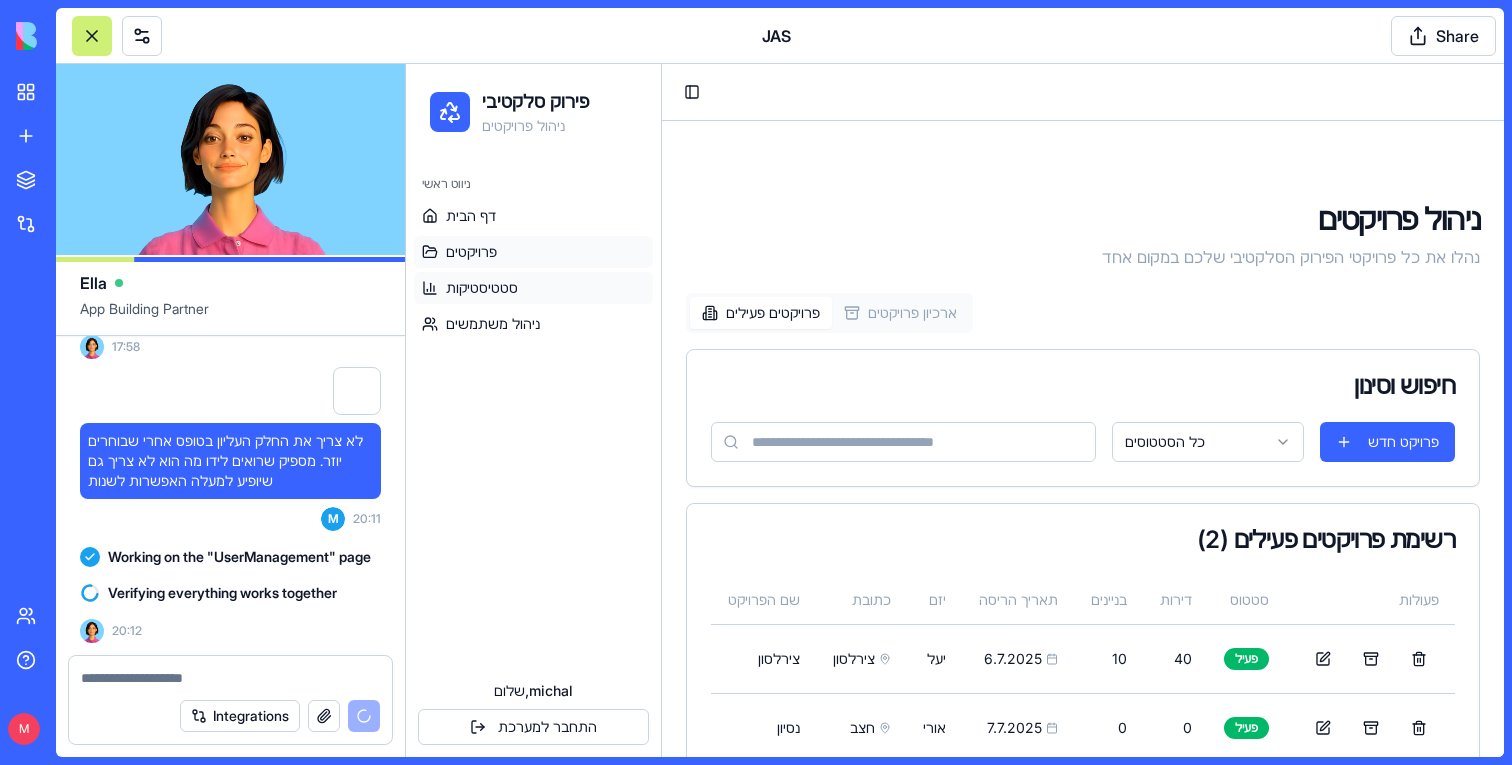 click on "סטטיסטיקות" at bounding box center [482, 288] 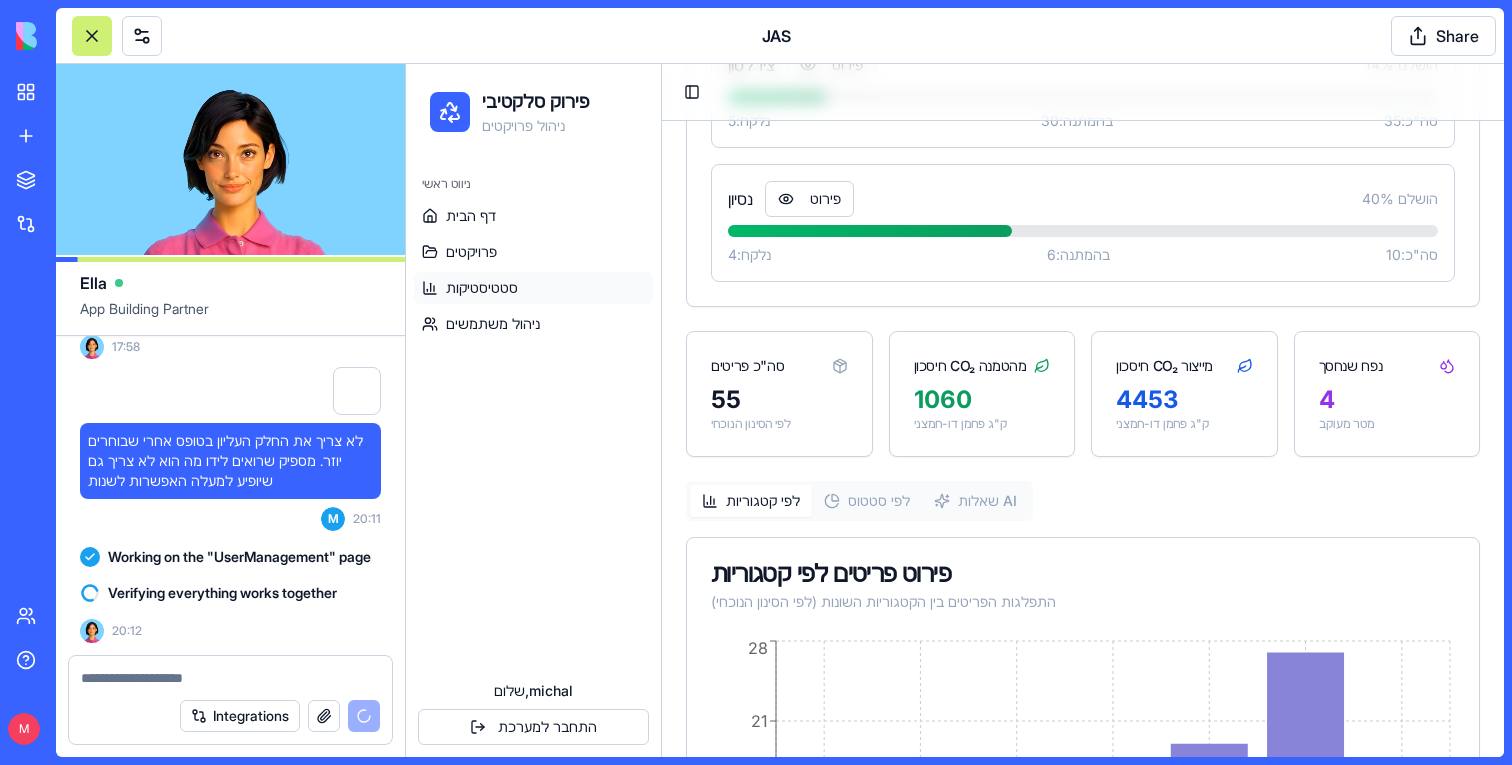 scroll, scrollTop: 611, scrollLeft: 0, axis: vertical 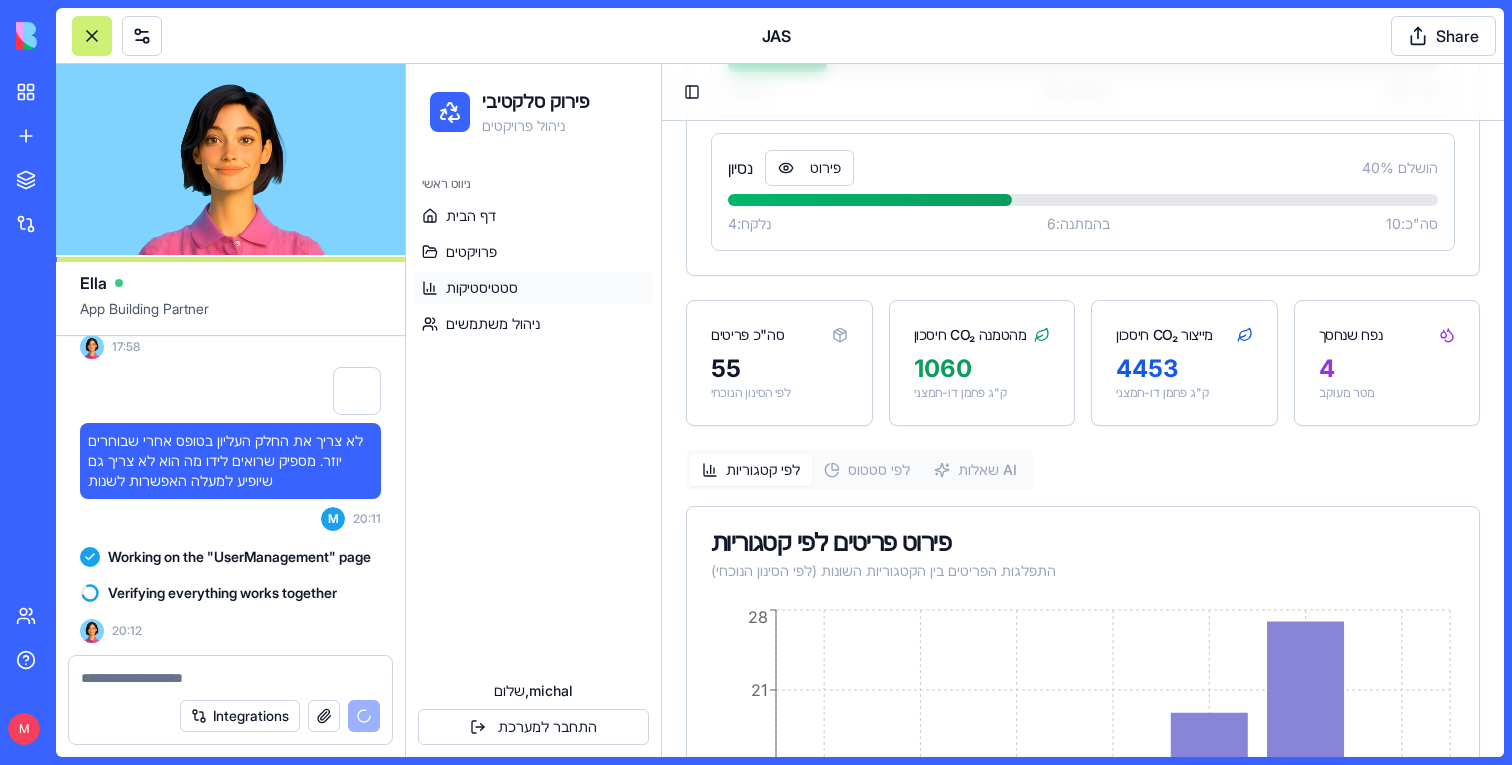 click on "סה"כ פריטים" at bounding box center (779, 327) 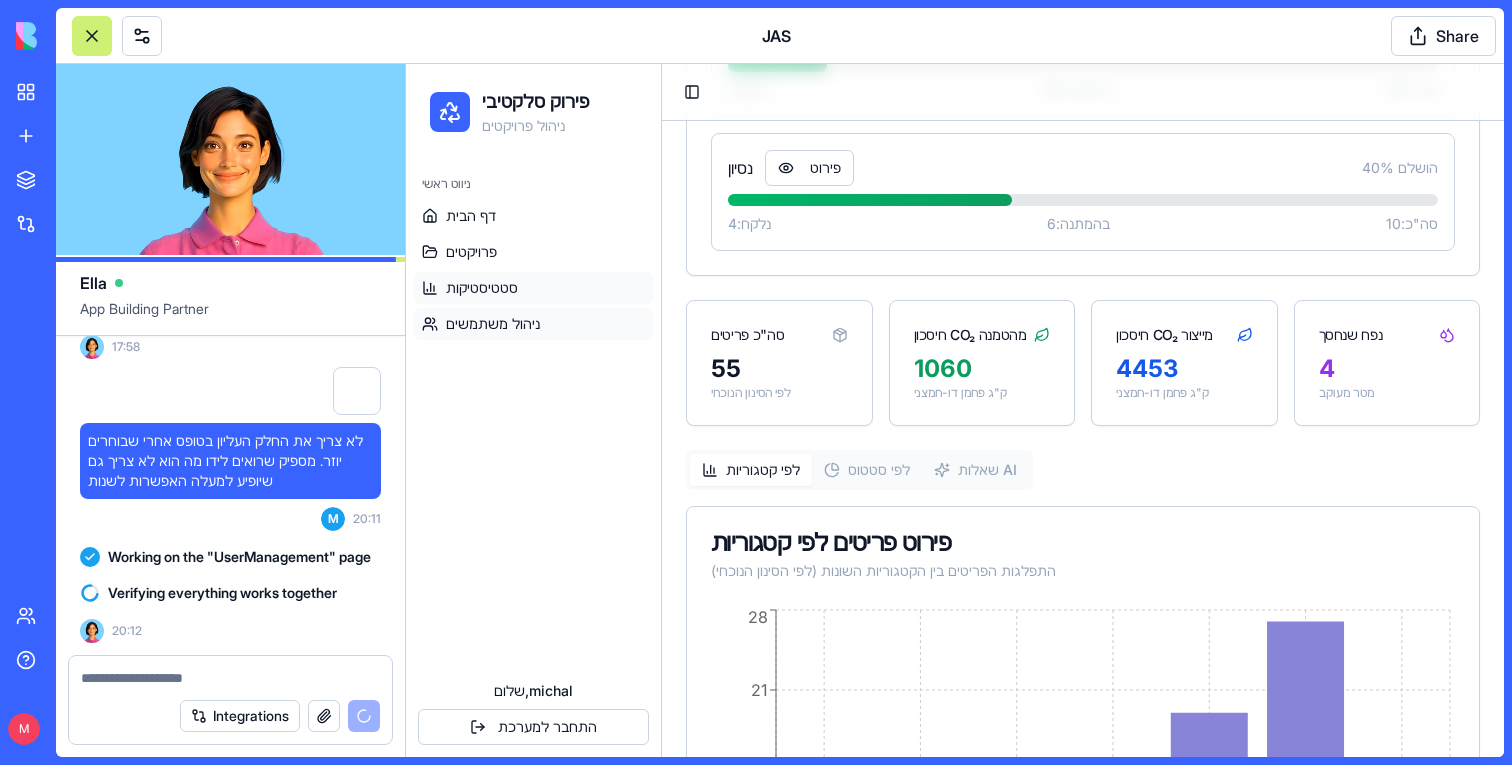 click on "ניהול משתמשים" at bounding box center (533, 324) 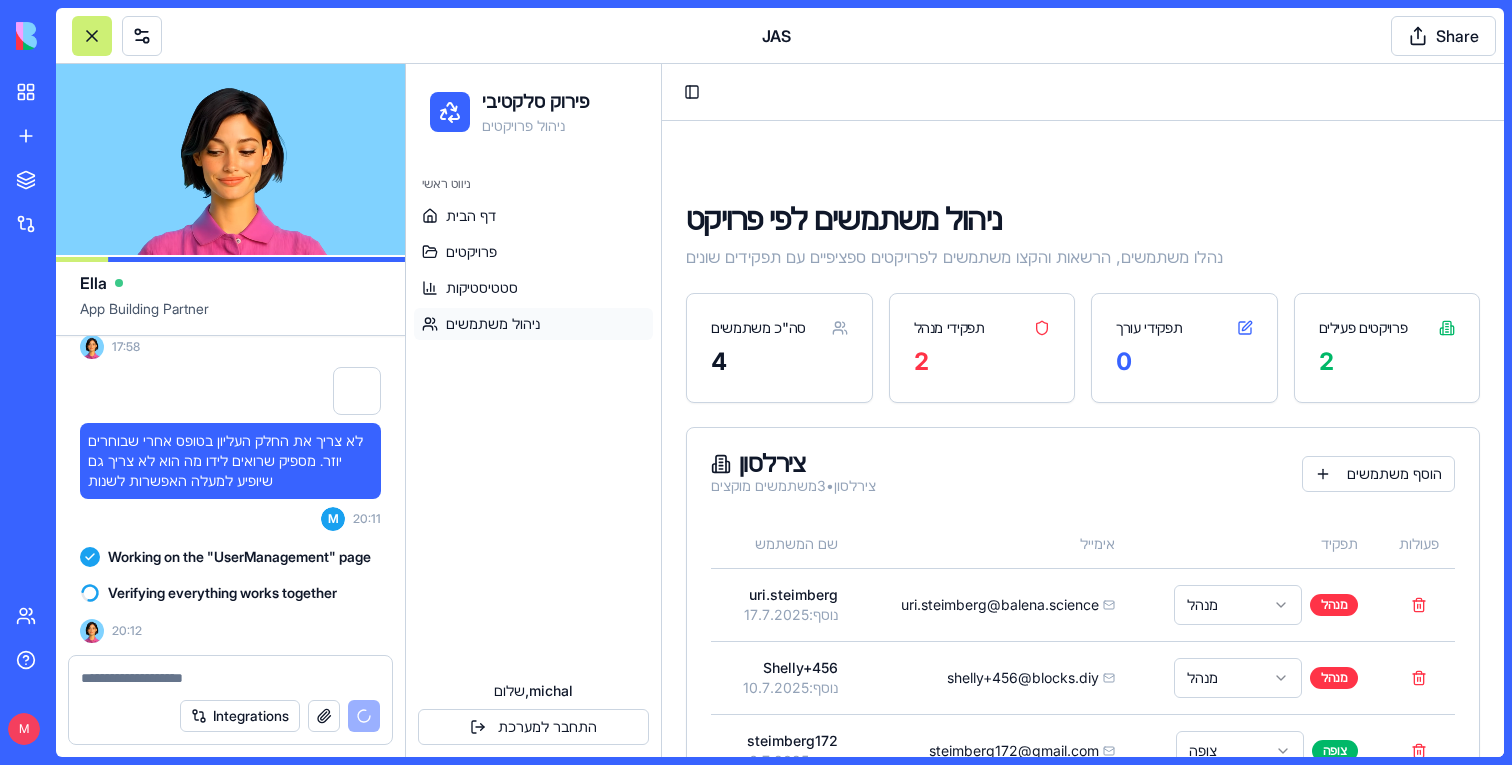 scroll, scrollTop: 206, scrollLeft: 0, axis: vertical 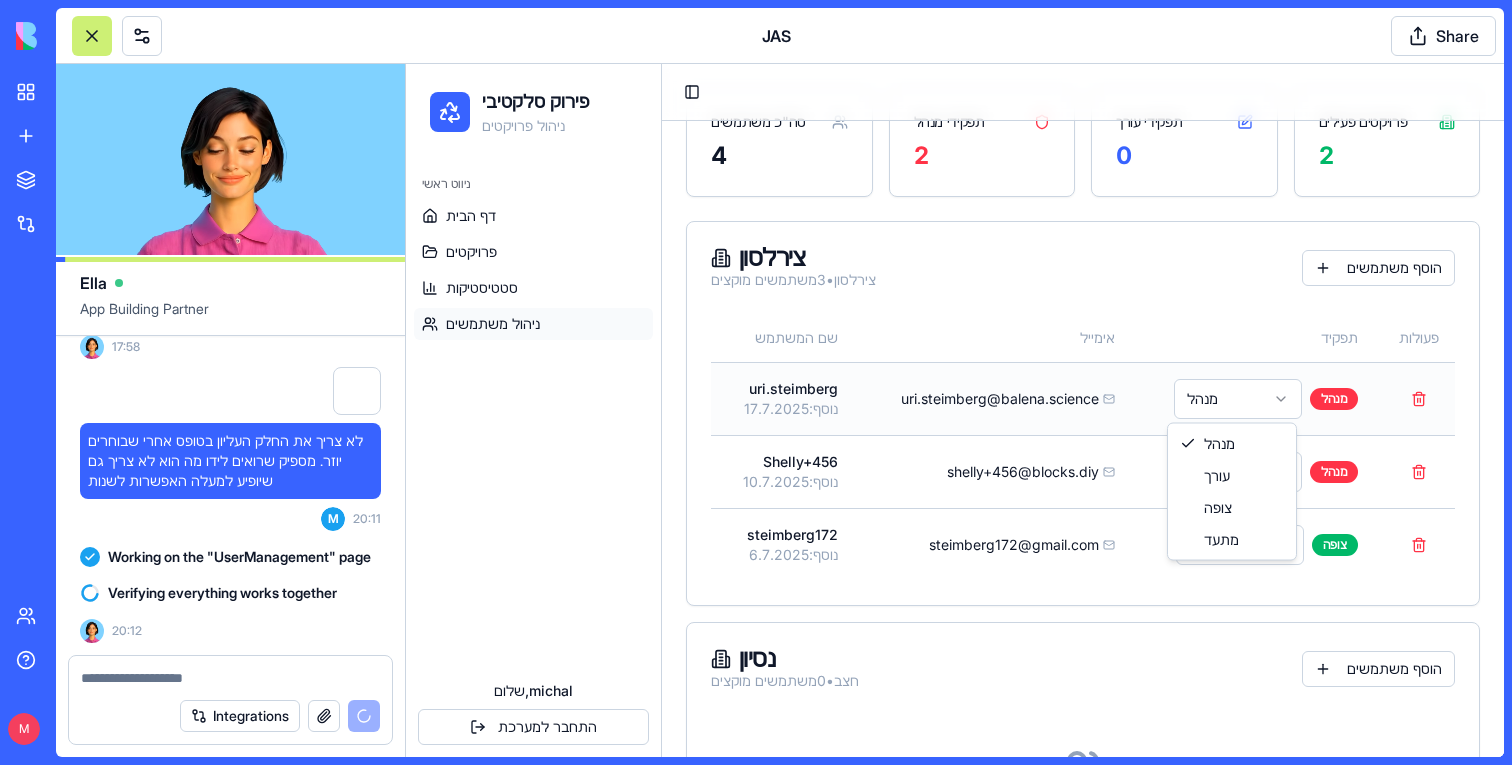 click on "פירוק סלקטיבי ניהול פרויקטים ניווט ראשי דף הבית פרויקטים סטטיסטיקות ניהול משתמשים שלום,  michal התחבר למערכת Toggle Sidebar ניהול משתמשים לפי פרויקט נהלו משתמשים, הרשאות והקצו משתמשים לפרויקטים ספציפיים עם תפקידים שונים סה"כ משתמשים 4 תפקידי מנהל 2 תפקידי עורך 0 פרויקטים פעילים 2 צירלסון צירלסון  •  3  משתמשים מוקצים הוסף משתמשים שם המשתמש אימייל תפקיד פעולות uri.steimberg נוסף:  17.7.2025 uri.steimberg@balena.science מנהל מנהל Shelly+456 נוסף:  10.7.2025 shelly+456@blocks.diy מנהל מנהל steimberg172 נוסף:  6.7.2025 steimberg172@gmail.com צופה צופה נסיון חצב  •  0  משתמשים מוקצים הוסף משתמשים אין משתמשים מוקצים לפרויקט זה
0 מנהל" at bounding box center (955, 415) 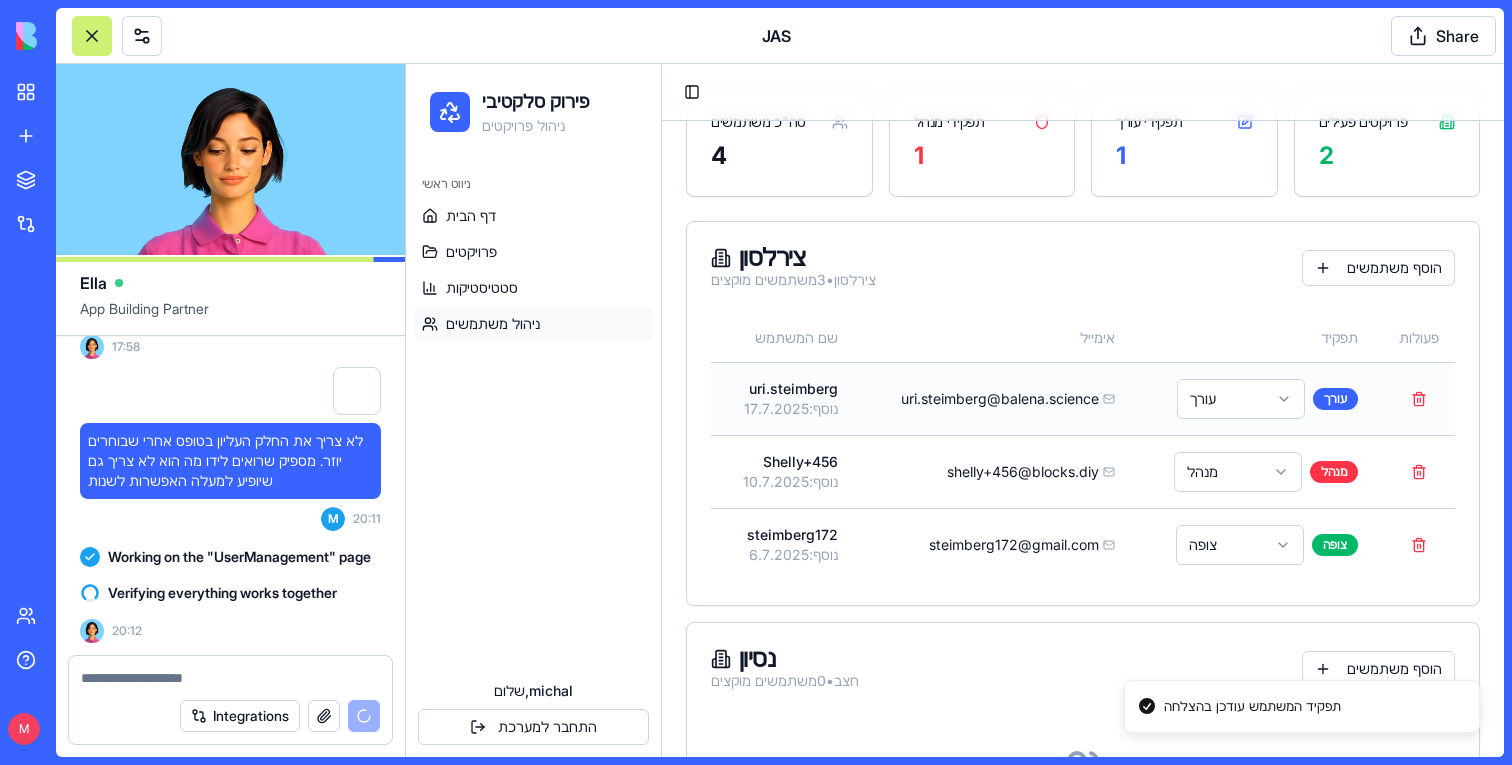 click on "פירוק סלקטיבי ניהול פרויקטים ניווט ראשי דף הבית פרויקטים סטטיסטיקות ניהול משתמשים שלום,  michal התחבר למערכת Toggle Sidebar ניהול משתמשים לפי פרויקט נהלו משתמשים, הרשאות והקצו משתמשים לפרויקטים ספציפיים עם תפקידים שונים סה"כ משתמשים 4 תפקידי מנהל 1 תפקידי עורך 1 פרויקטים פעילים 2 צירלסון צירלסון  •  3  משתמשים מוקצים הוסף משתמשים שם המשתמש אימייל תפקיד פעולות uri.steimberg נוסף:  17.7.2025 uri.steimberg@balena.science עורך עורך Shelly+456 נוסף:  10.7.2025 shelly+456@blocks.diy מנהל מנהל steimberg172 נוסף:  6.7.2025 steimberg172@gmail.com צופה צופה נסיון חצב  •  0  משתמשים מוקצים הוסף משתמשים אין משתמשים מוקצים לפרויקט זה
0" at bounding box center (955, 415) 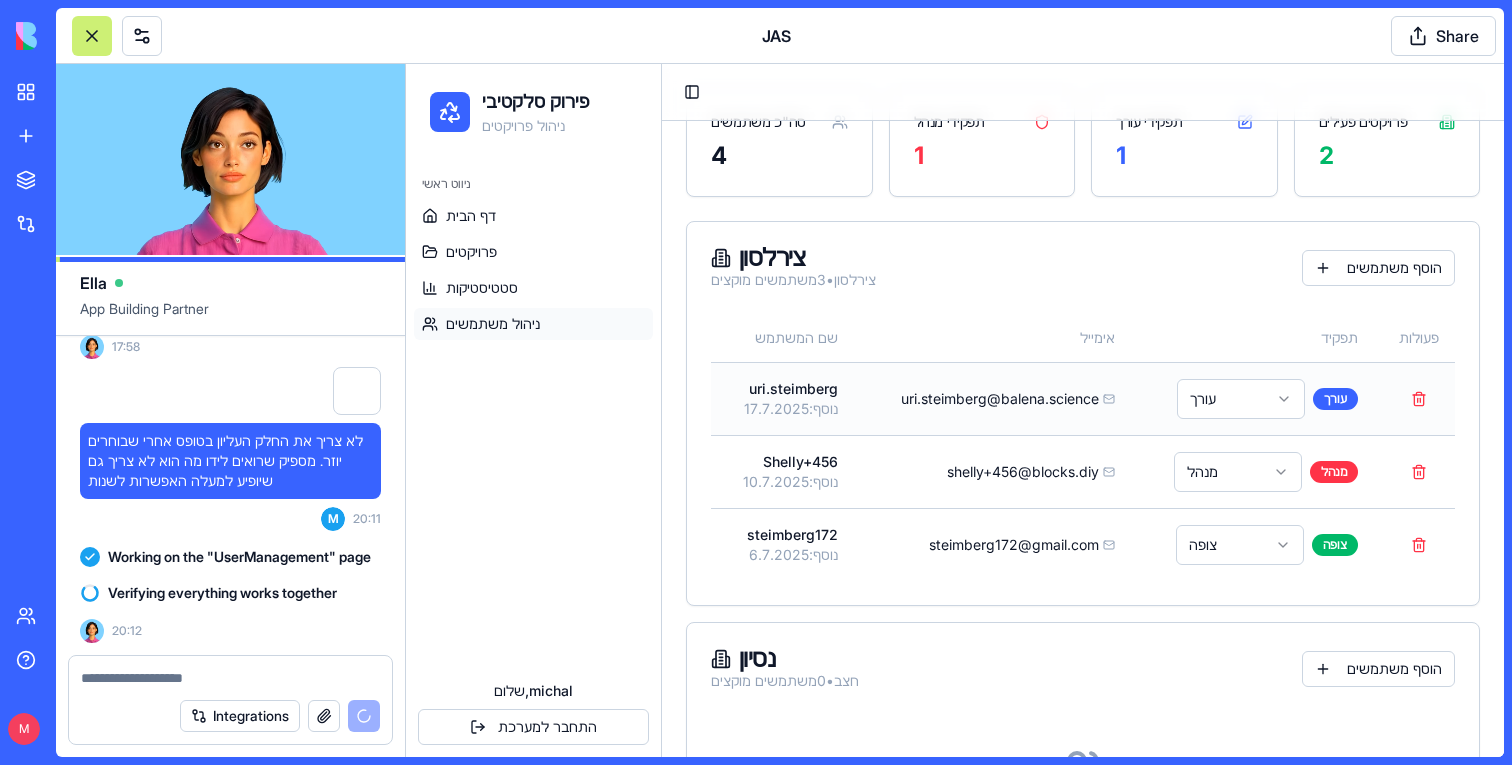 click on "עורך עורך" at bounding box center (1252, 398) 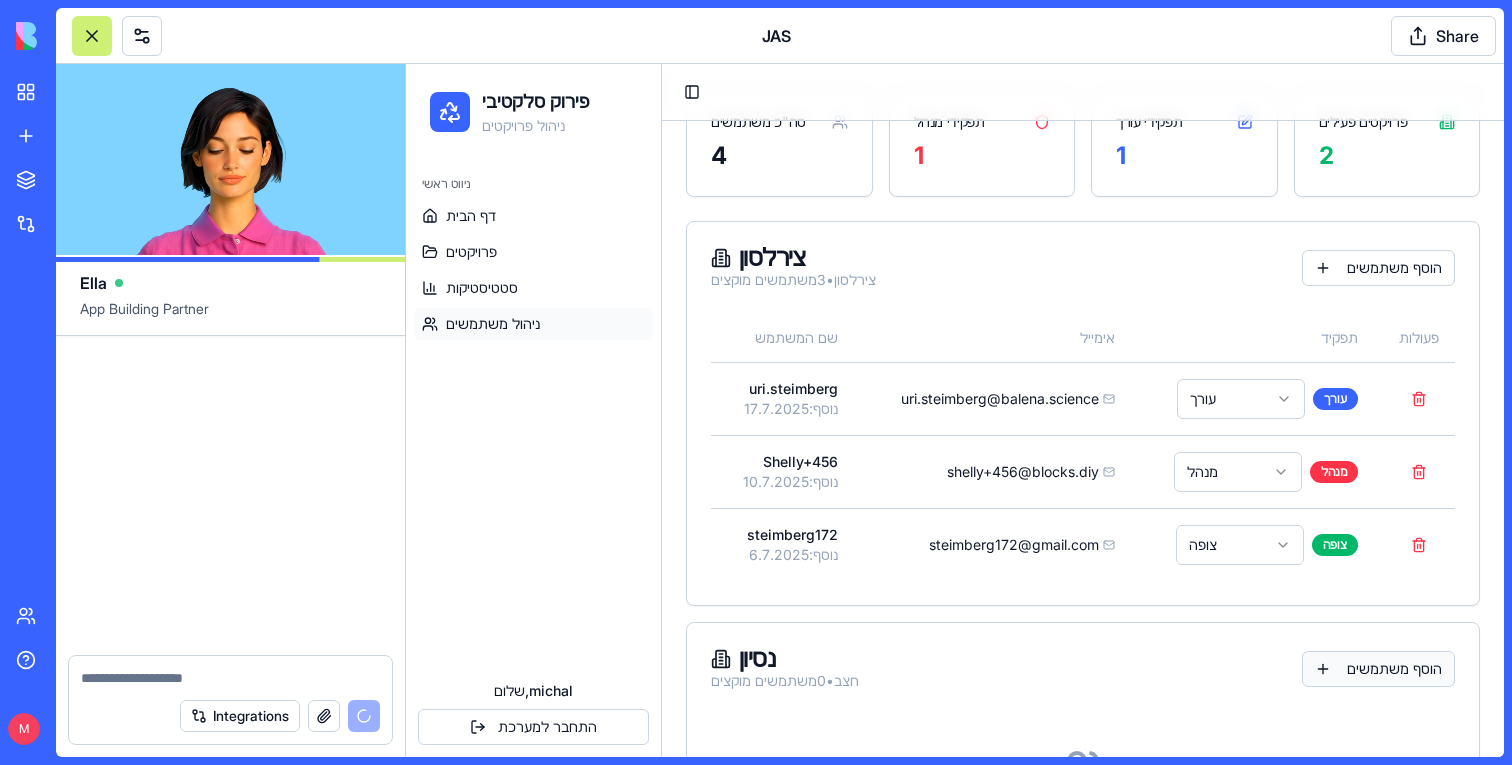 scroll, scrollTop: 70737, scrollLeft: 0, axis: vertical 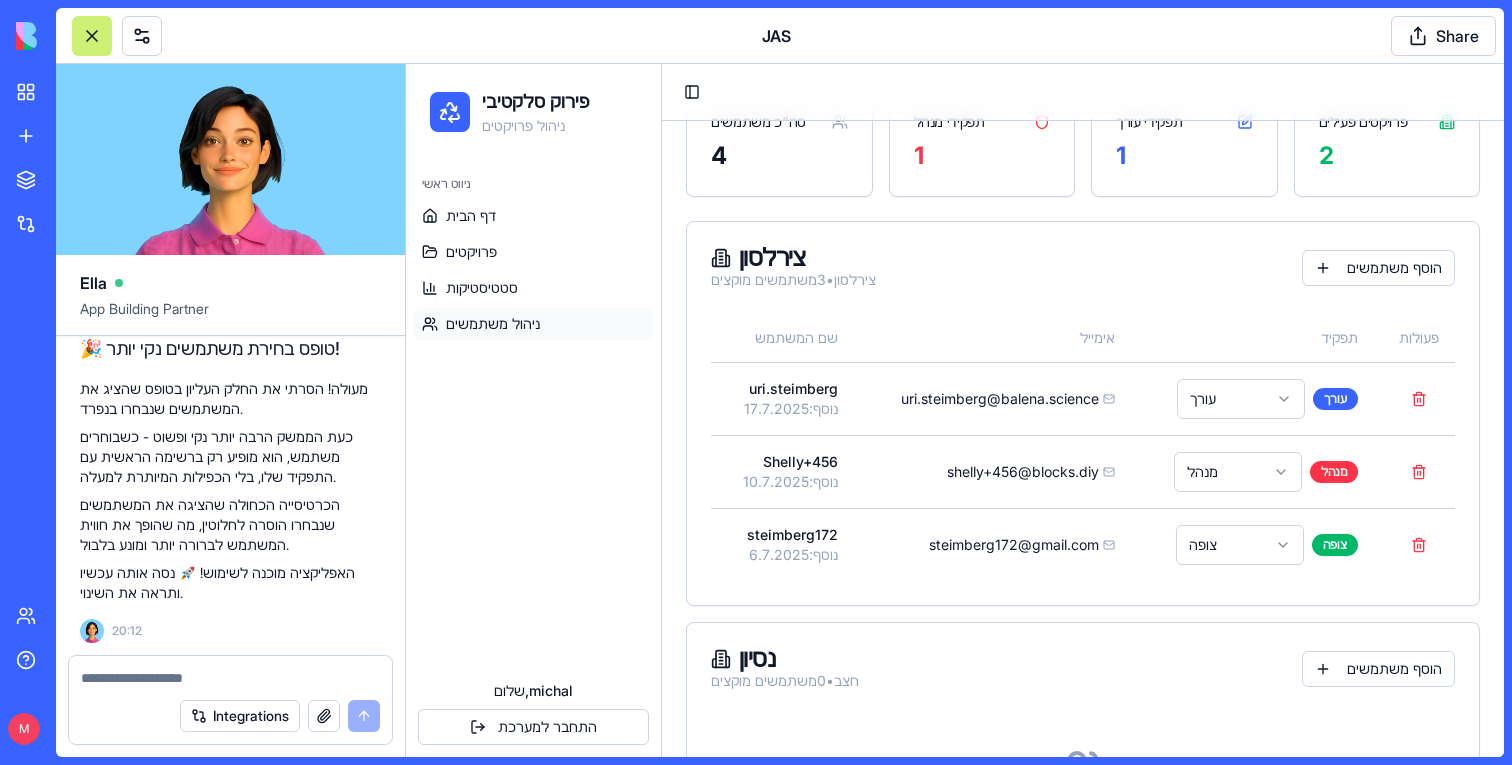 click at bounding box center (230, 678) 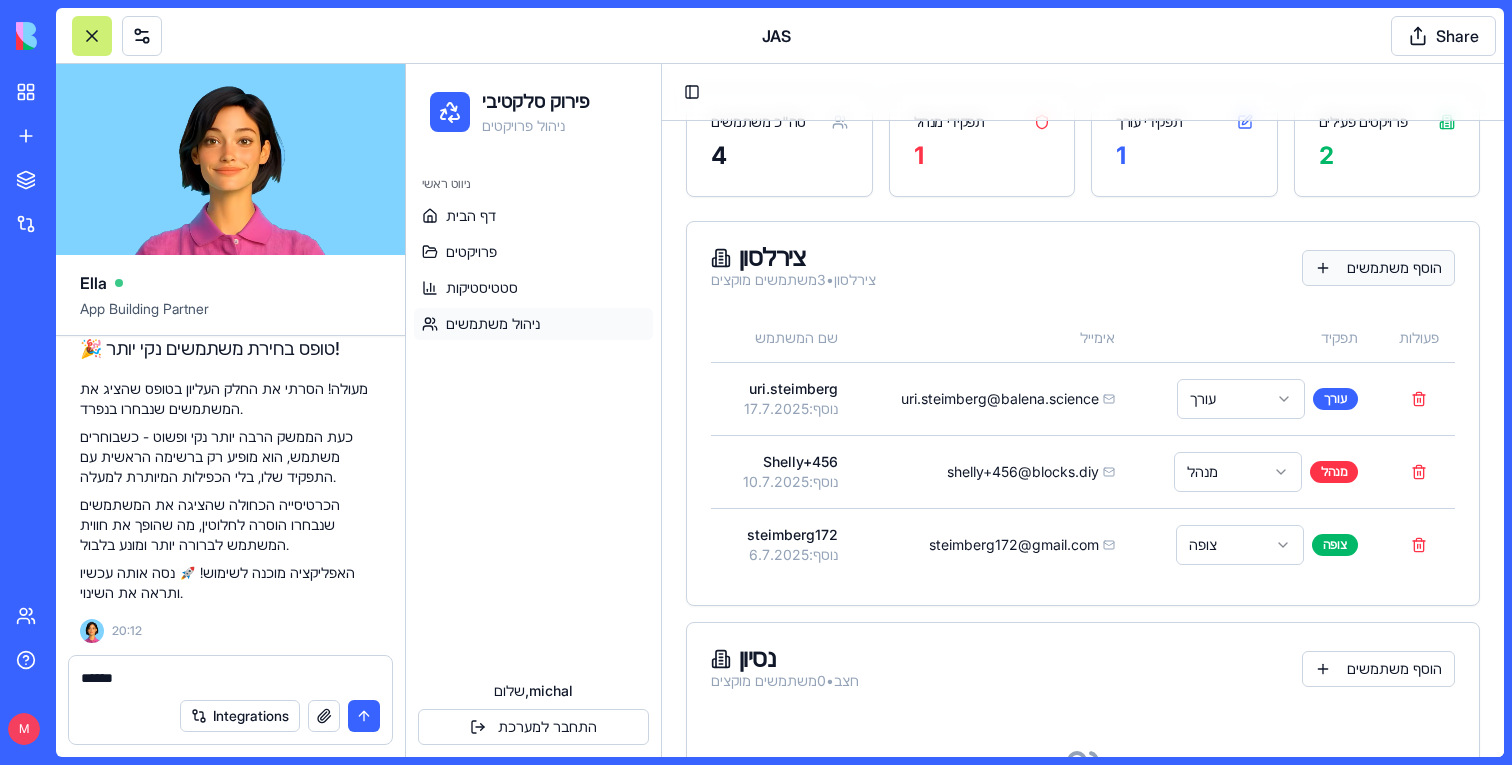 click on "הוסף משתמשים" at bounding box center [1378, 268] 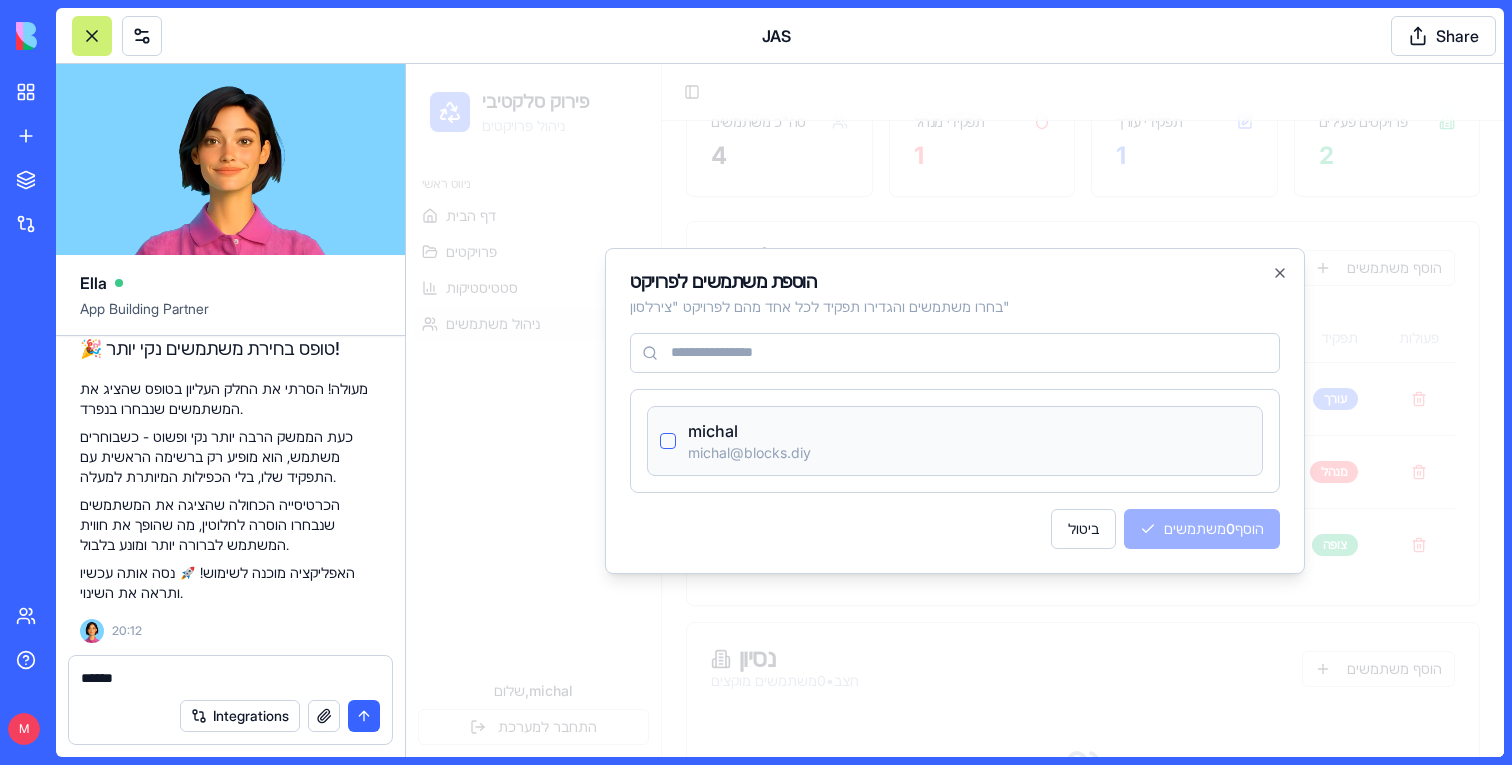 click at bounding box center [668, 441] 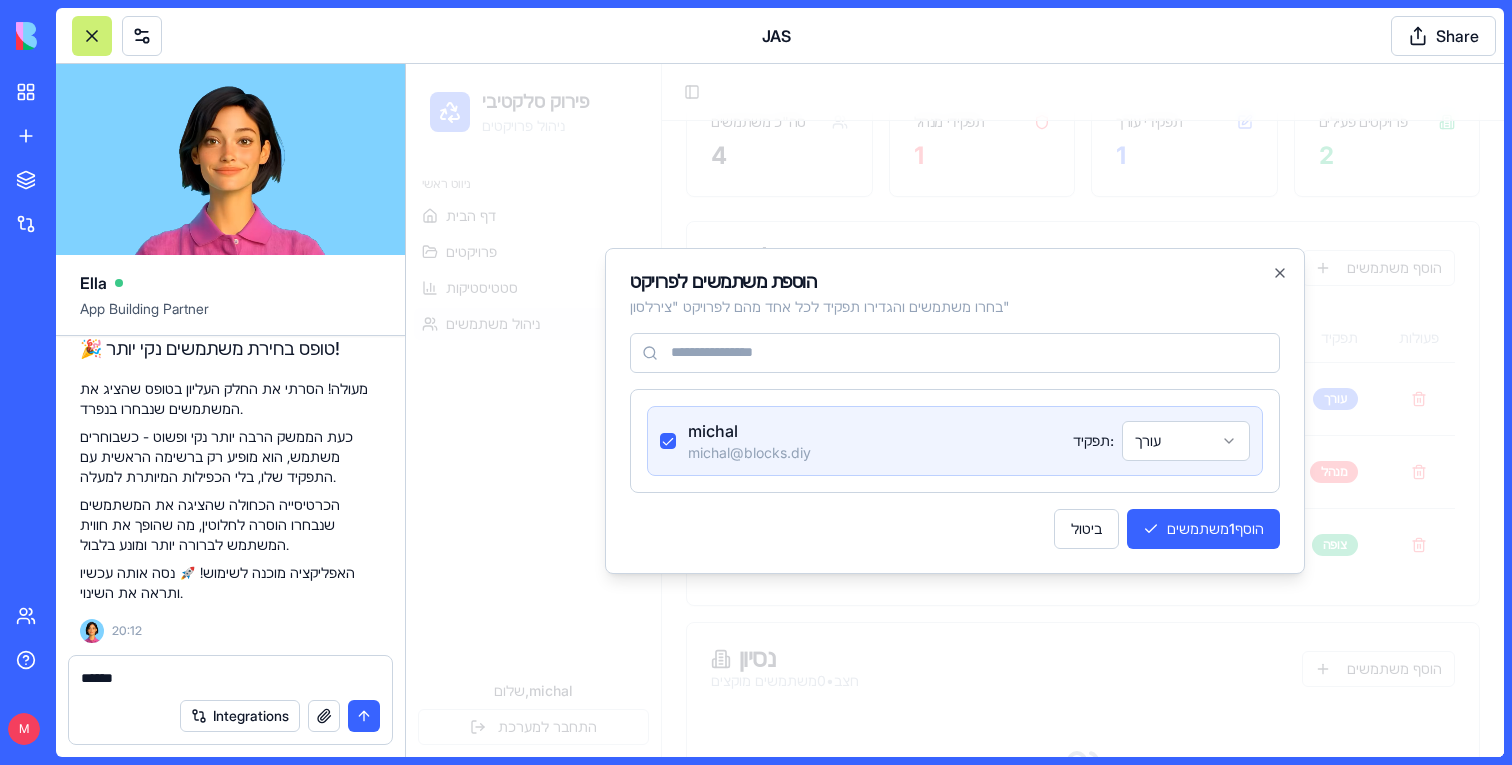 click at bounding box center [668, 441] 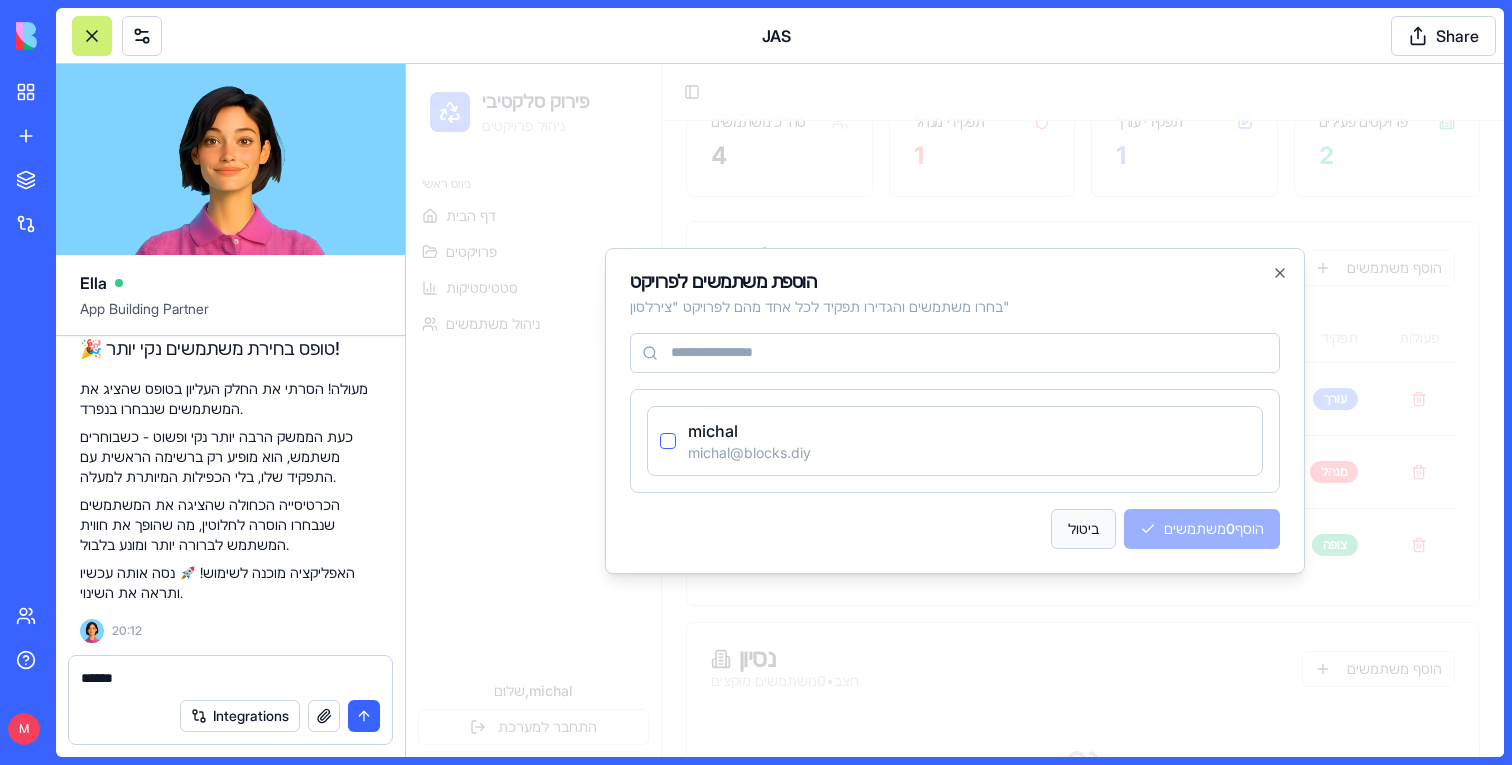 click on "ביטול" at bounding box center (1083, 529) 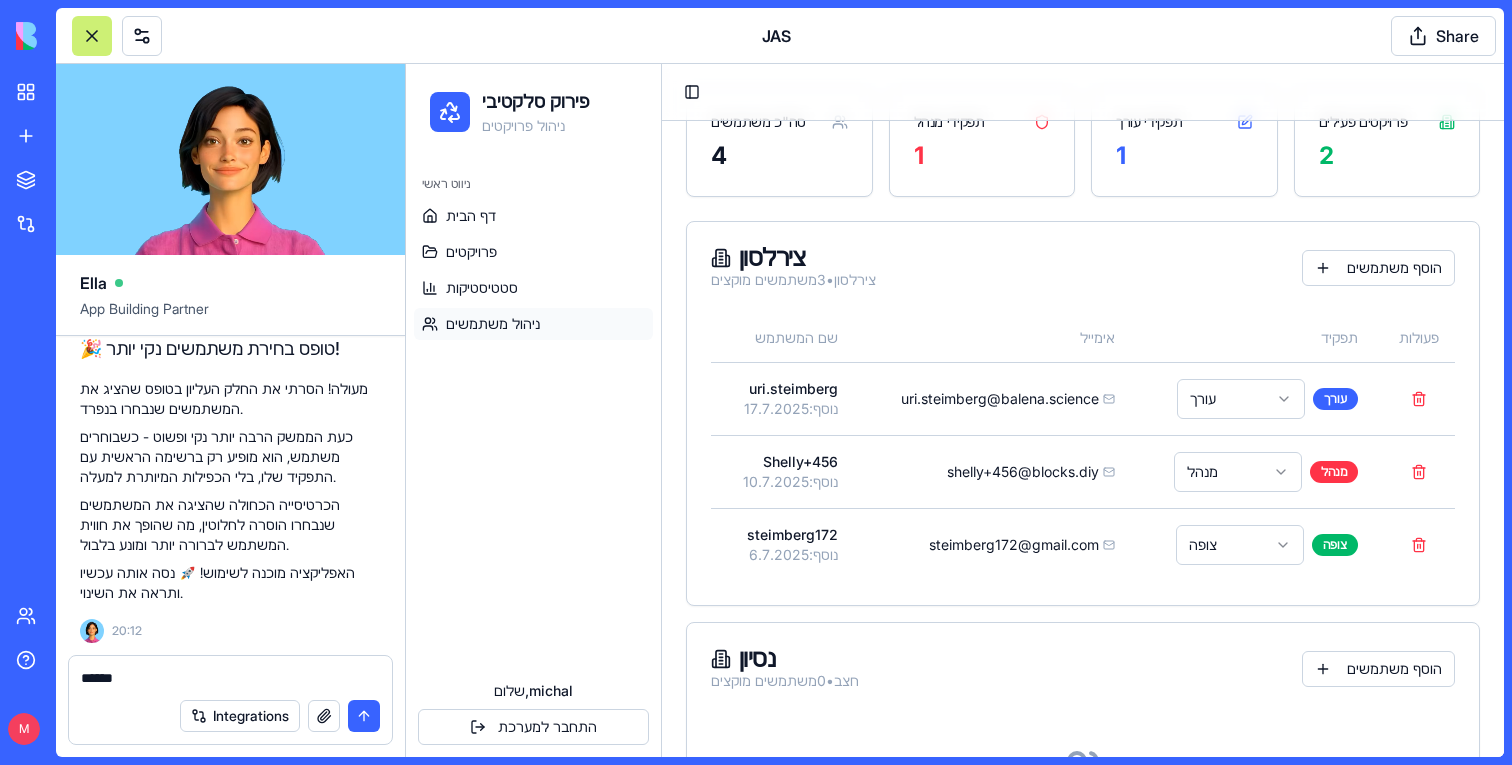 click on "*****" at bounding box center [230, 672] 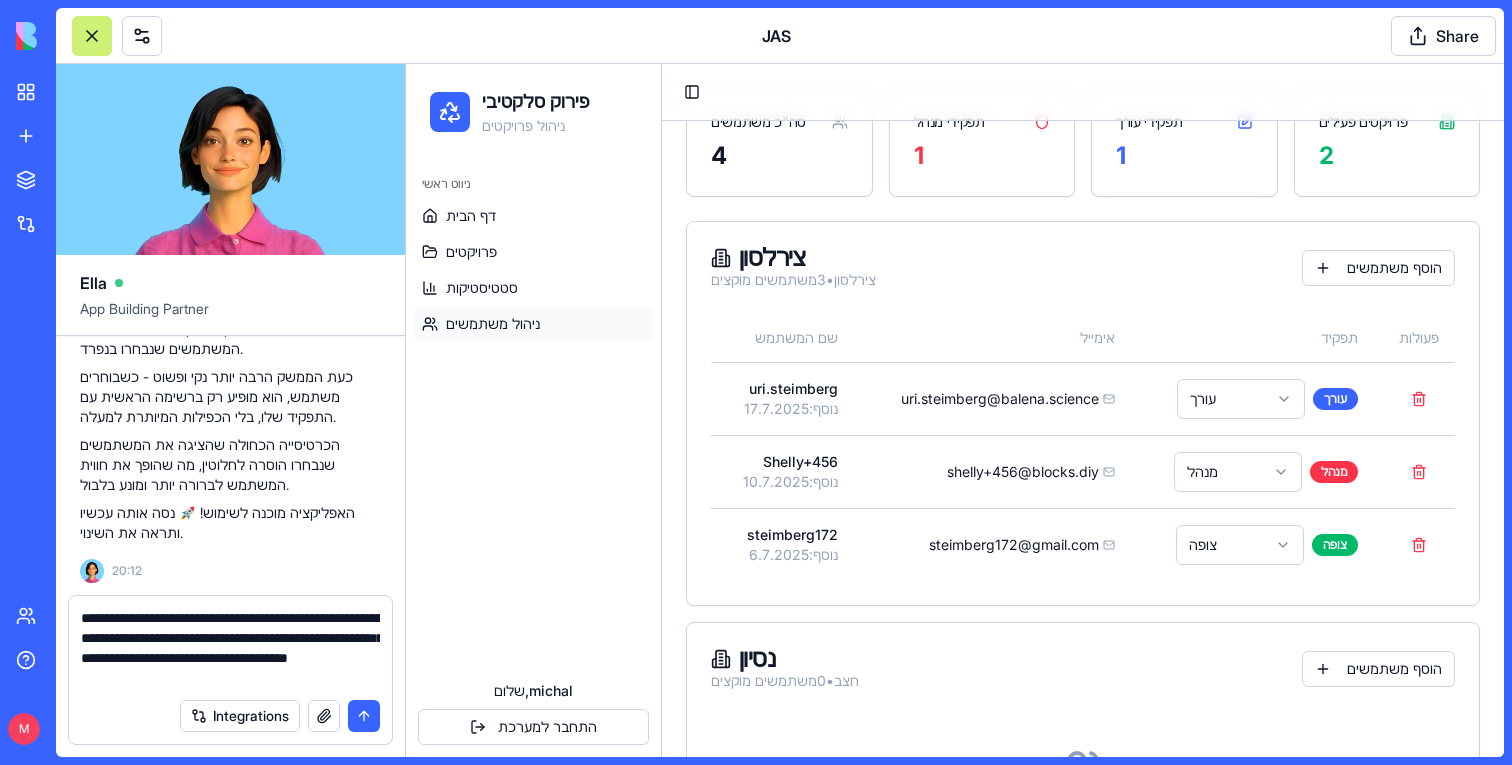 type on "**********" 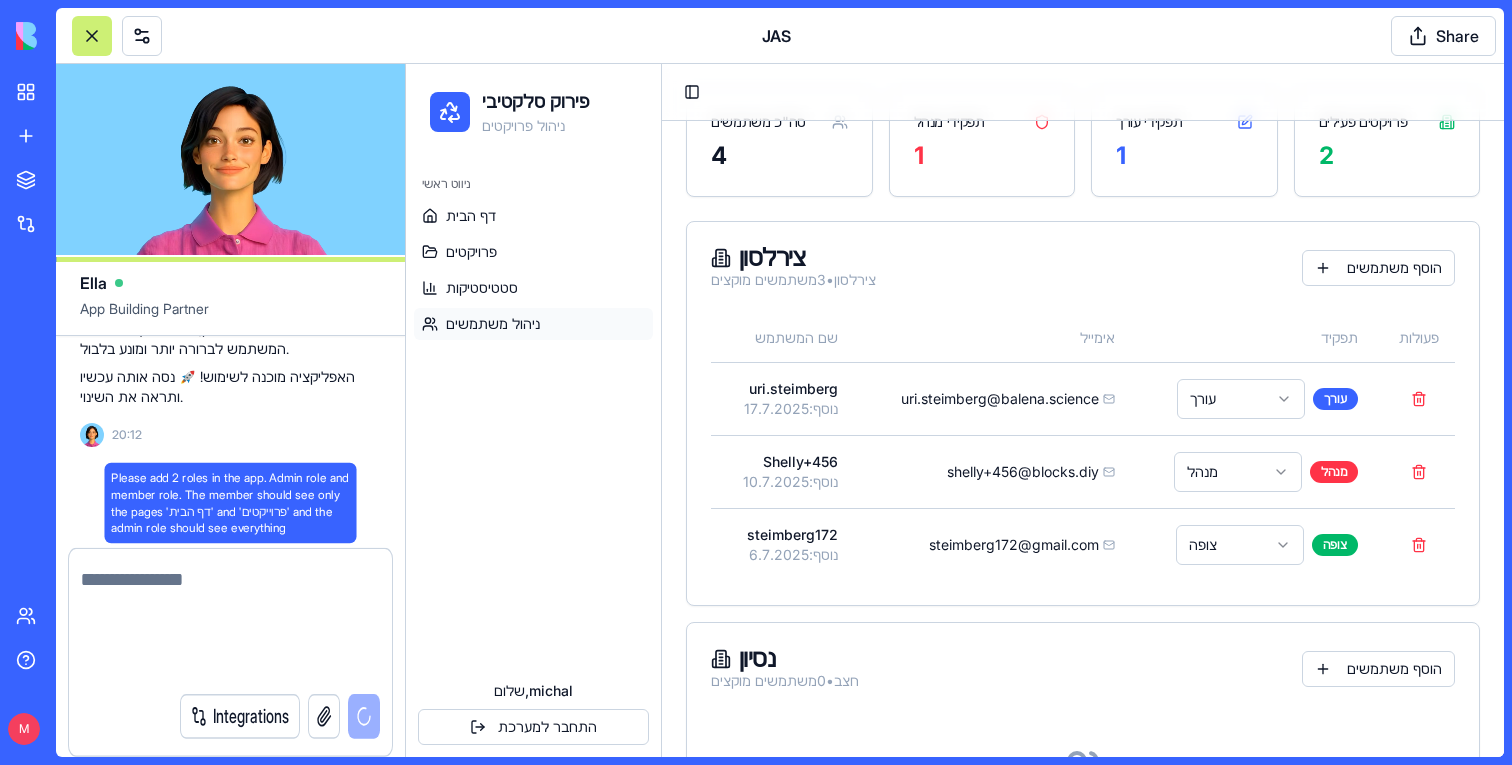 scroll, scrollTop: 70873, scrollLeft: 0, axis: vertical 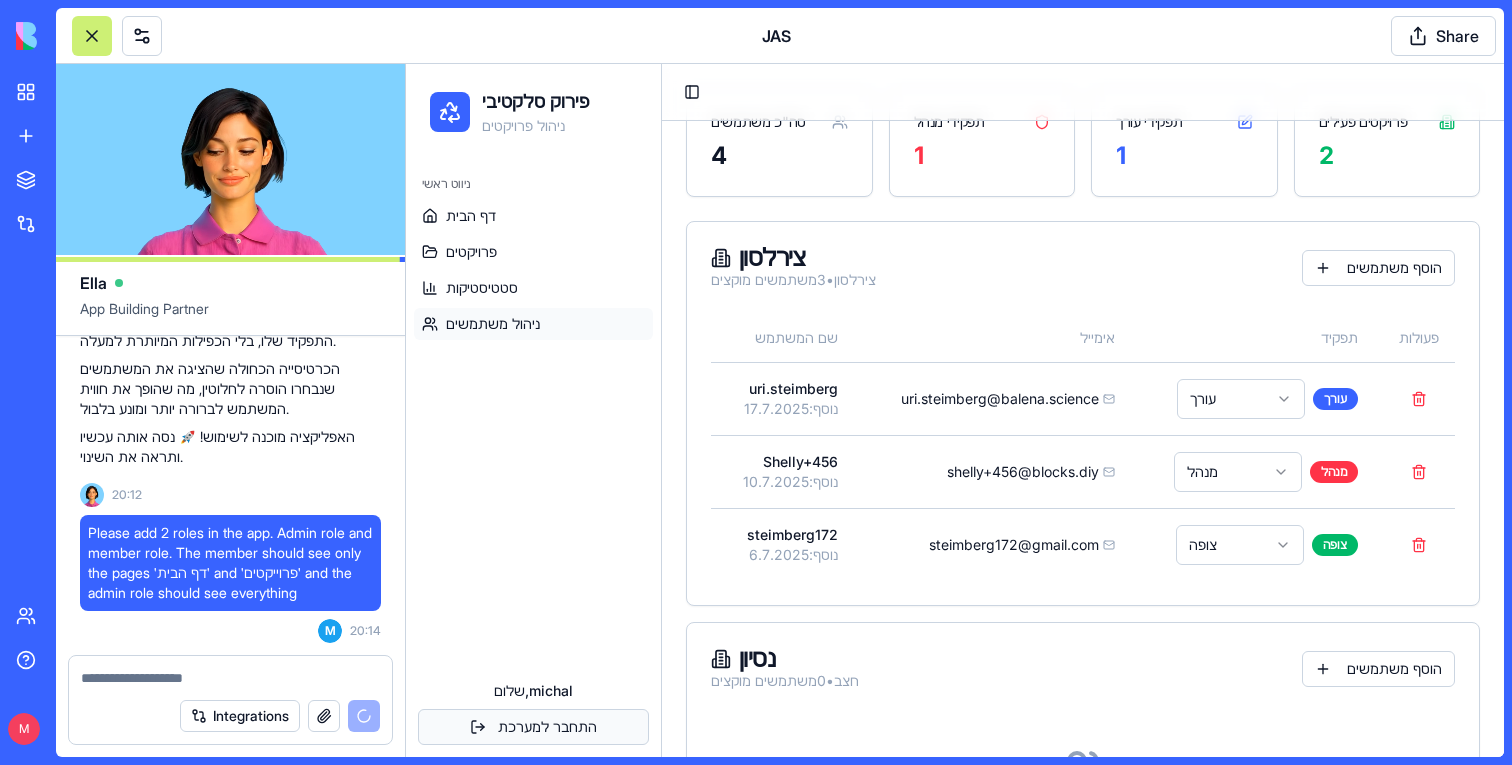 type 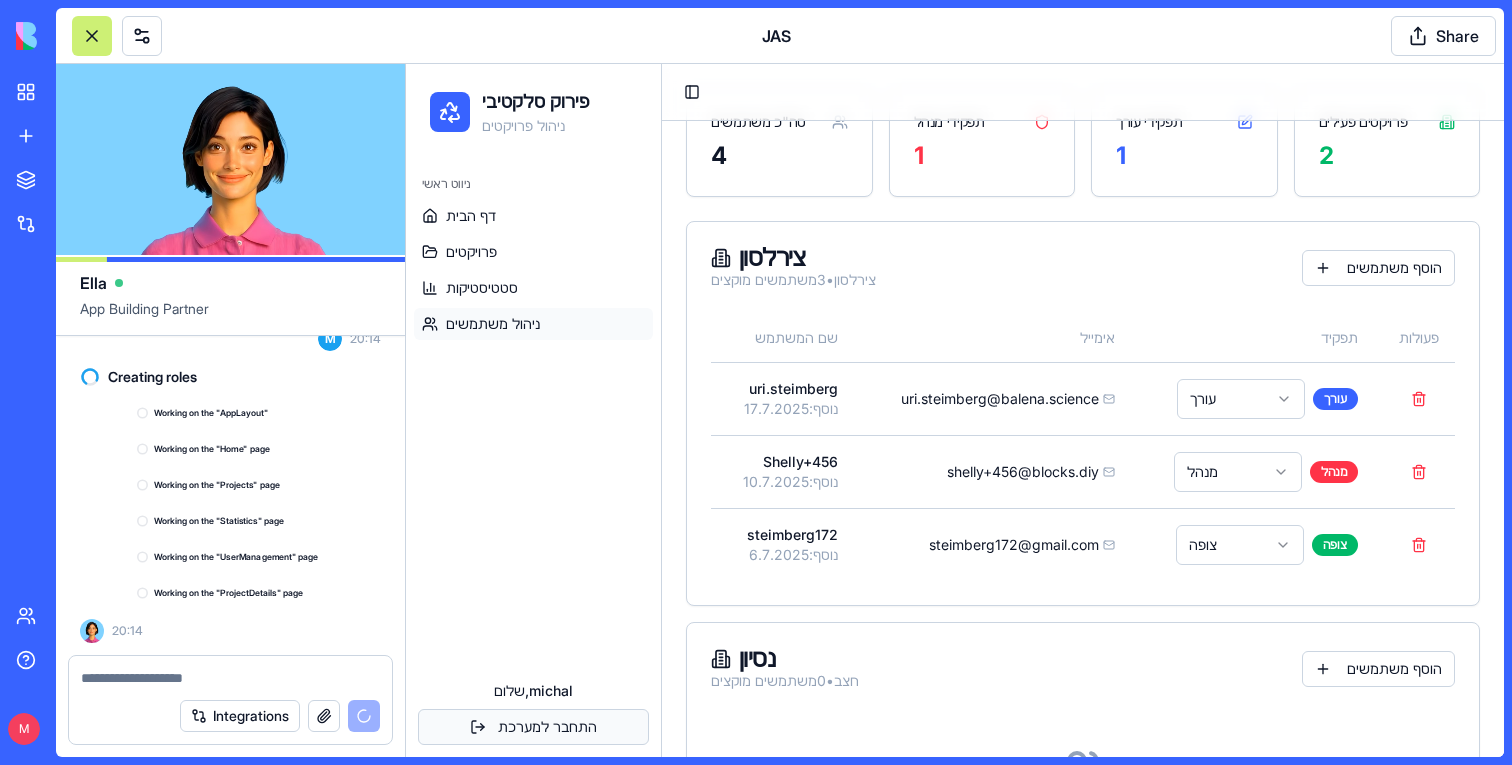 scroll, scrollTop: 71185, scrollLeft: 0, axis: vertical 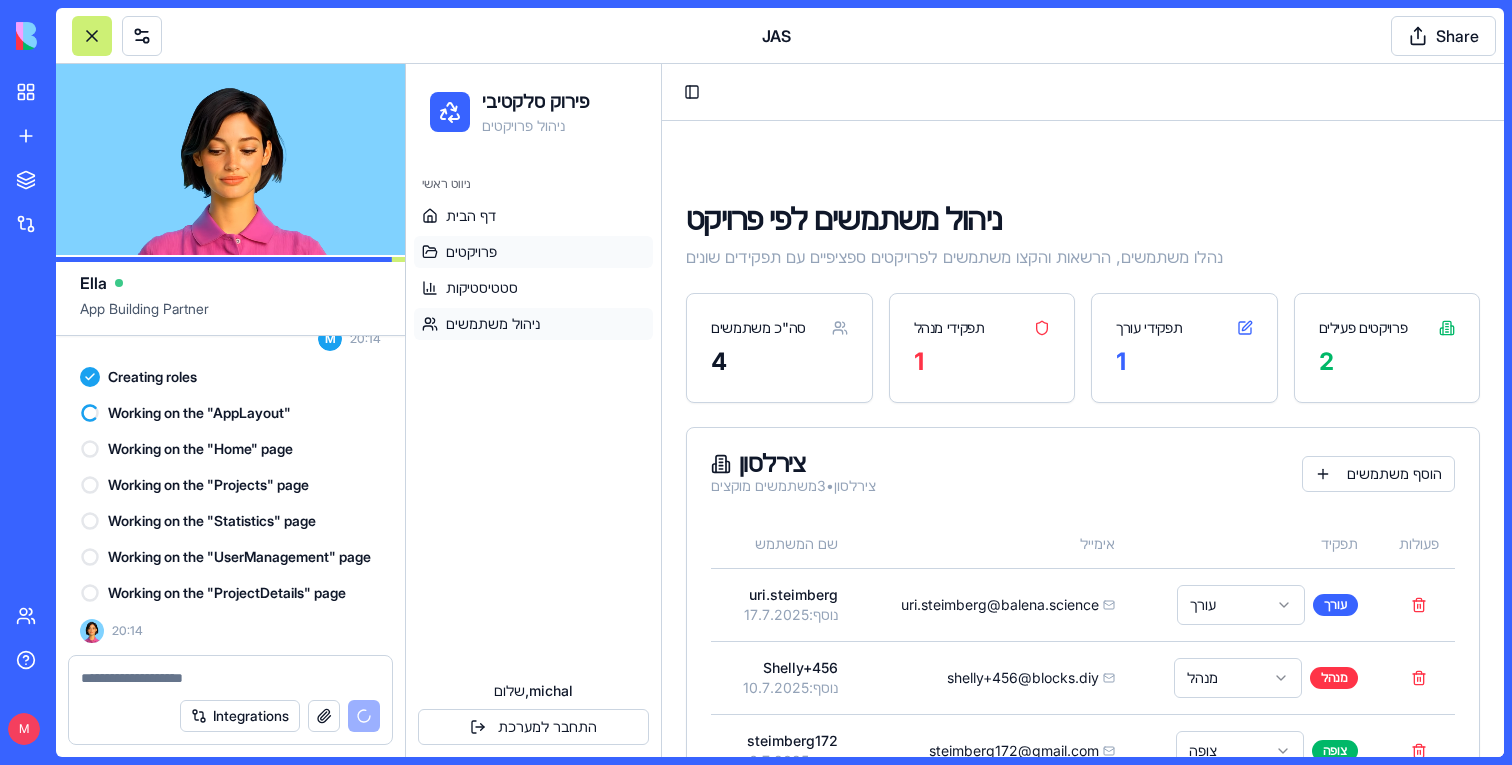 click on "פרויקטים" at bounding box center (471, 252) 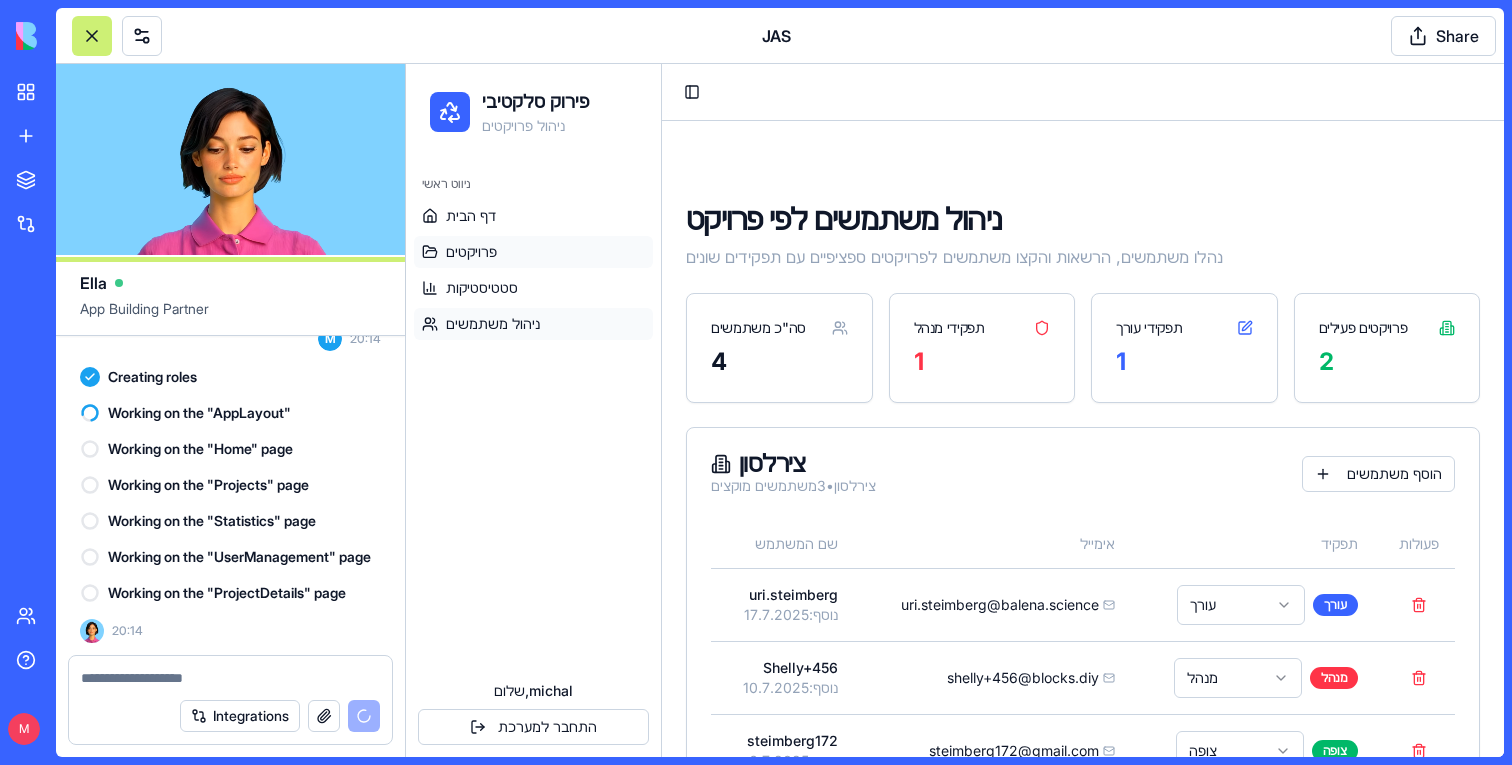 click on "פרויקטים" at bounding box center [471, 252] 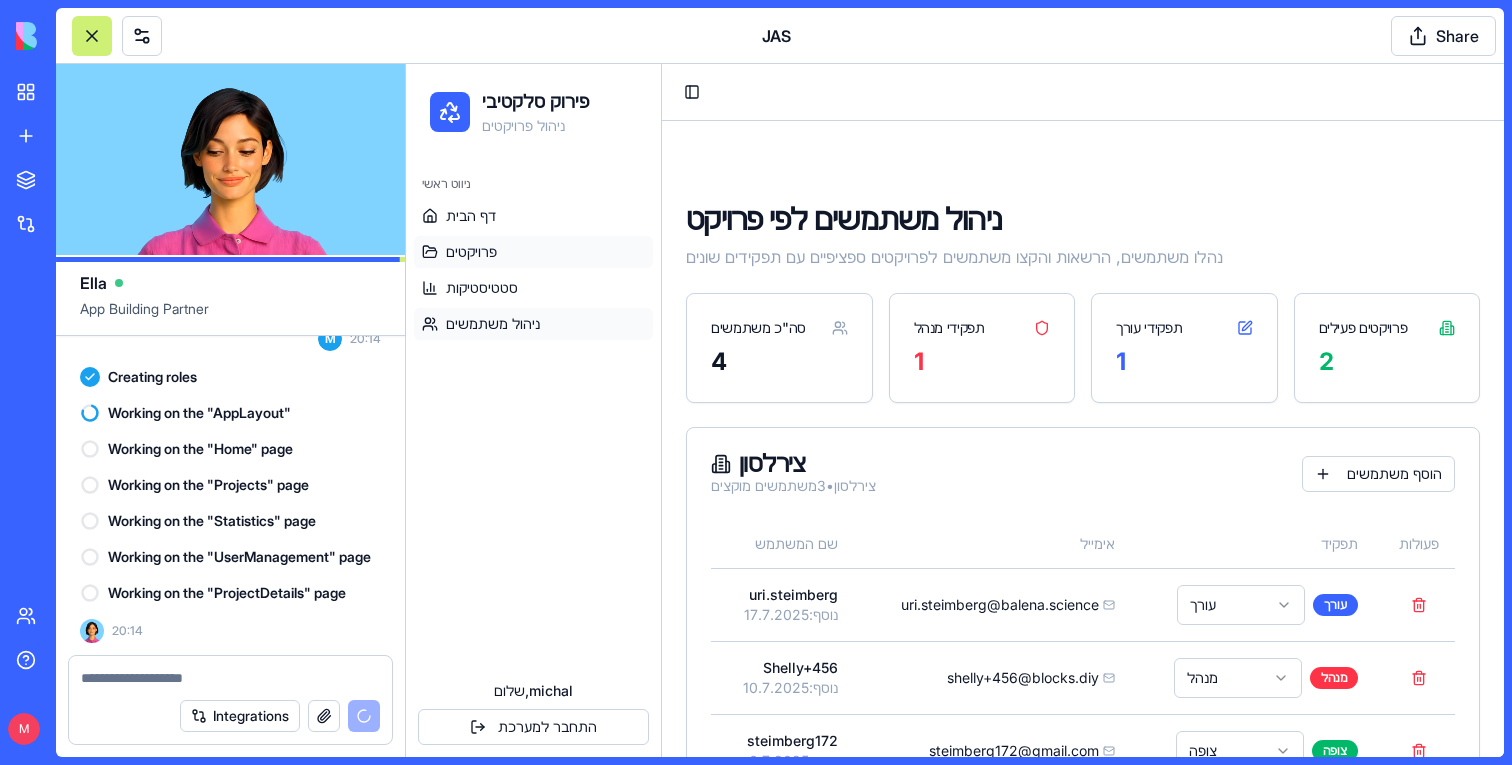 click on "פרויקטים" at bounding box center [471, 252] 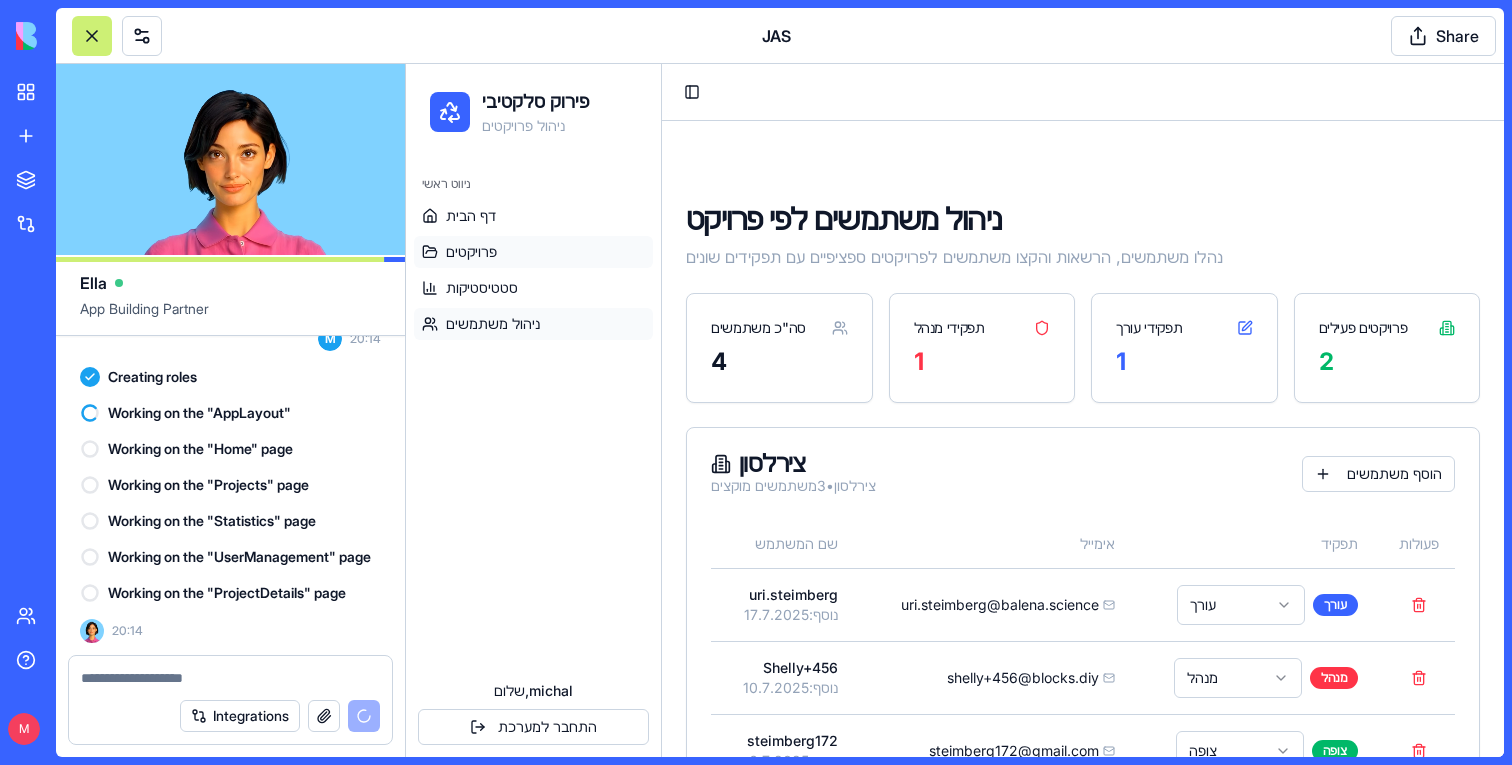 click on "פרויקטים" at bounding box center (471, 252) 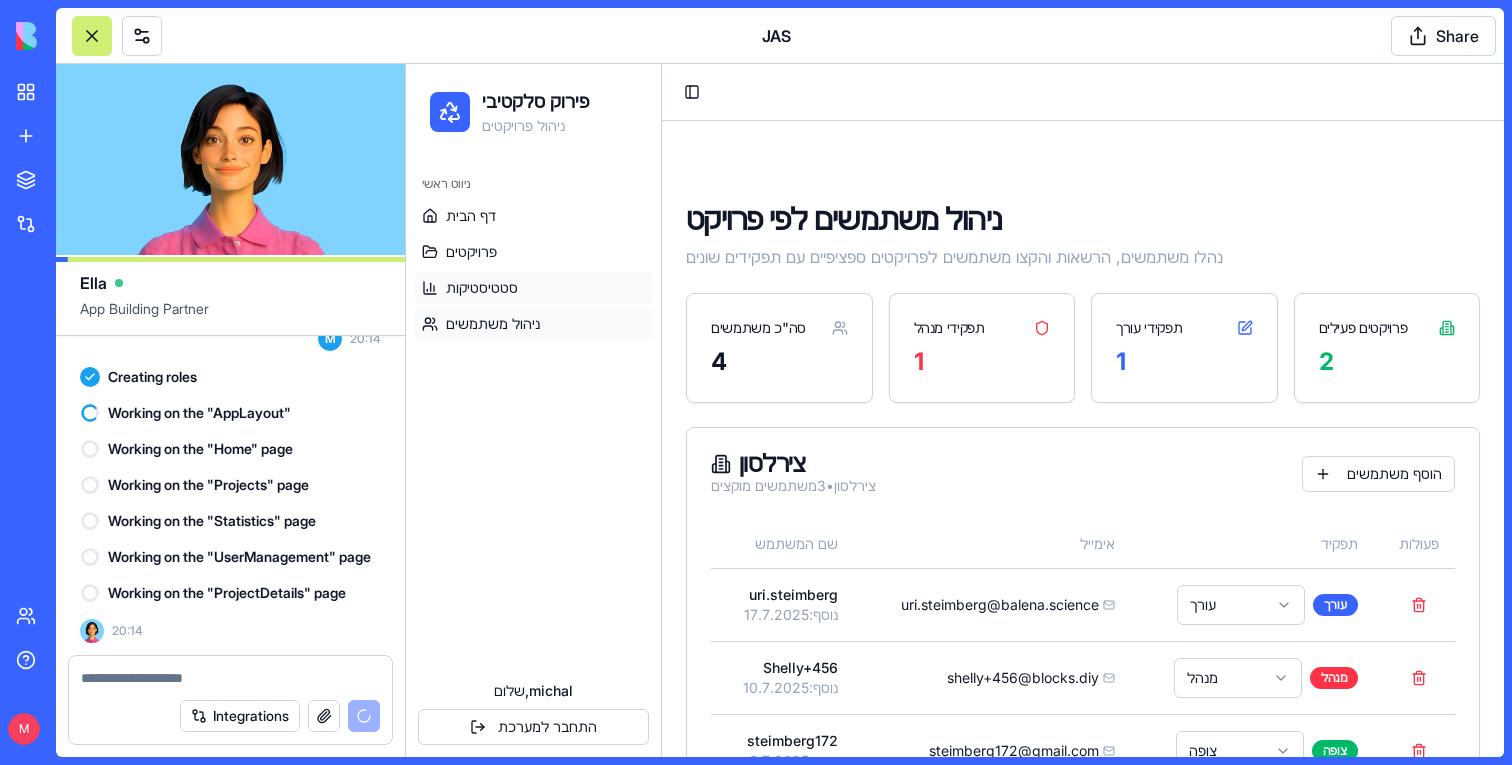 click on "ניהול משתמשים" at bounding box center (493, 324) 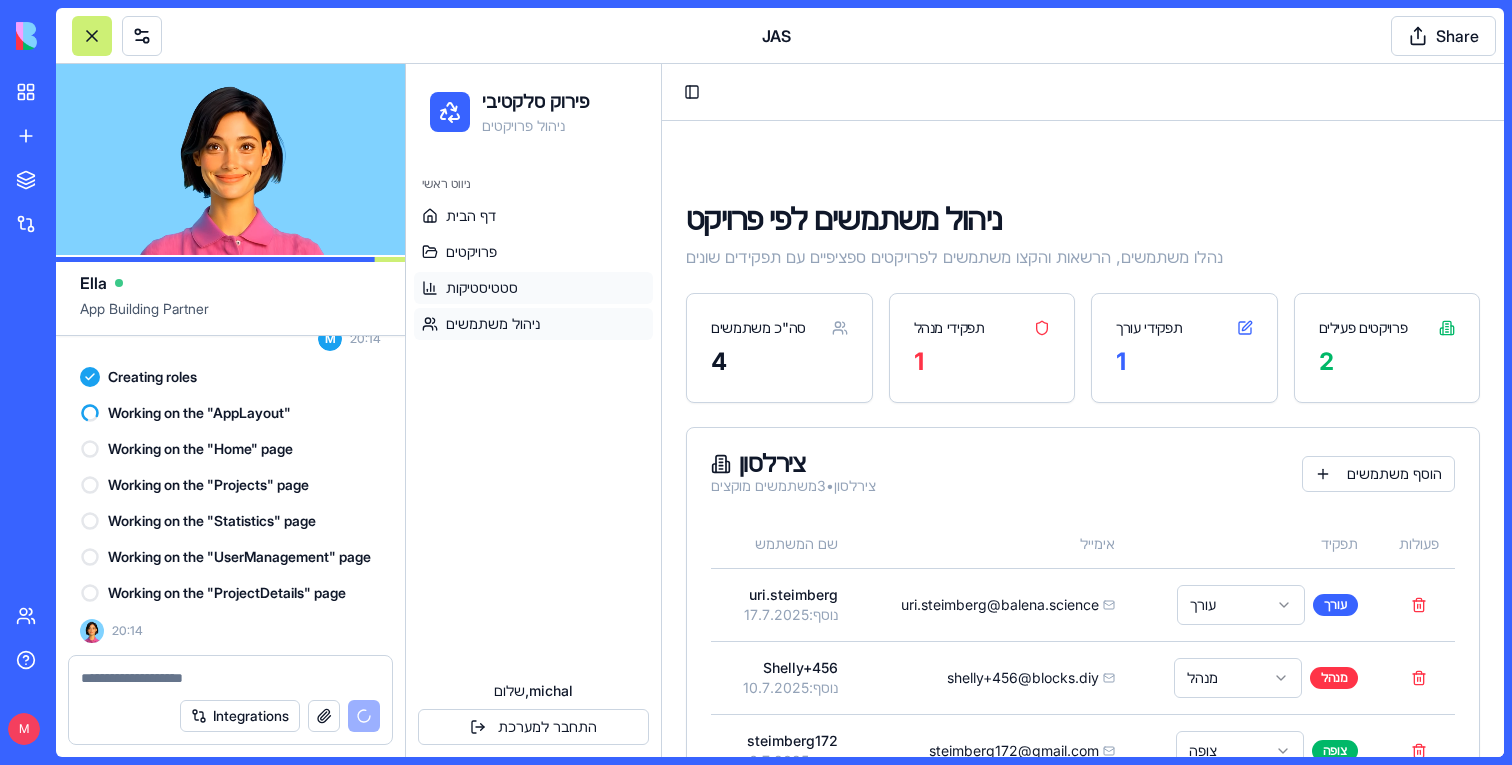 click on "סטטיסטיקות" at bounding box center (482, 288) 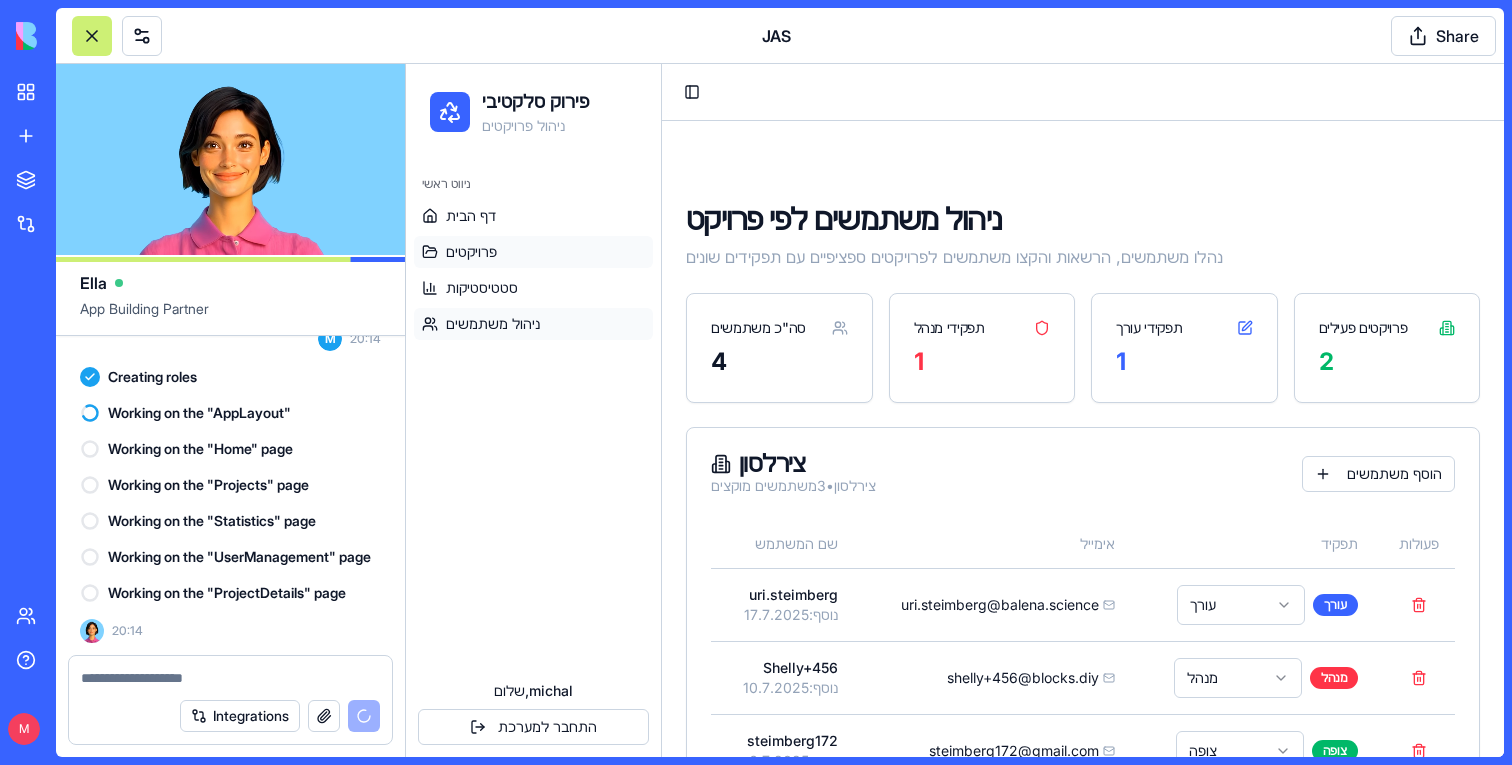 click on "פרויקטים" at bounding box center (471, 252) 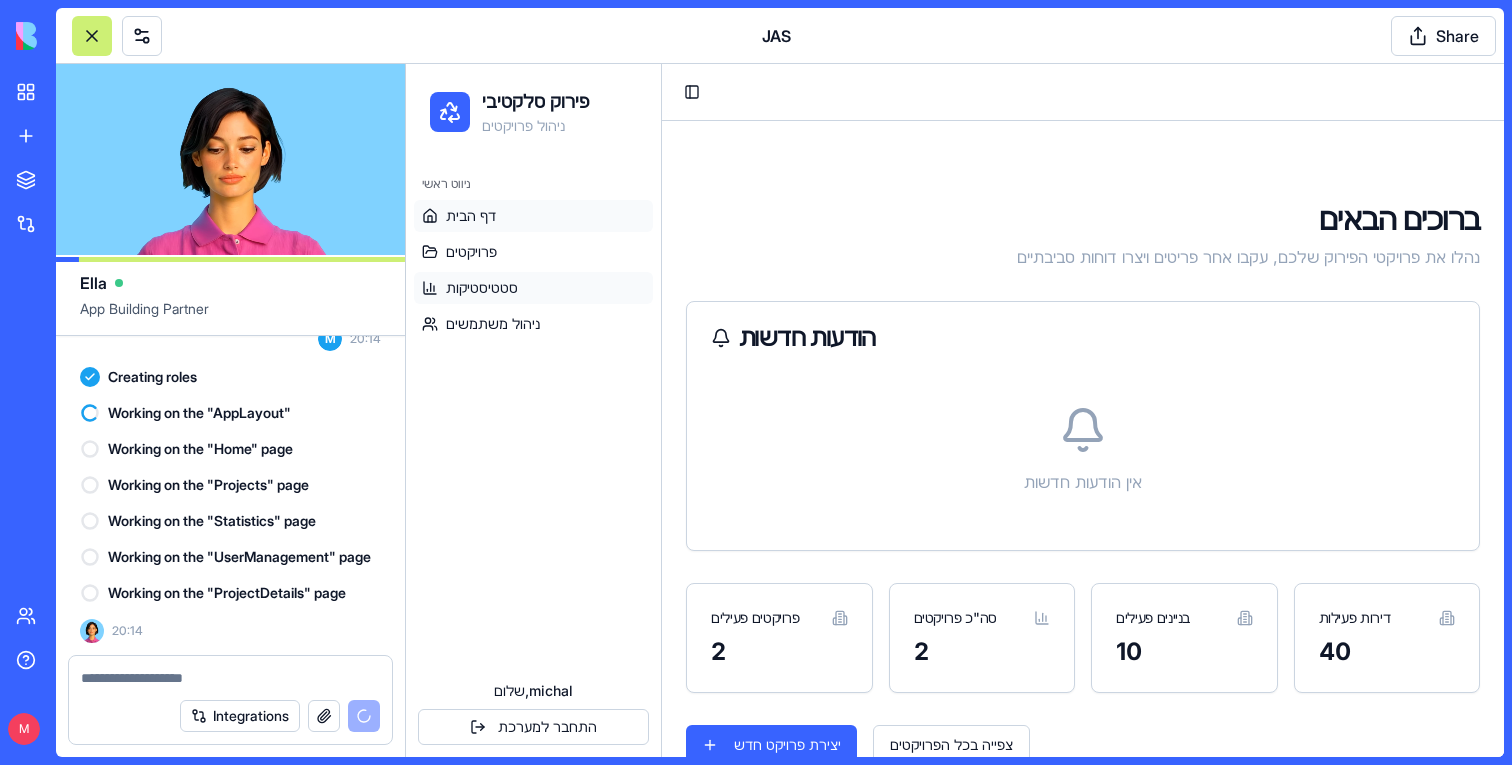 click on "סטטיסטיקות" at bounding box center (482, 288) 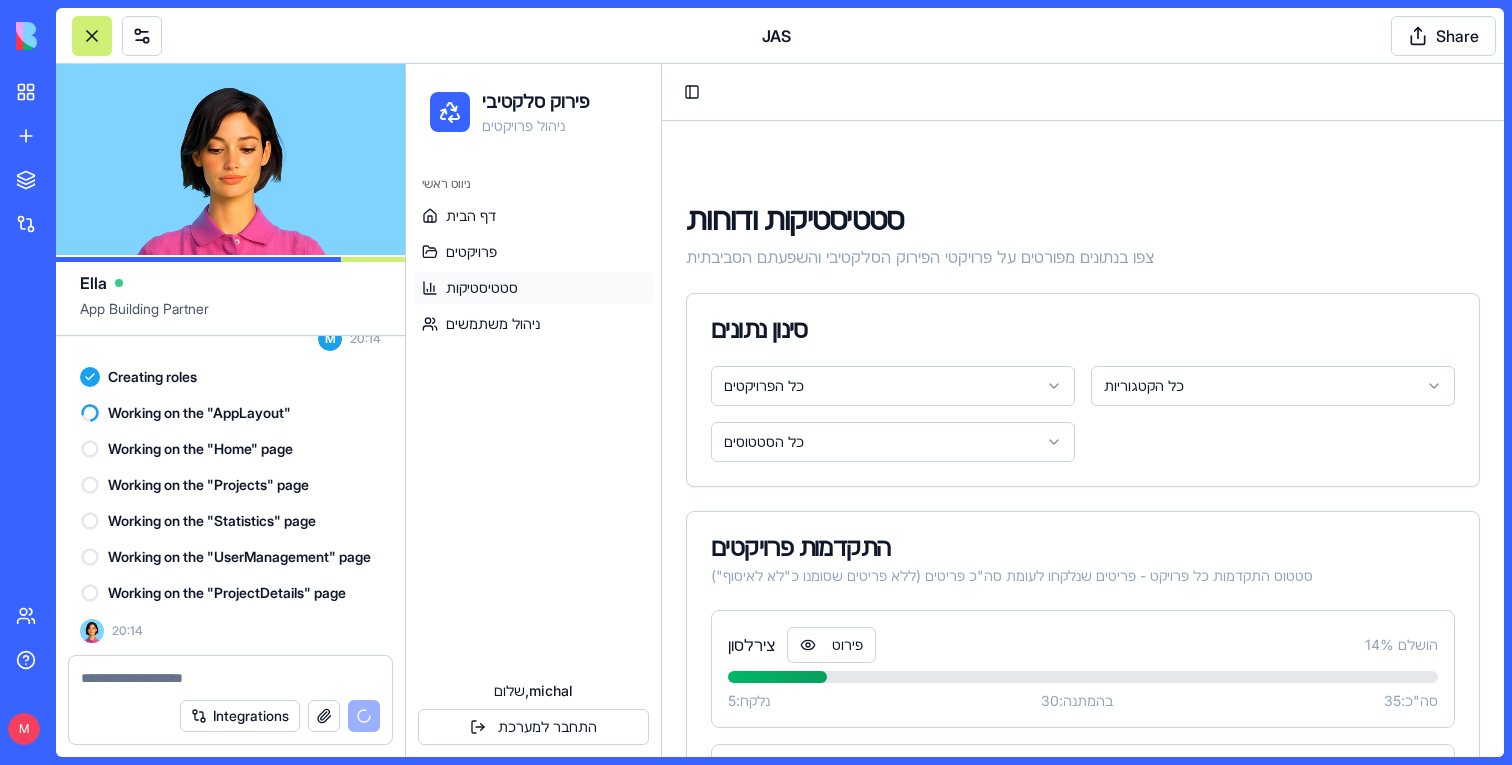 click on "פרויקטים" at bounding box center [471, 252] 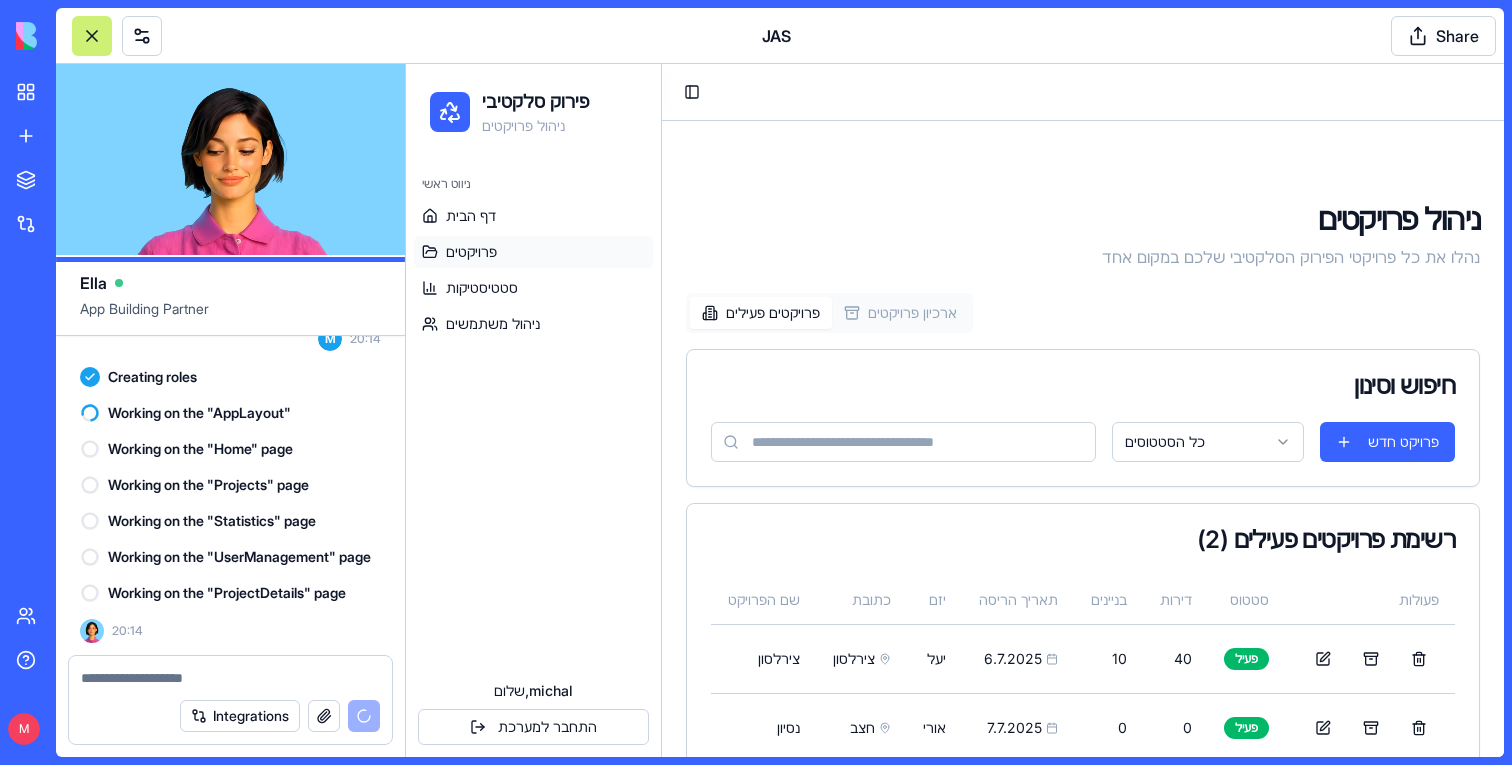 scroll, scrollTop: 53, scrollLeft: 0, axis: vertical 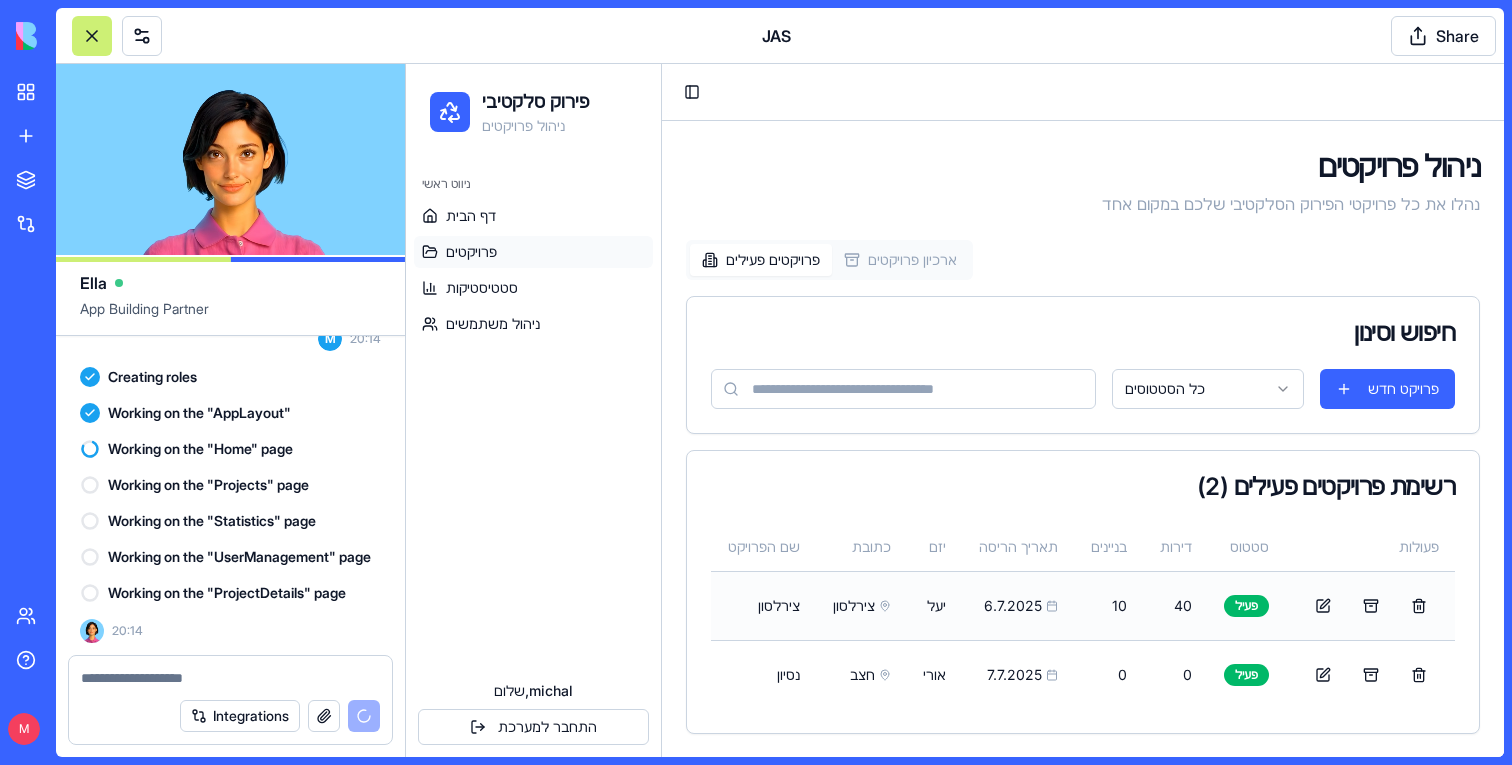 click on "צירלסון" at bounding box center [763, 605] 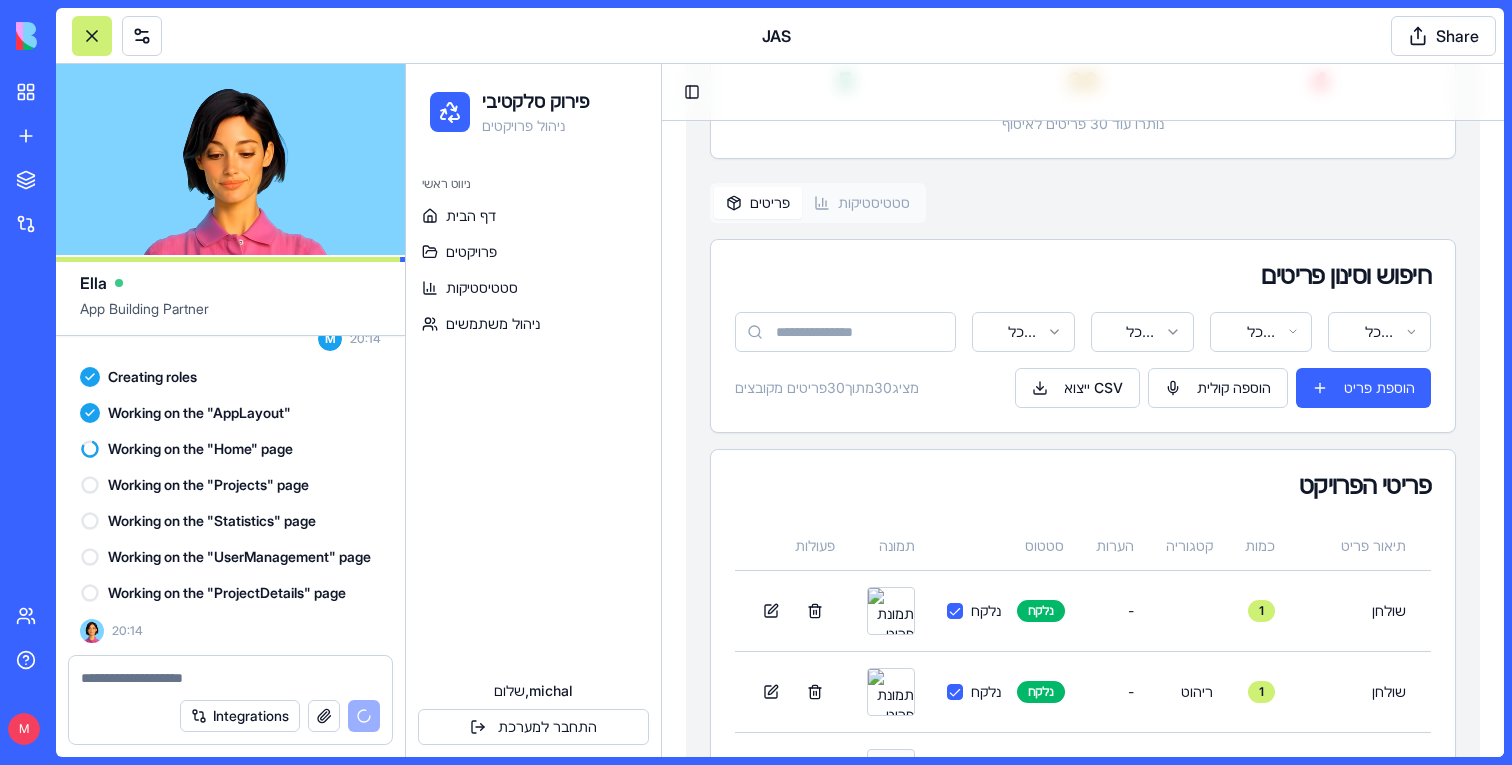 scroll, scrollTop: 552, scrollLeft: 0, axis: vertical 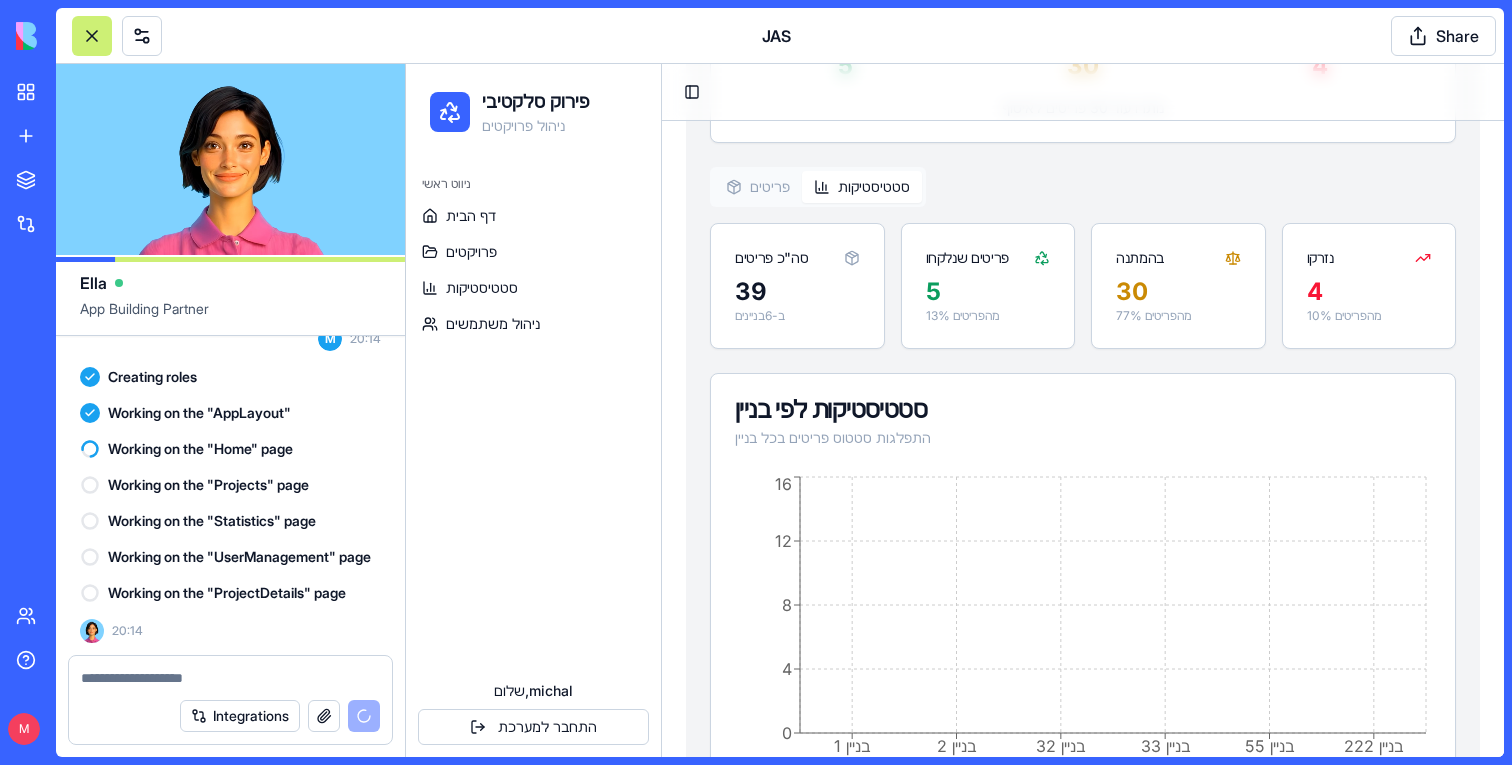 click on "סטטיסטיקות" at bounding box center [862, 187] 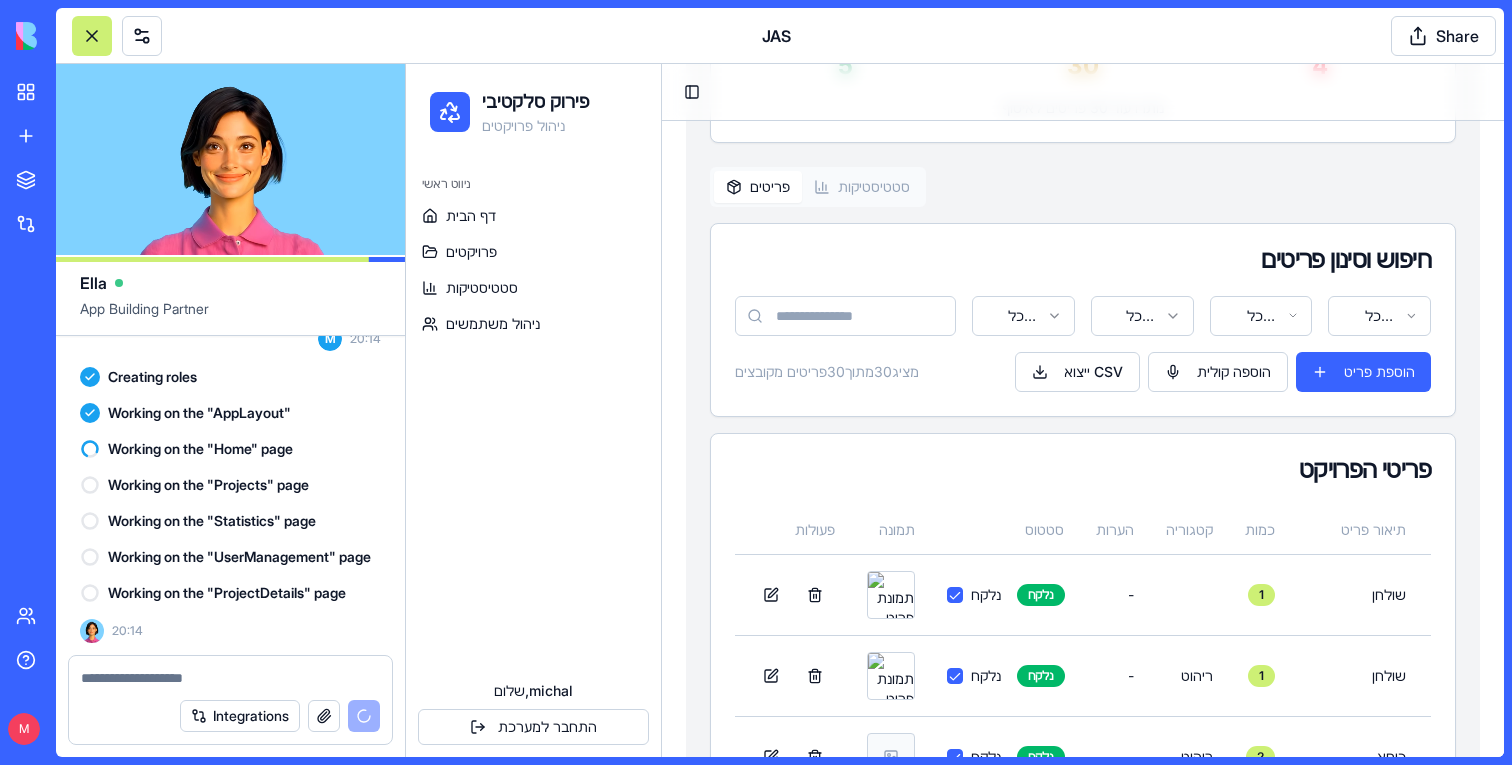 click on "פריטים" at bounding box center [758, 187] 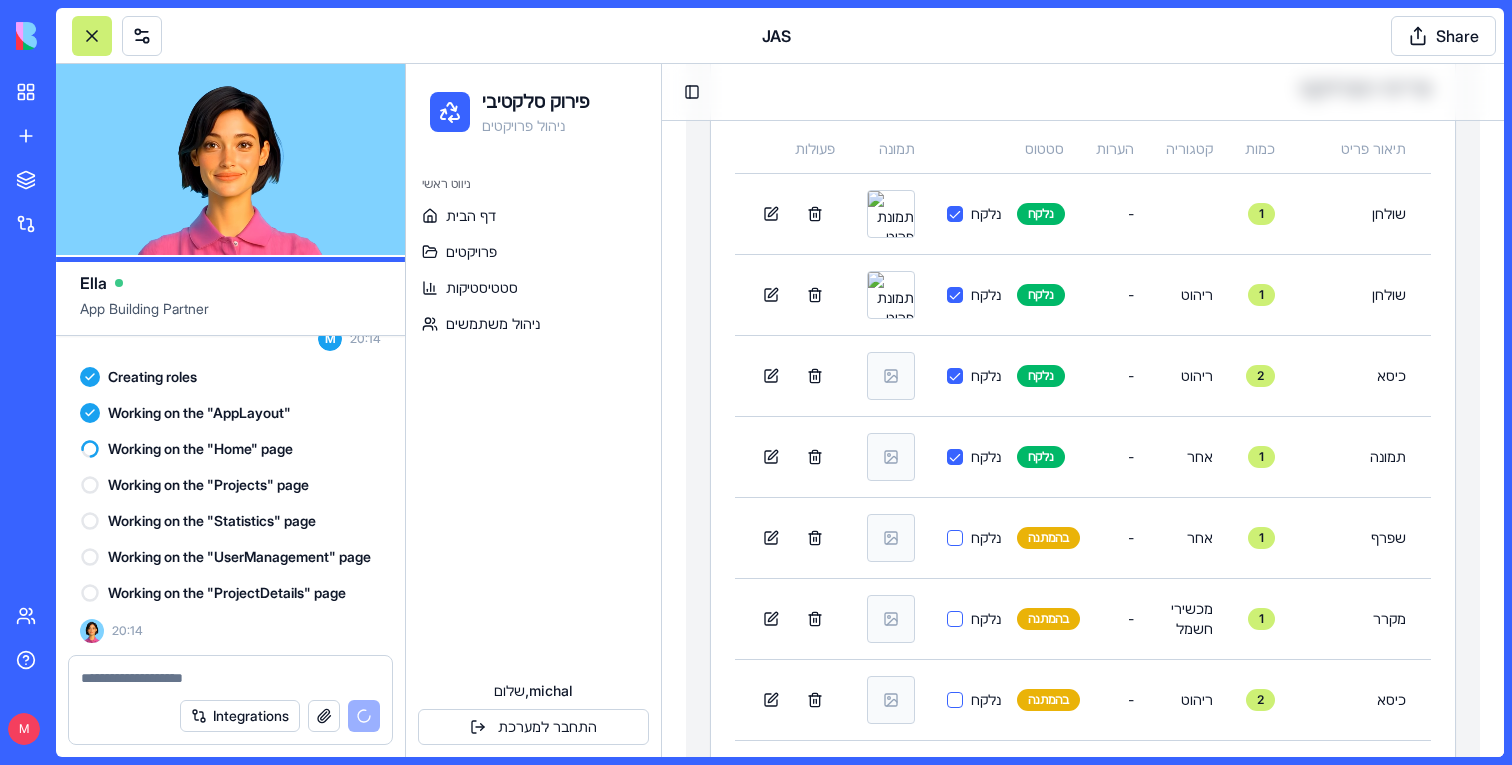 scroll, scrollTop: 0, scrollLeft: 0, axis: both 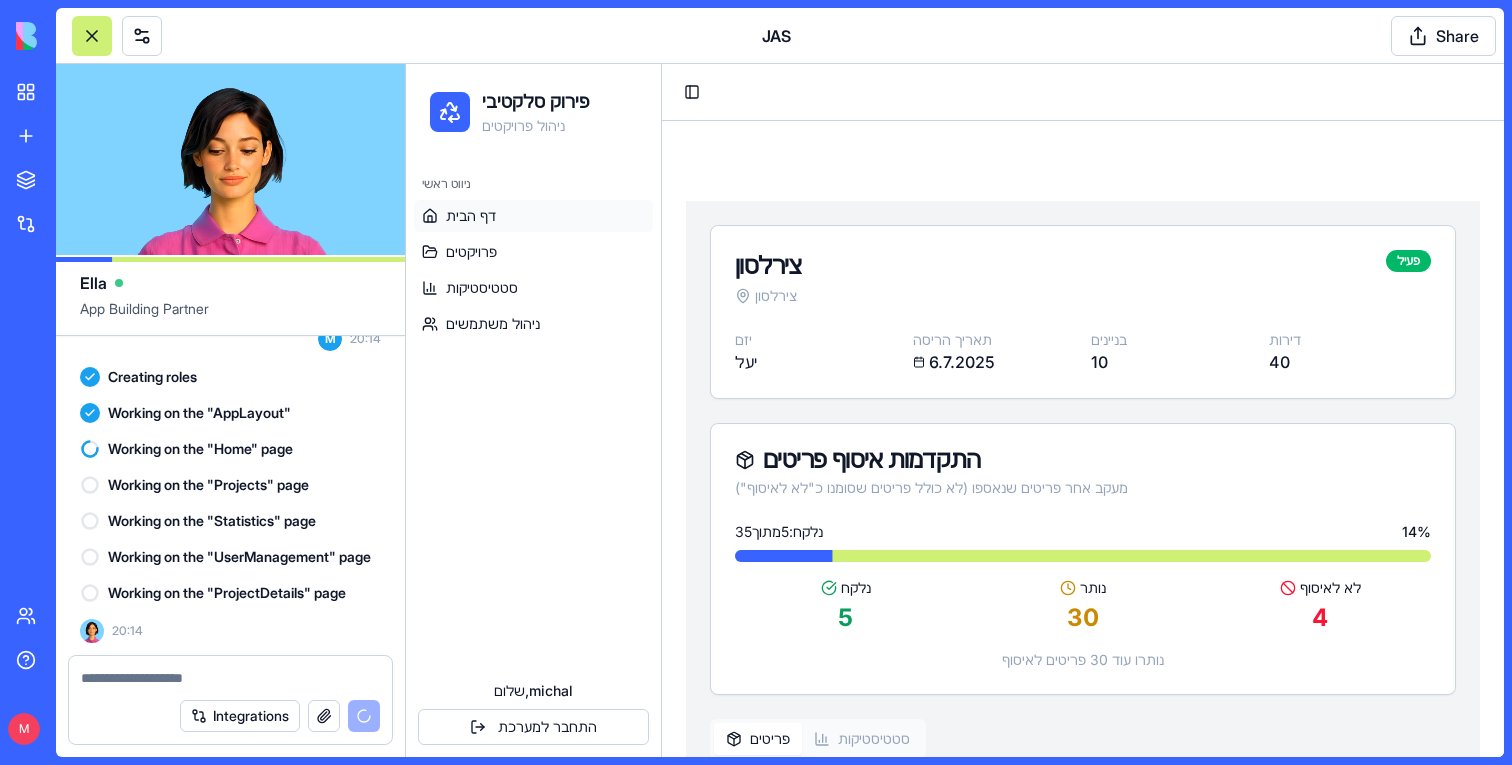 click on "דף הבית" at bounding box center (533, 216) 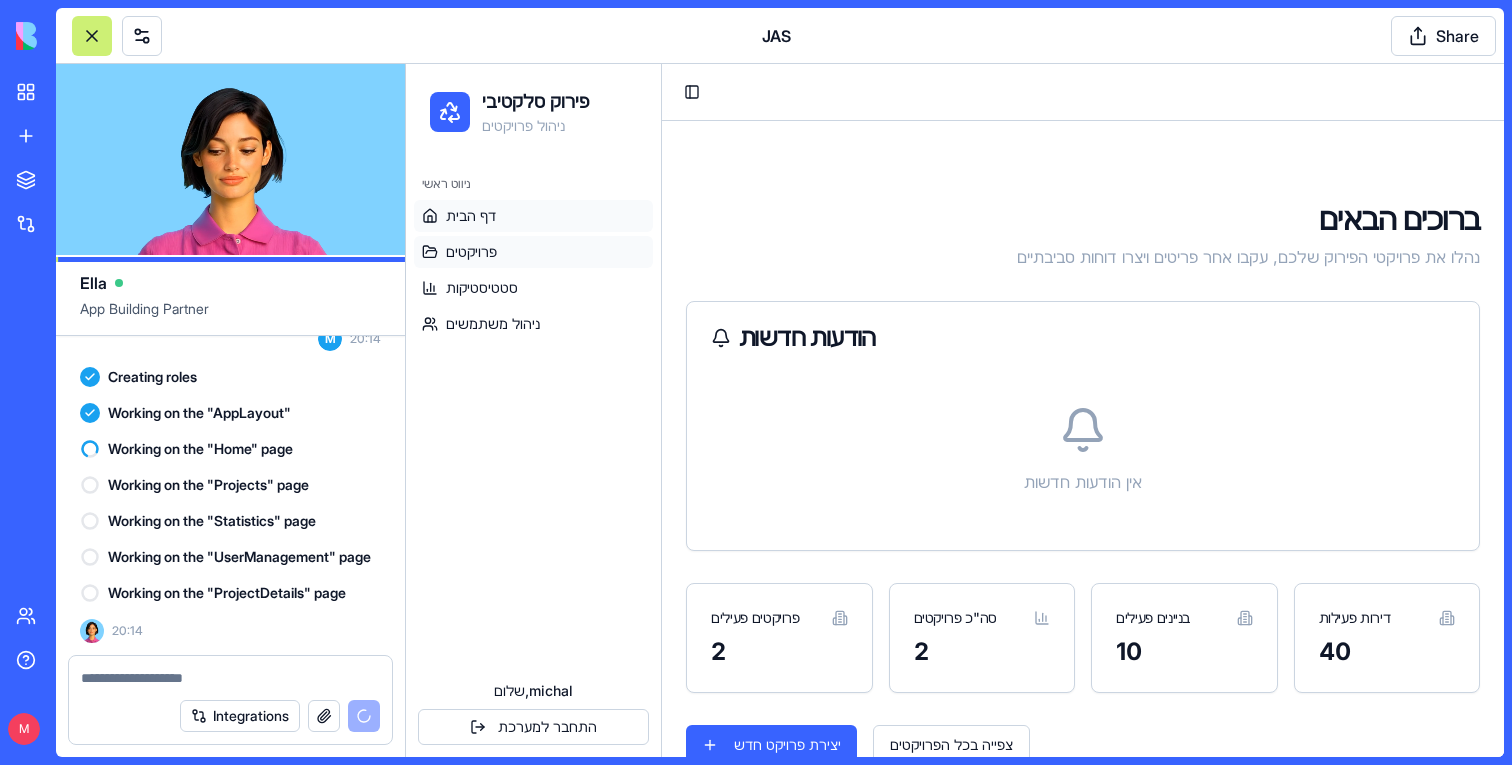 click on "פרויקטים" at bounding box center [533, 252] 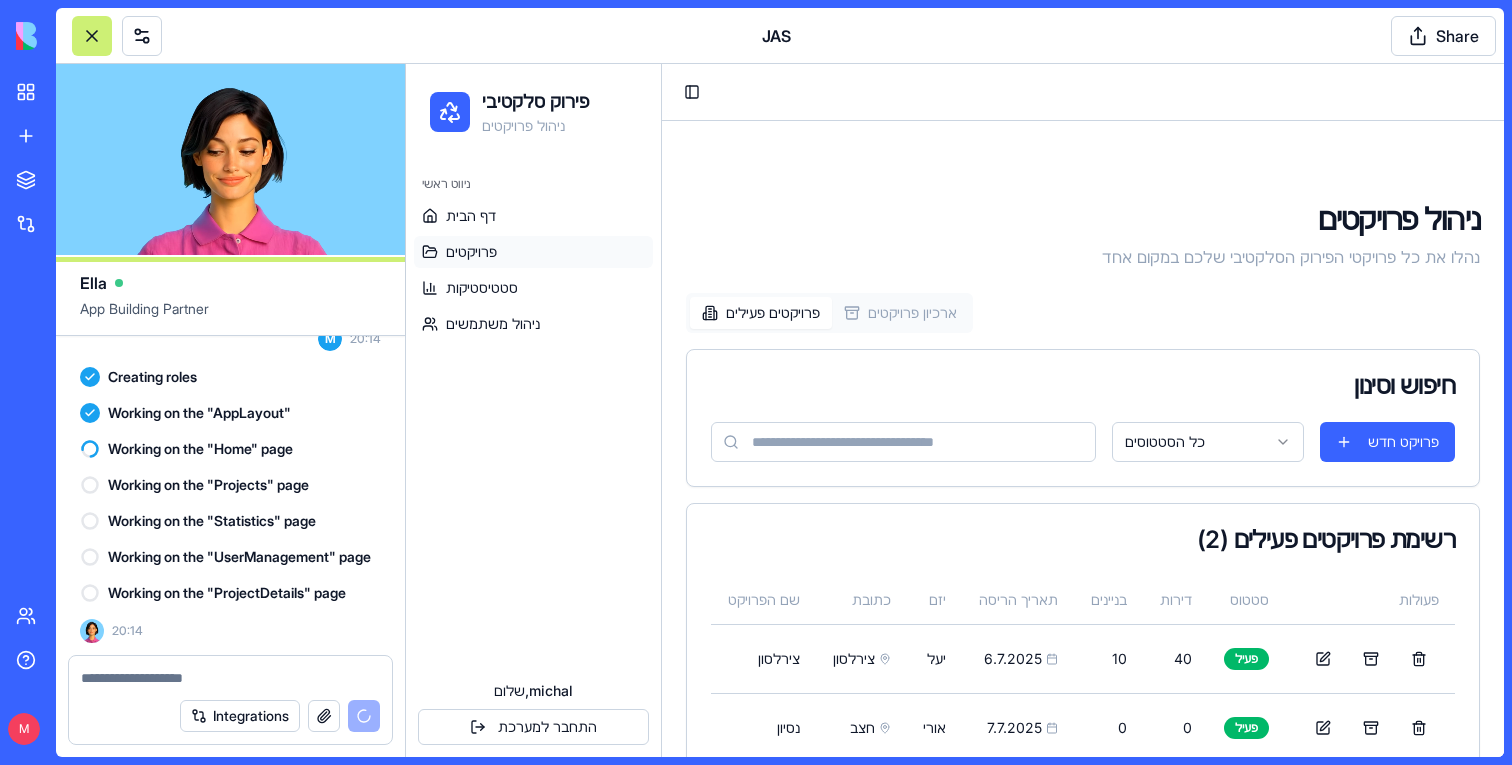 scroll, scrollTop: 71221, scrollLeft: 0, axis: vertical 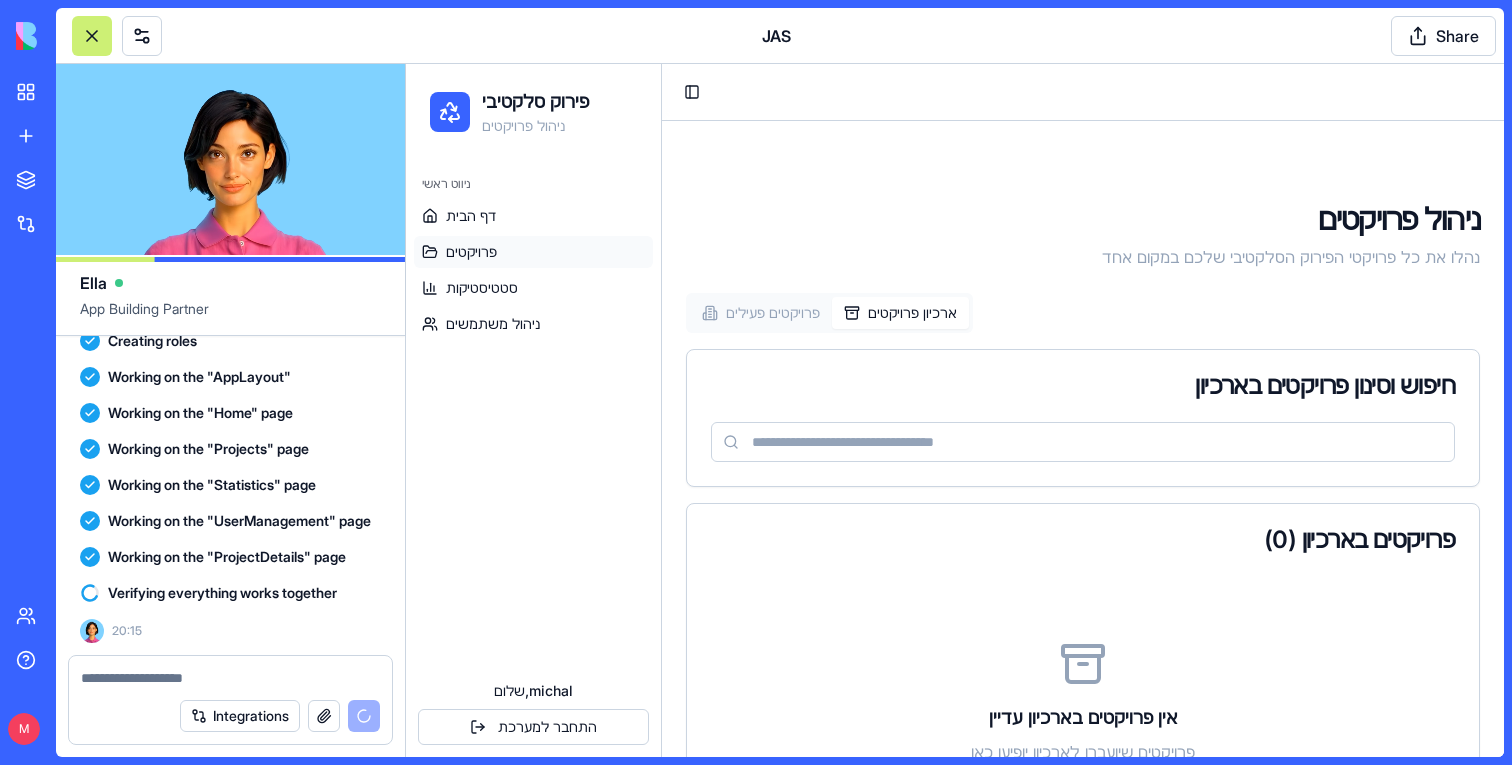 click on "ארכיון פרויקטים" at bounding box center [900, 313] 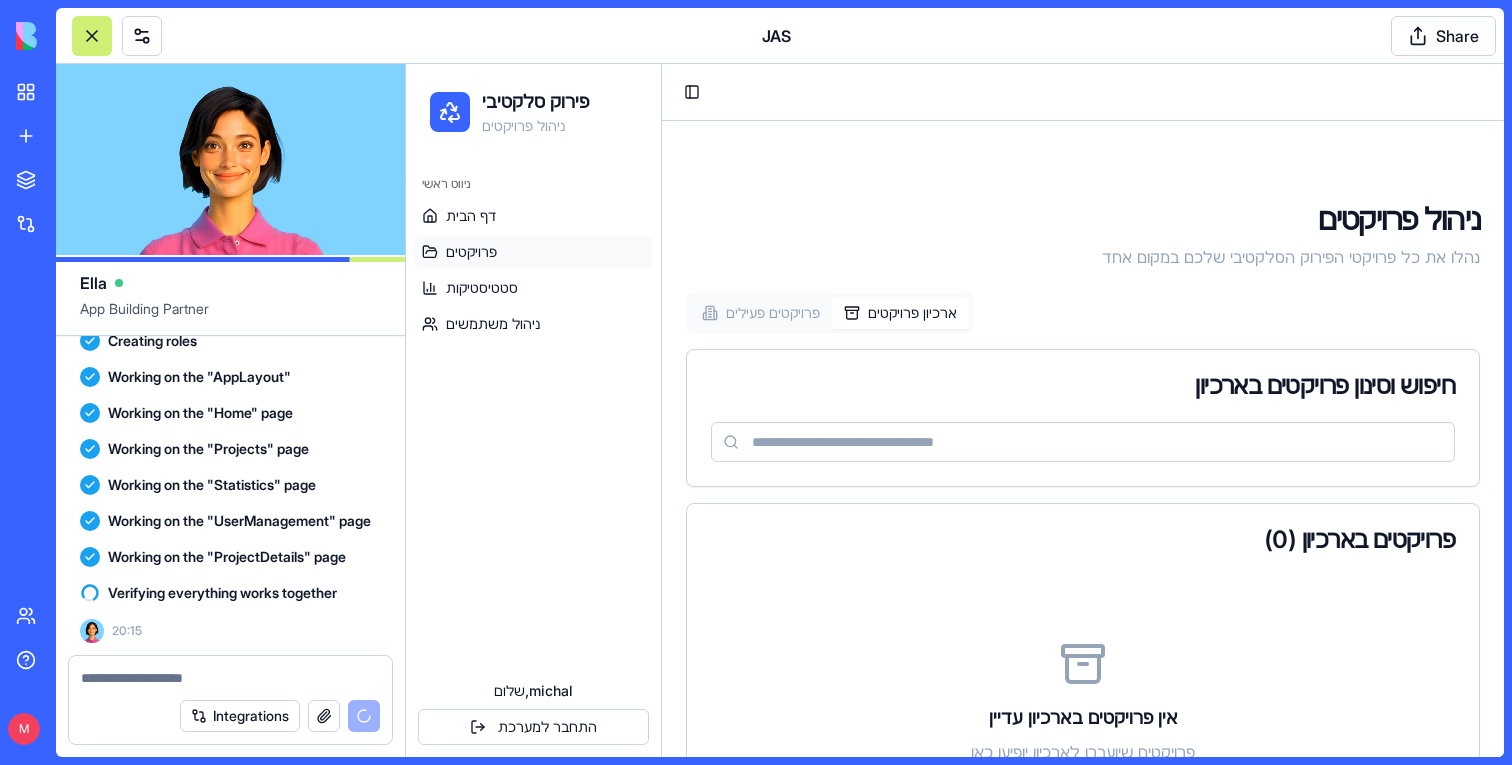 click on "פרויקטים פעילים" at bounding box center (761, 313) 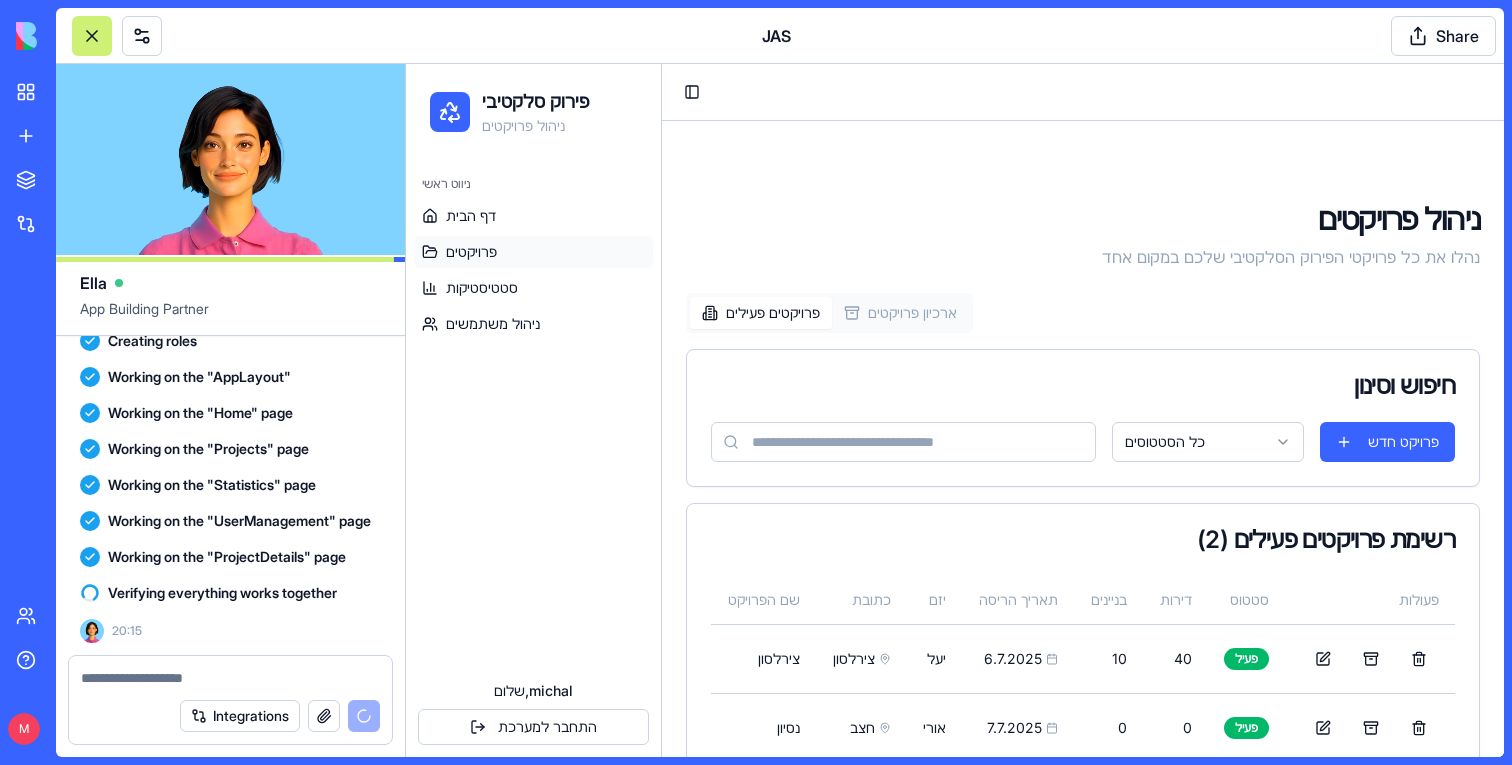 scroll, scrollTop: 53, scrollLeft: 0, axis: vertical 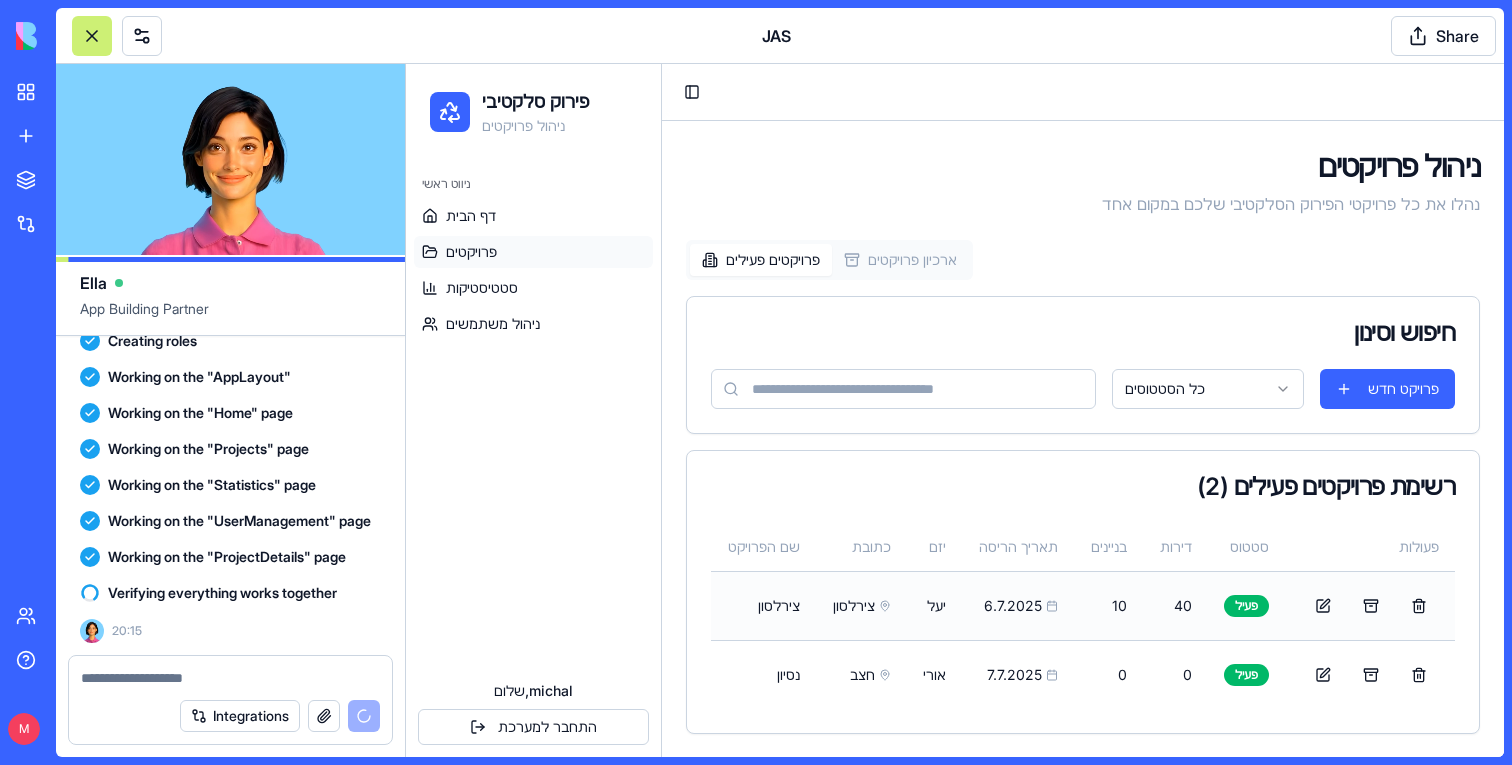 click on "40" at bounding box center [1175, 605] 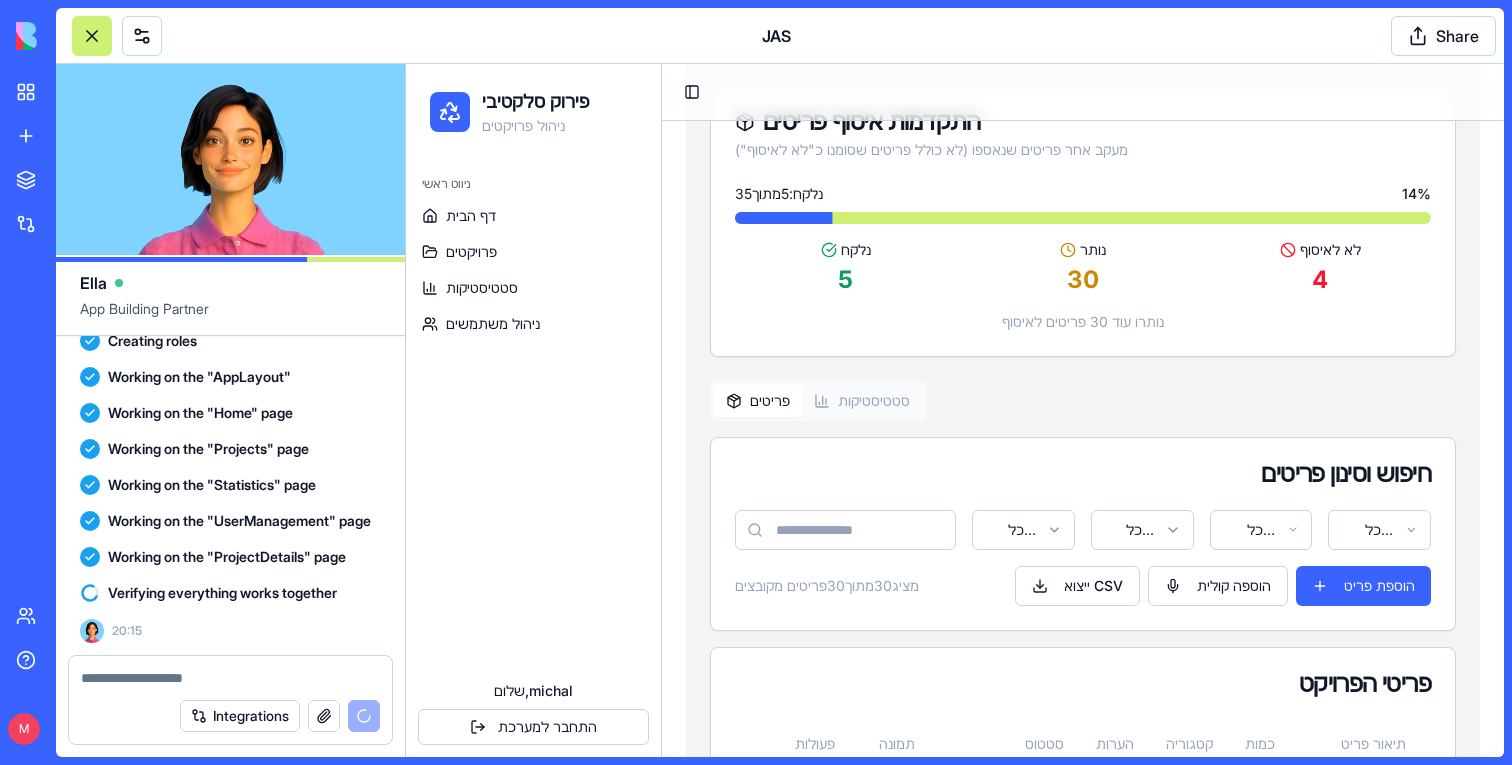 scroll, scrollTop: 554, scrollLeft: 0, axis: vertical 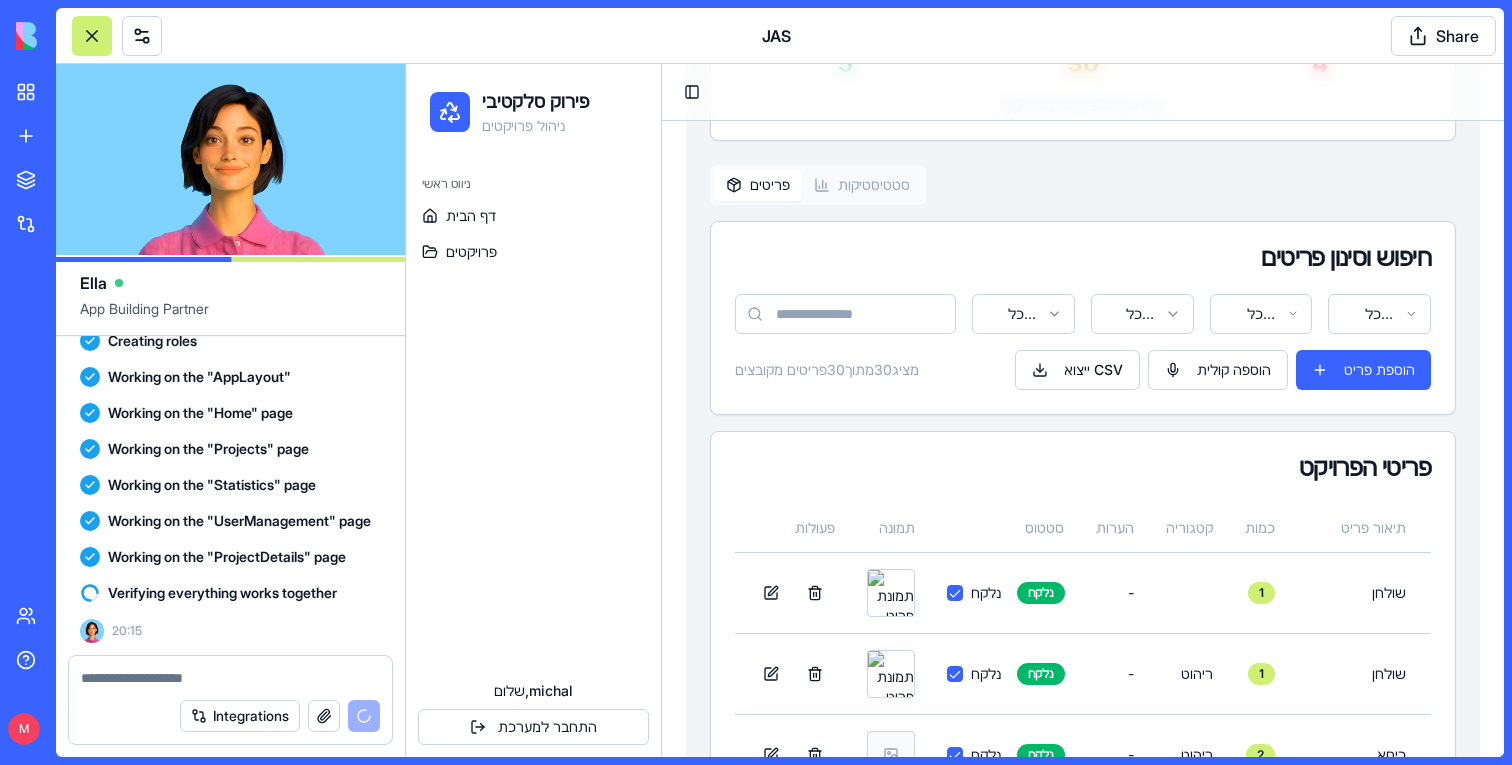click on "פריטים סטטיסטיקות חיפוש וסינון פריטים כל הבניינים כל הדירות כל הקטגוריות כל הסטטוסים מציג  30  מתוך  30  פריטים מקובצים ייצוא CSV הוספה קולית הוספת פריט פריטי הפרויקט פעולות תמונה סטטוס הערות קטגוריה כמות תיאור פריט דירה בניין נלקח נלקח - 1 שולחן 23 2 נלקח נלקח - ריהוט 1 שולחן 3 33 נלקח נלקח - ריהוט 2 כיסא 3 33 נלקח נלקח - אחר 1 תמונה 3 33 נלקח בהמתנה - אחר 1 שפרף 2 2 נלקח בהמתנה - מכשירי חשמל 1 מקרר 2 2 נלקח בהמתנה - ריהוט 2 כיסא 2 2 נלקח בהמתנה - מכשירי חשמל 1 מקרר 2 222 נלקח בהמתנה - ריהוט 1 ספסל 2 222 נלקח בהמתנה - ריהוט 1 שולחן 2 222 נלקח בהמתנה - ריהוט 2 כסא 2 222 נלקח בהמתנה - ריהוט 1 שולחן 5 32 נלקח -" at bounding box center [1083, 1586] 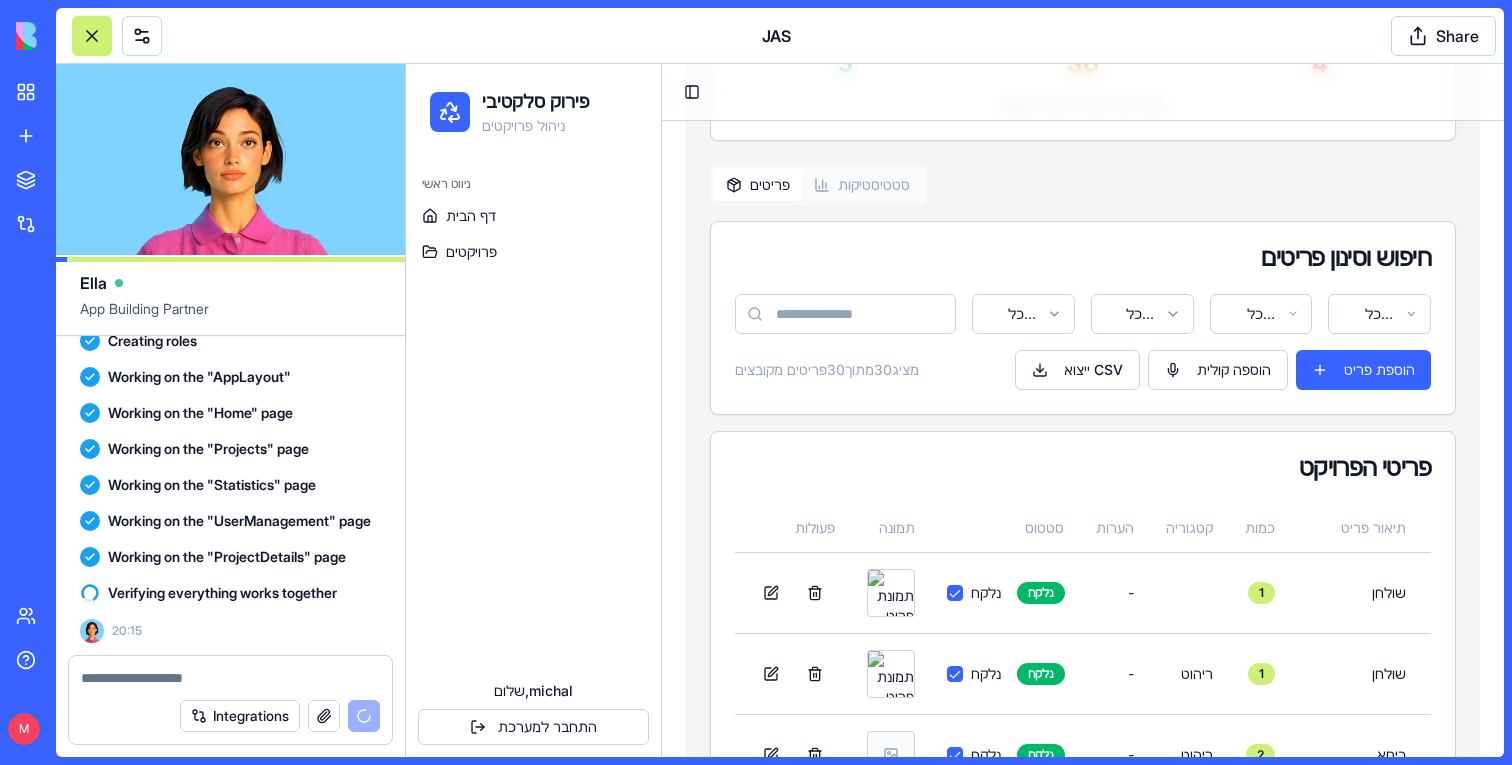 click on "סטטיסטיקות" at bounding box center (862, 185) 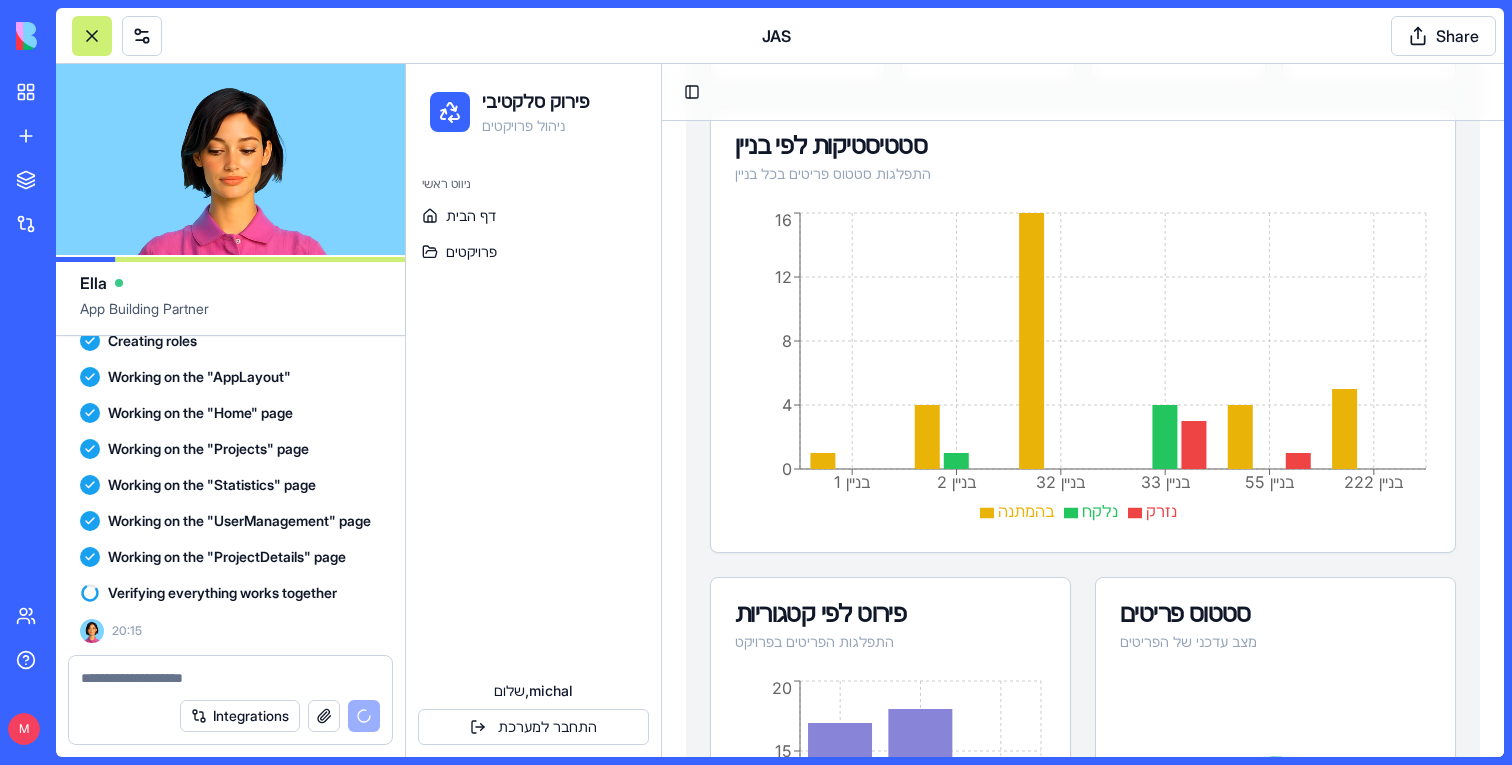 scroll, scrollTop: 1128, scrollLeft: 0, axis: vertical 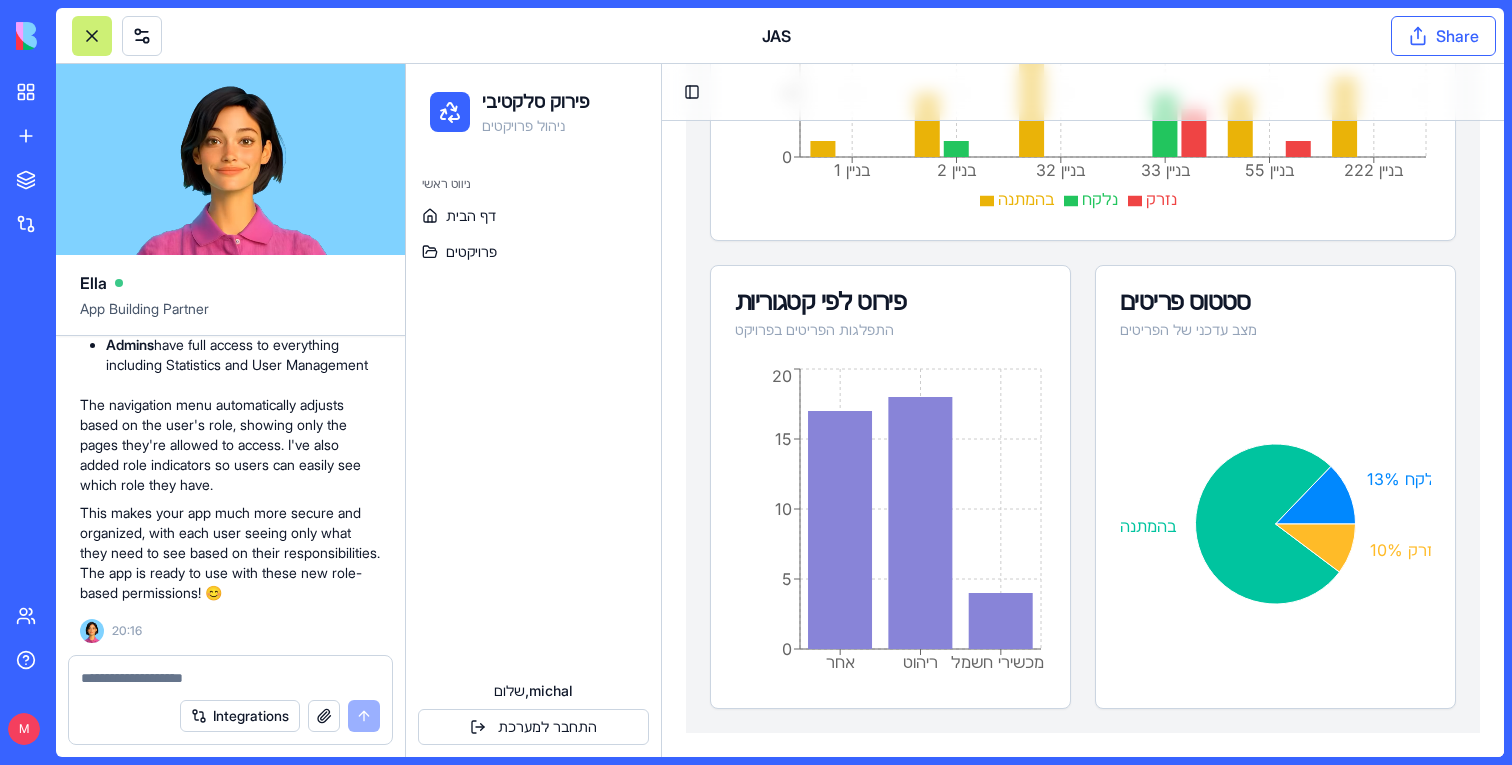 click on "Share" at bounding box center (1443, 36) 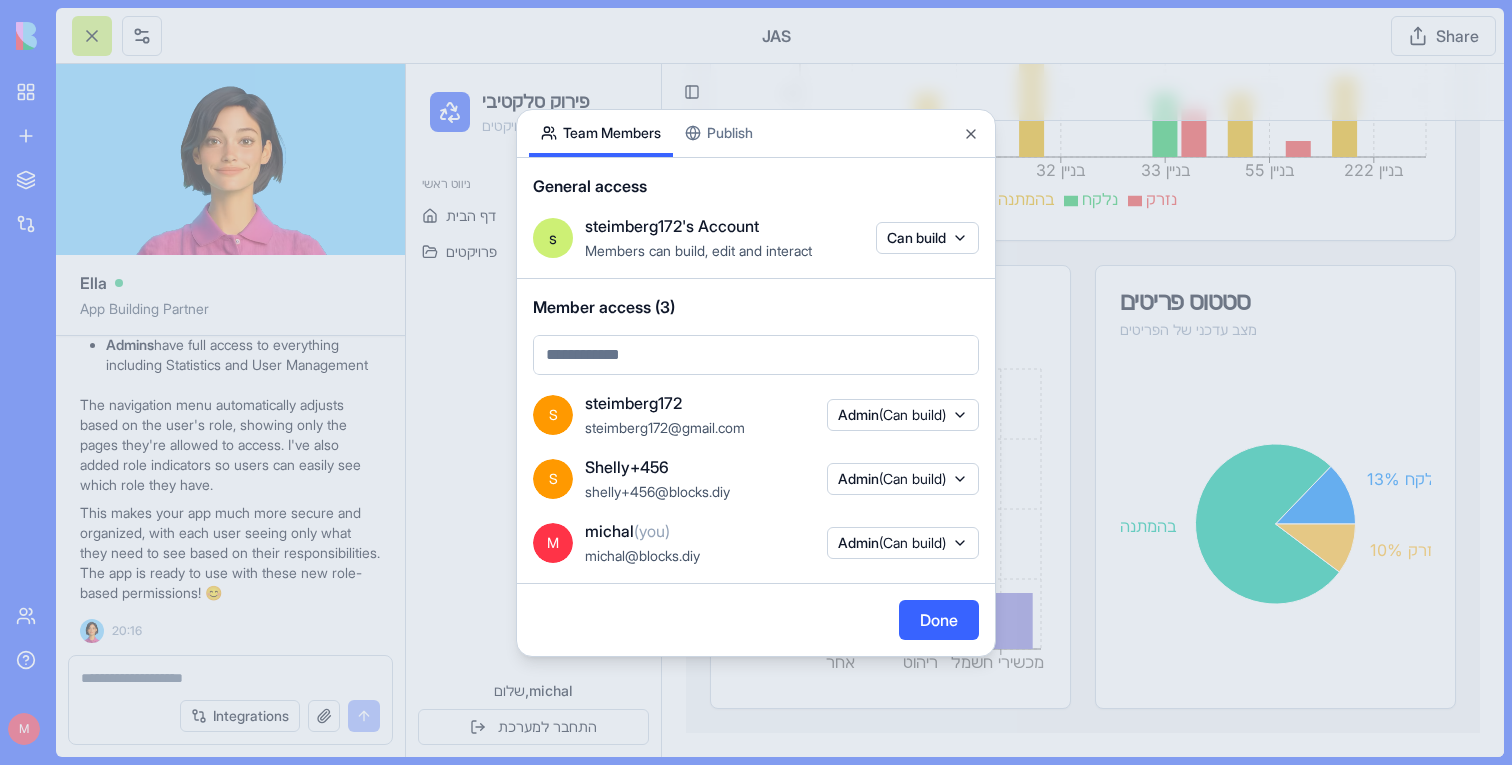 click on "S steimberg172 steimberg172@gmail.com Admin  (Can build)" at bounding box center [756, 415] 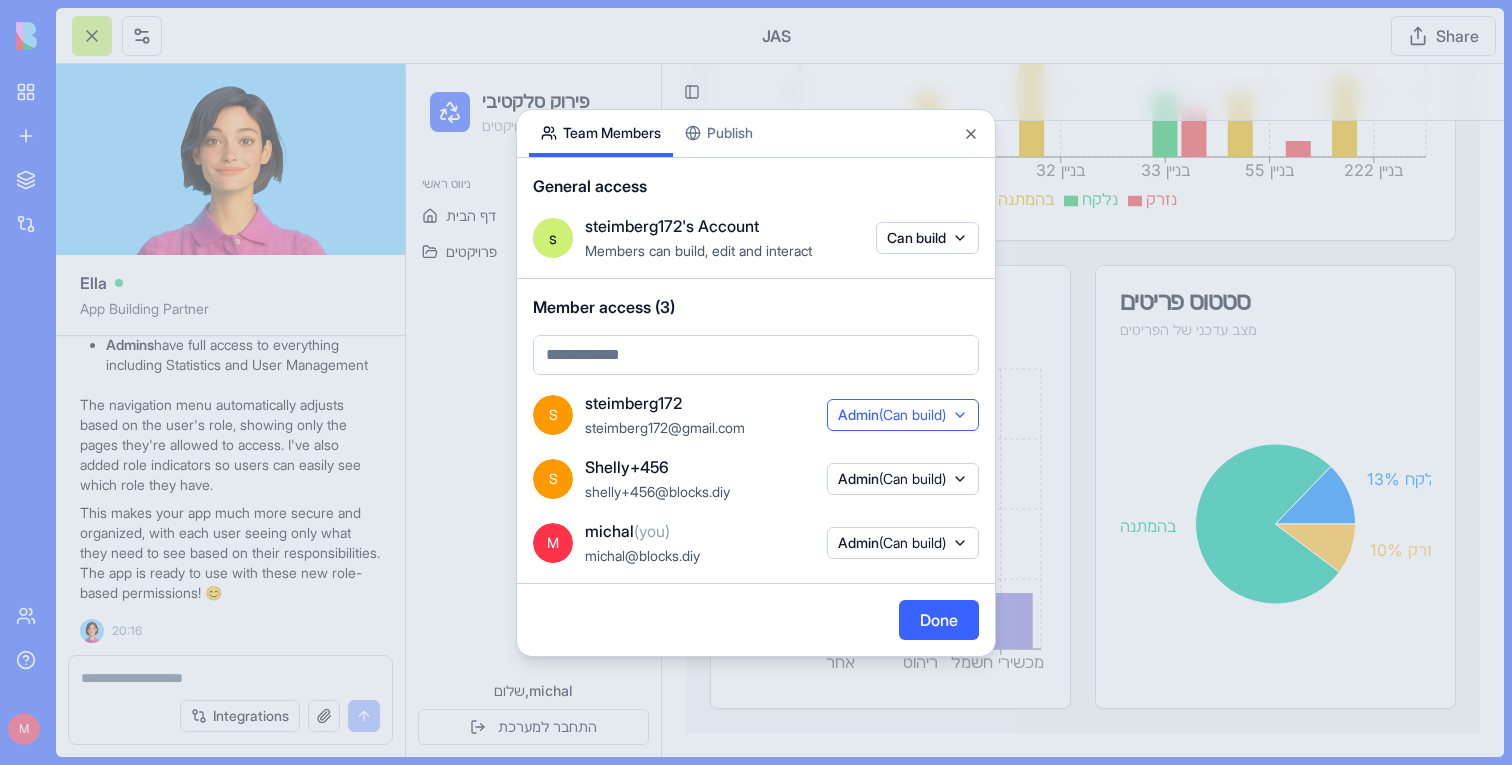 click on "Admin  (Can build)" at bounding box center [892, 415] 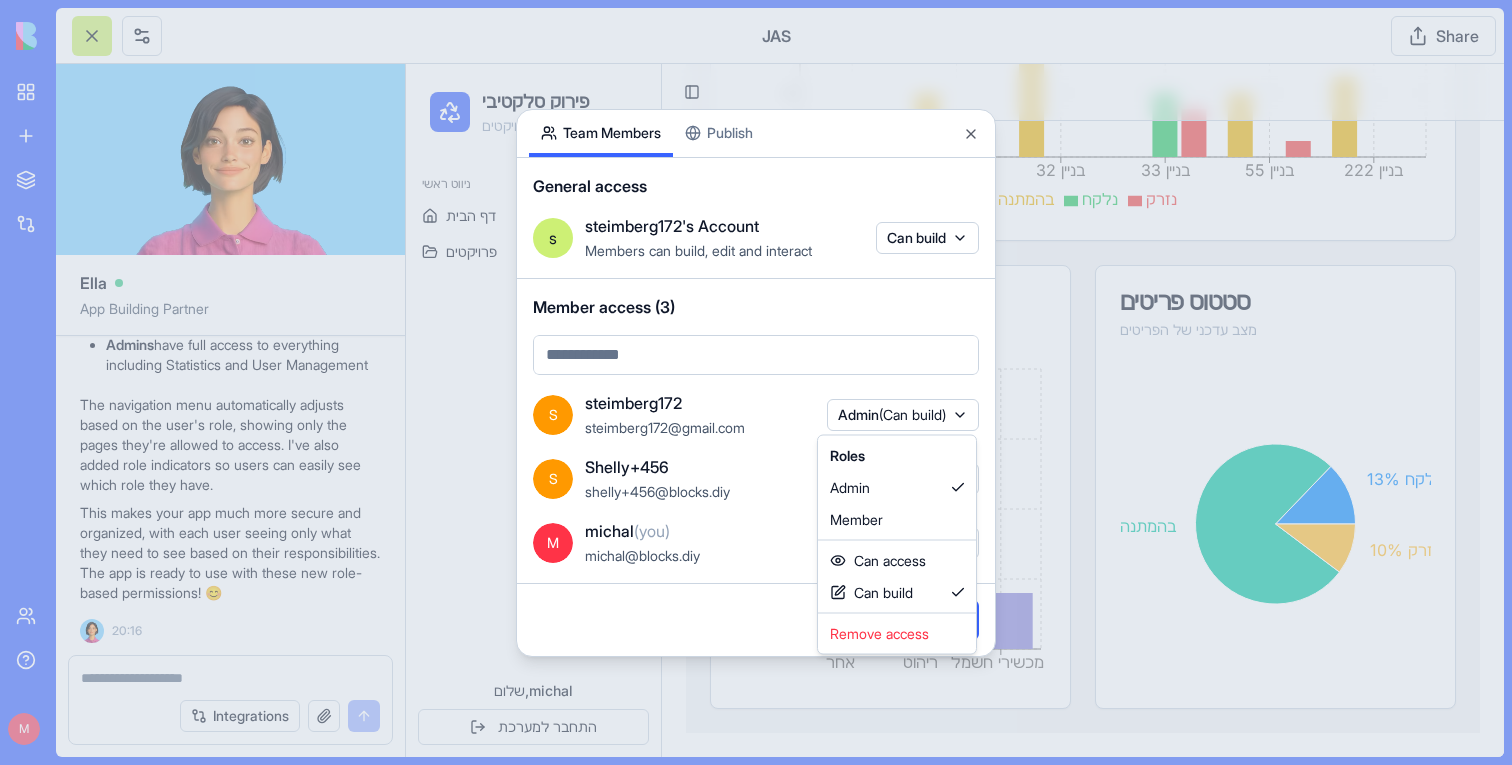 click at bounding box center (756, 382) 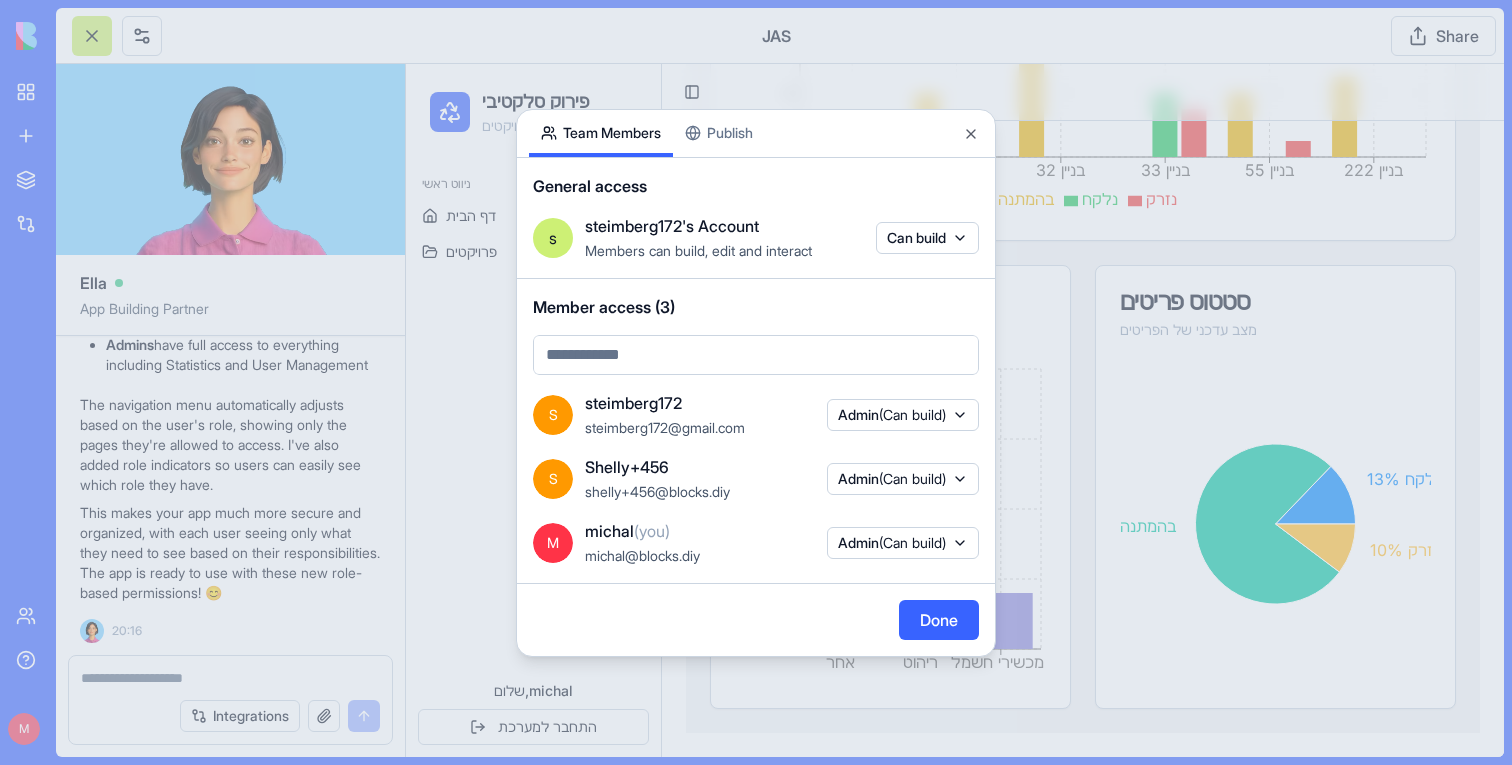 type 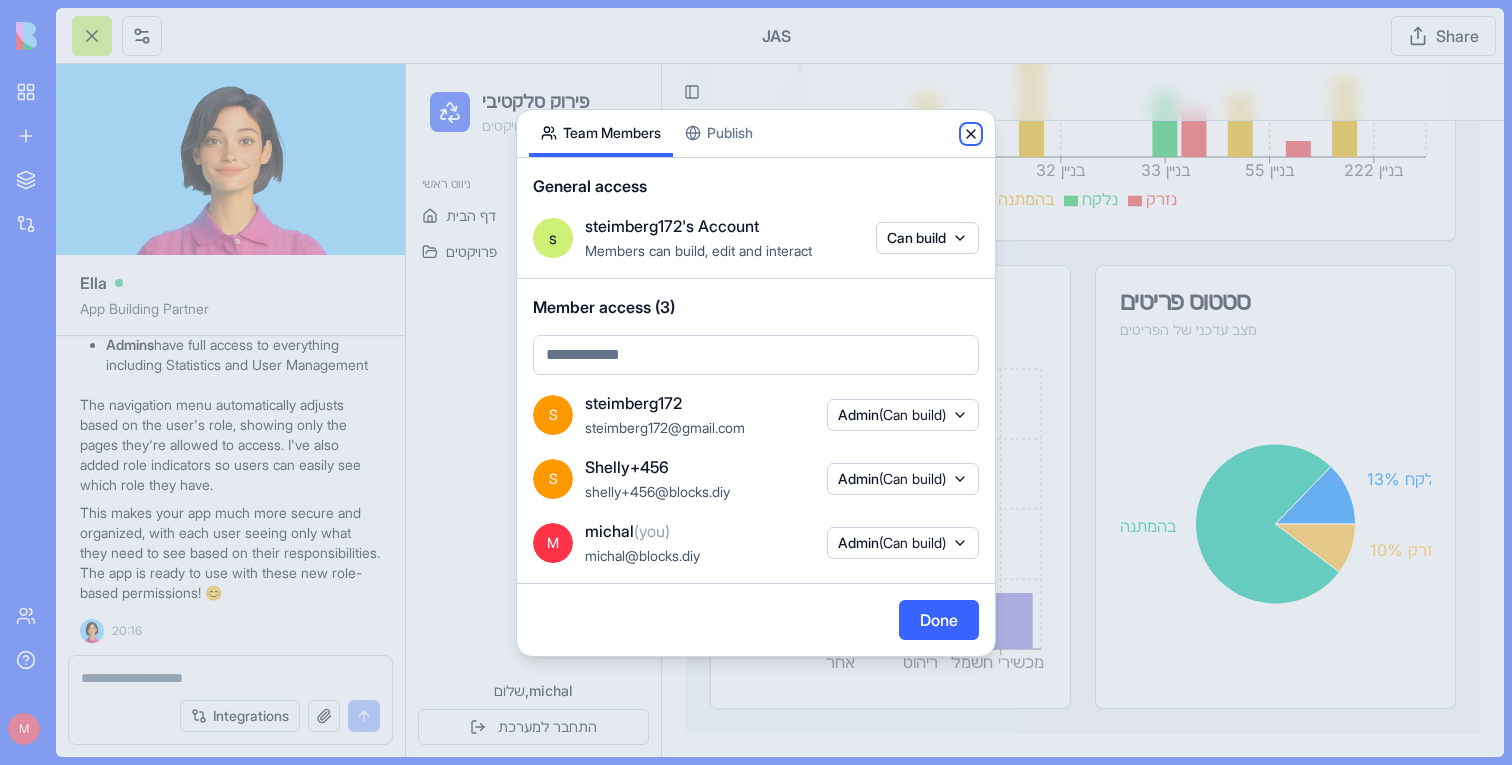 click 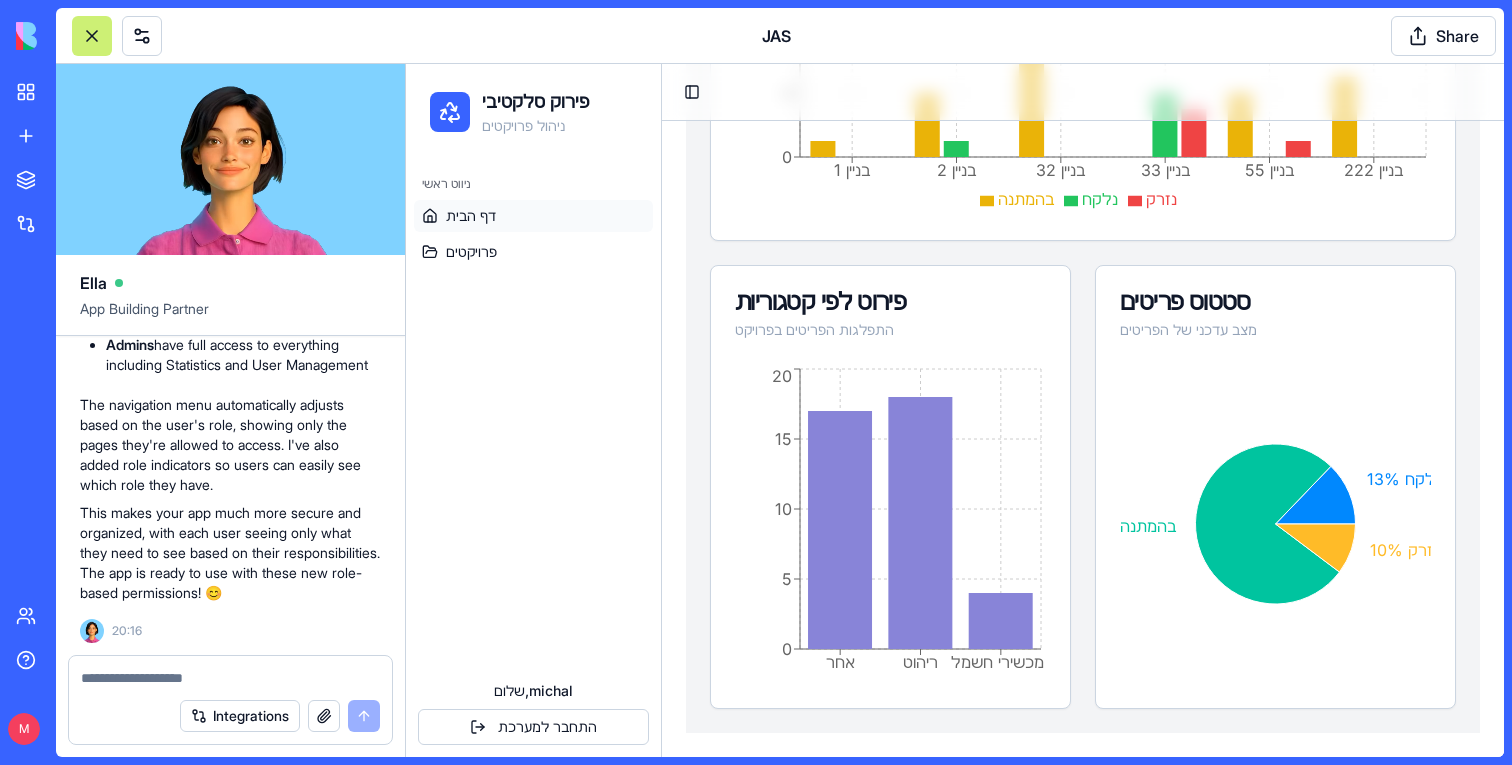click on "דף הבית" at bounding box center [533, 216] 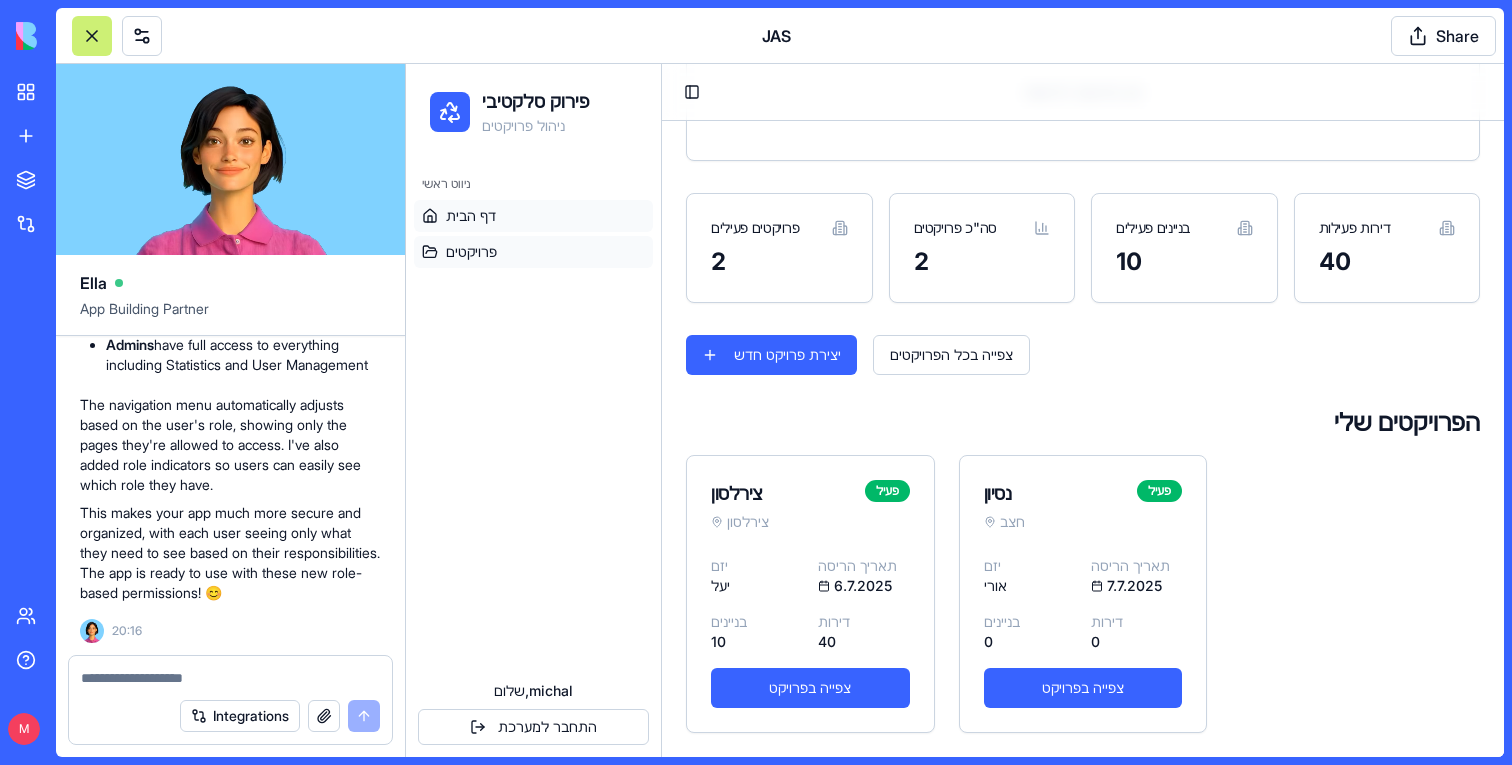 click on "פרויקטים" at bounding box center [533, 252] 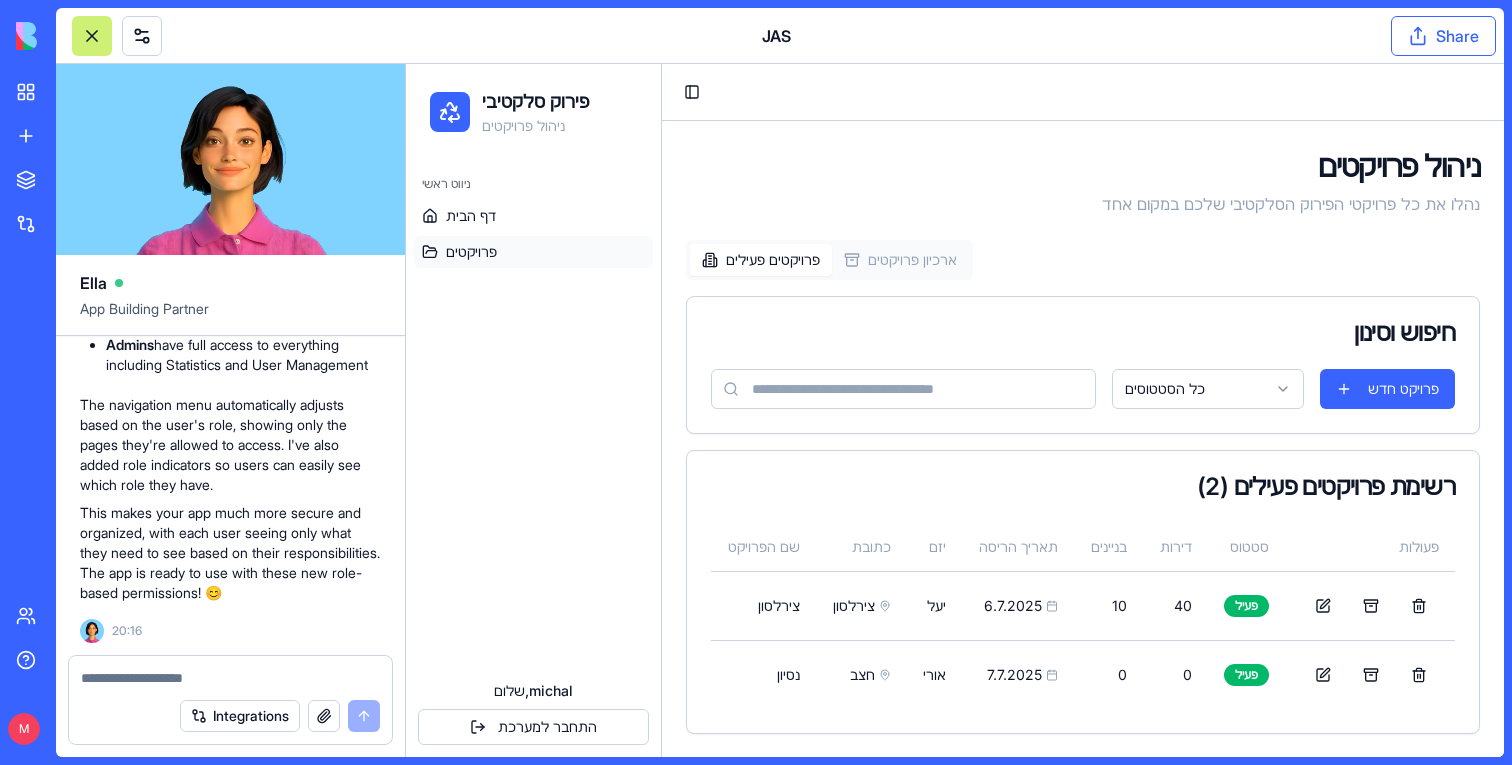 click on "Share" at bounding box center (1443, 36) 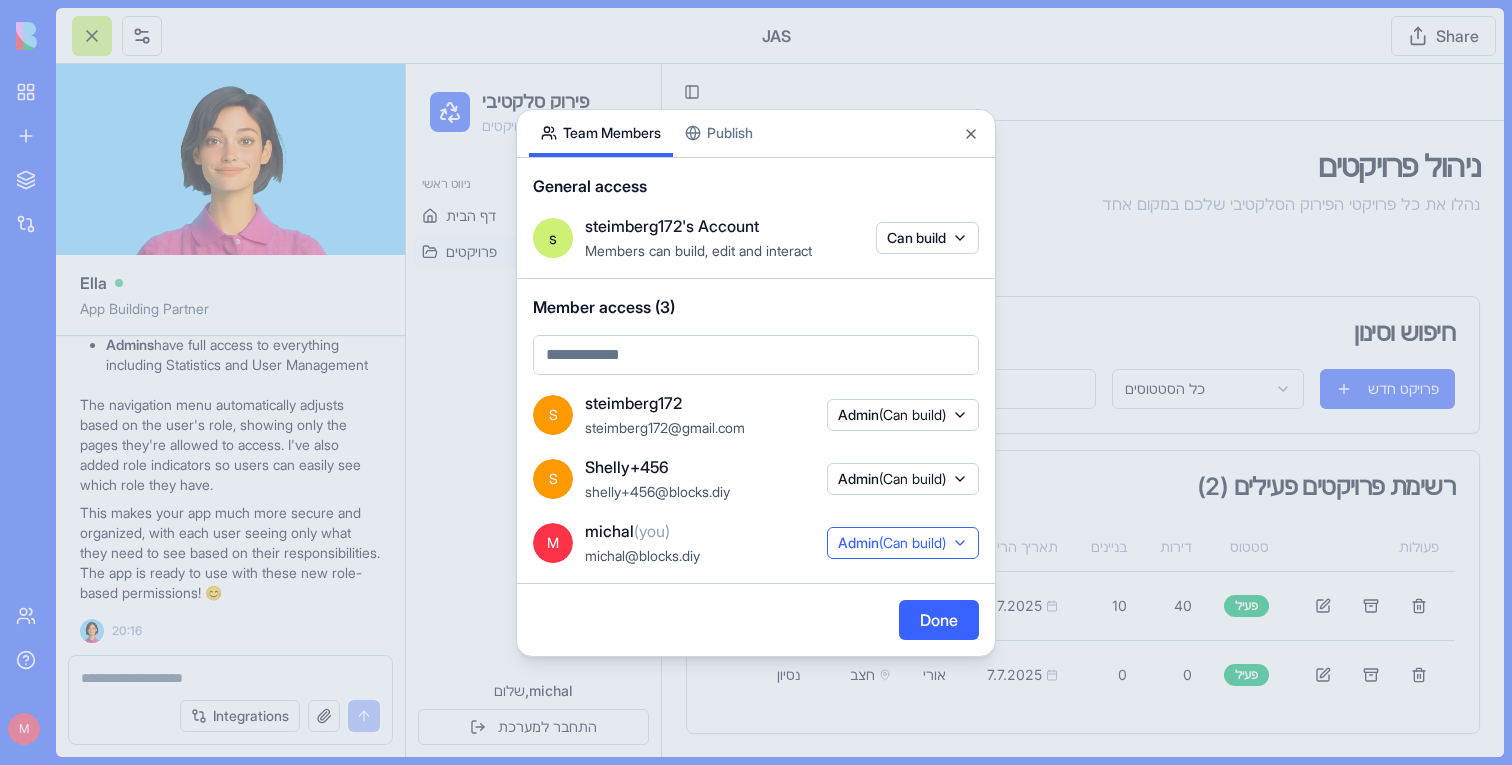 click on "(Can build)" at bounding box center (912, 542) 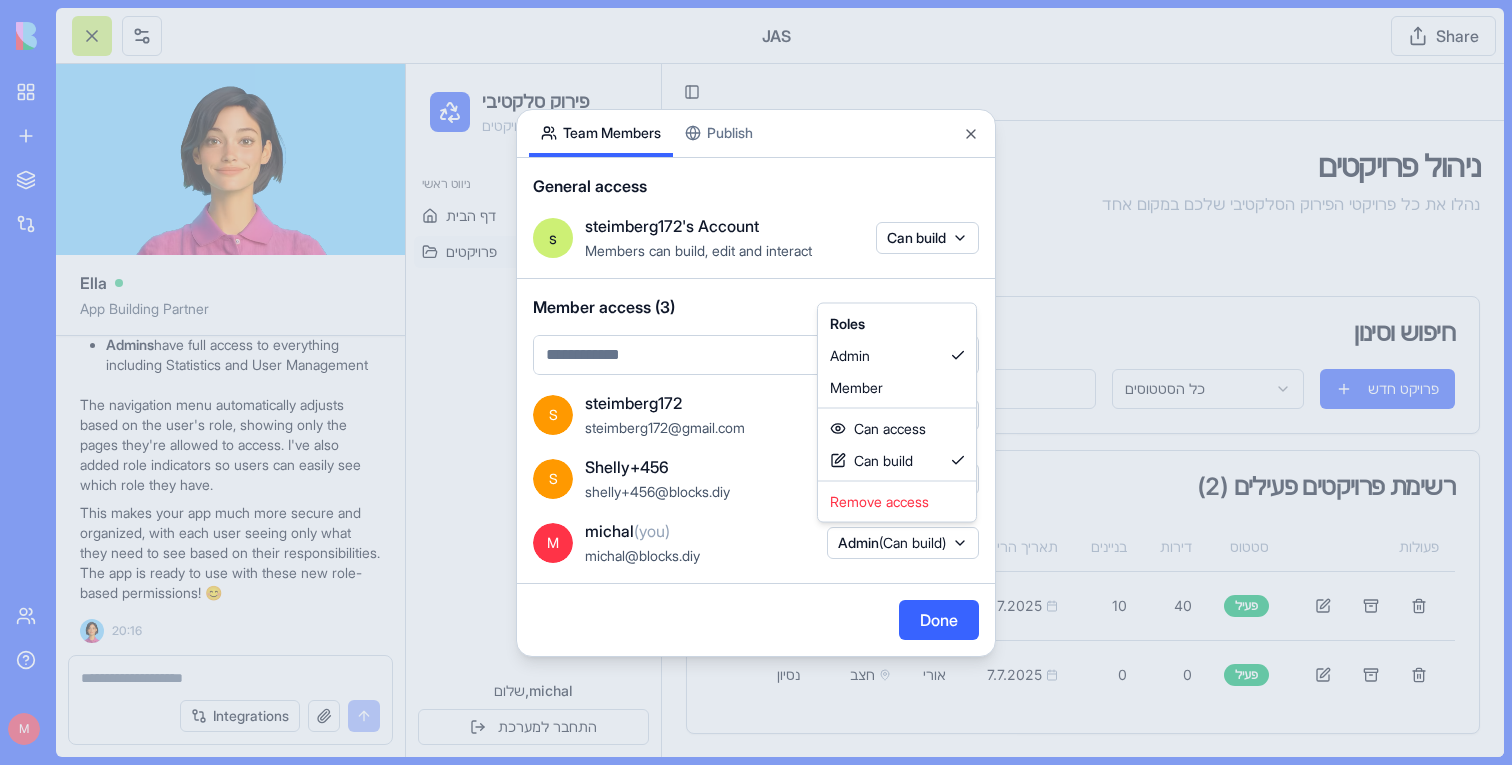 click at bounding box center [756, 382] 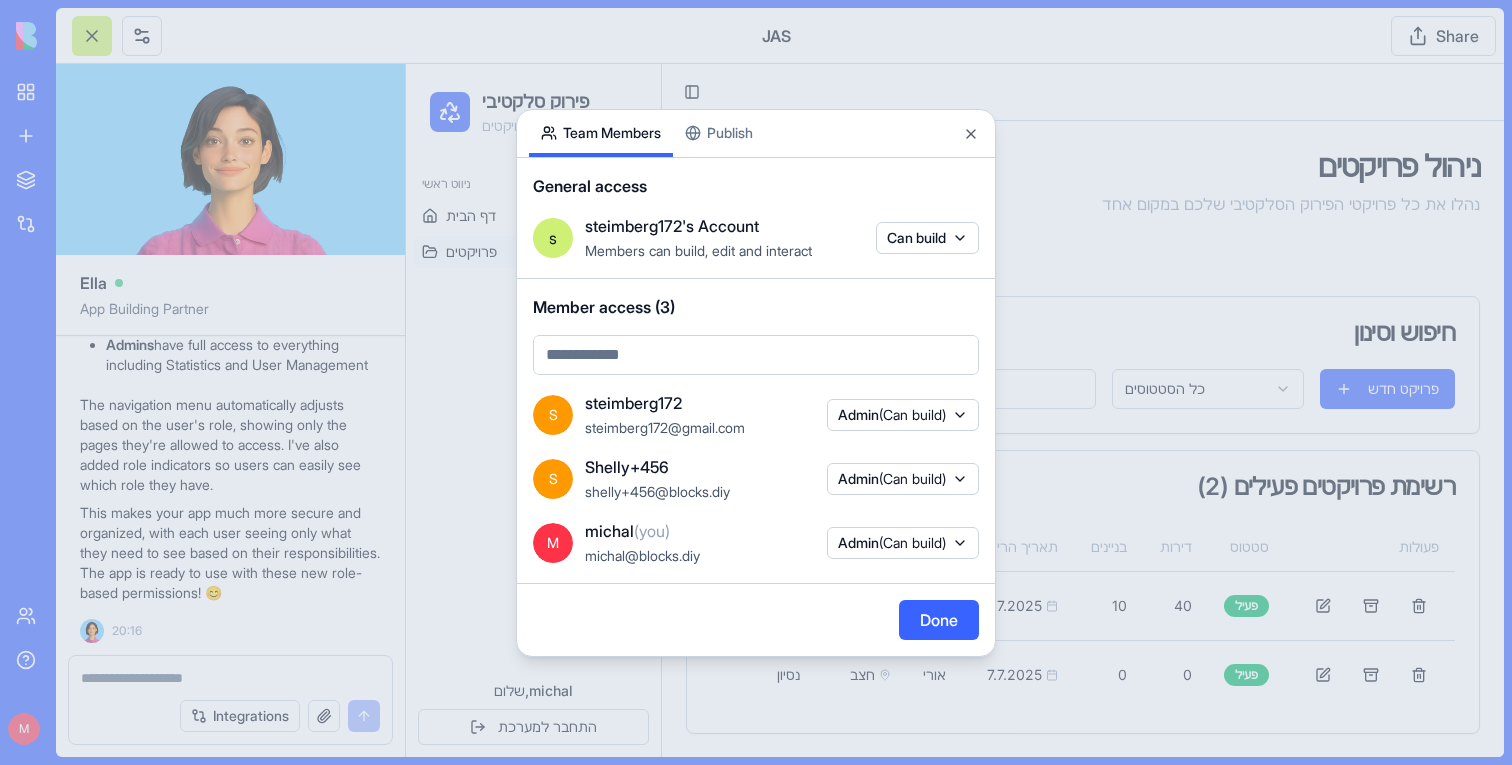click on "S steimberg172 steimberg172@gmail.com Admin  (Can build) S Shelly+456 shelly+456@blocks.diy Admin  (Can build) M michal  (you) michal@blocks.diy Admin  (Can build)" at bounding box center (756, 487) 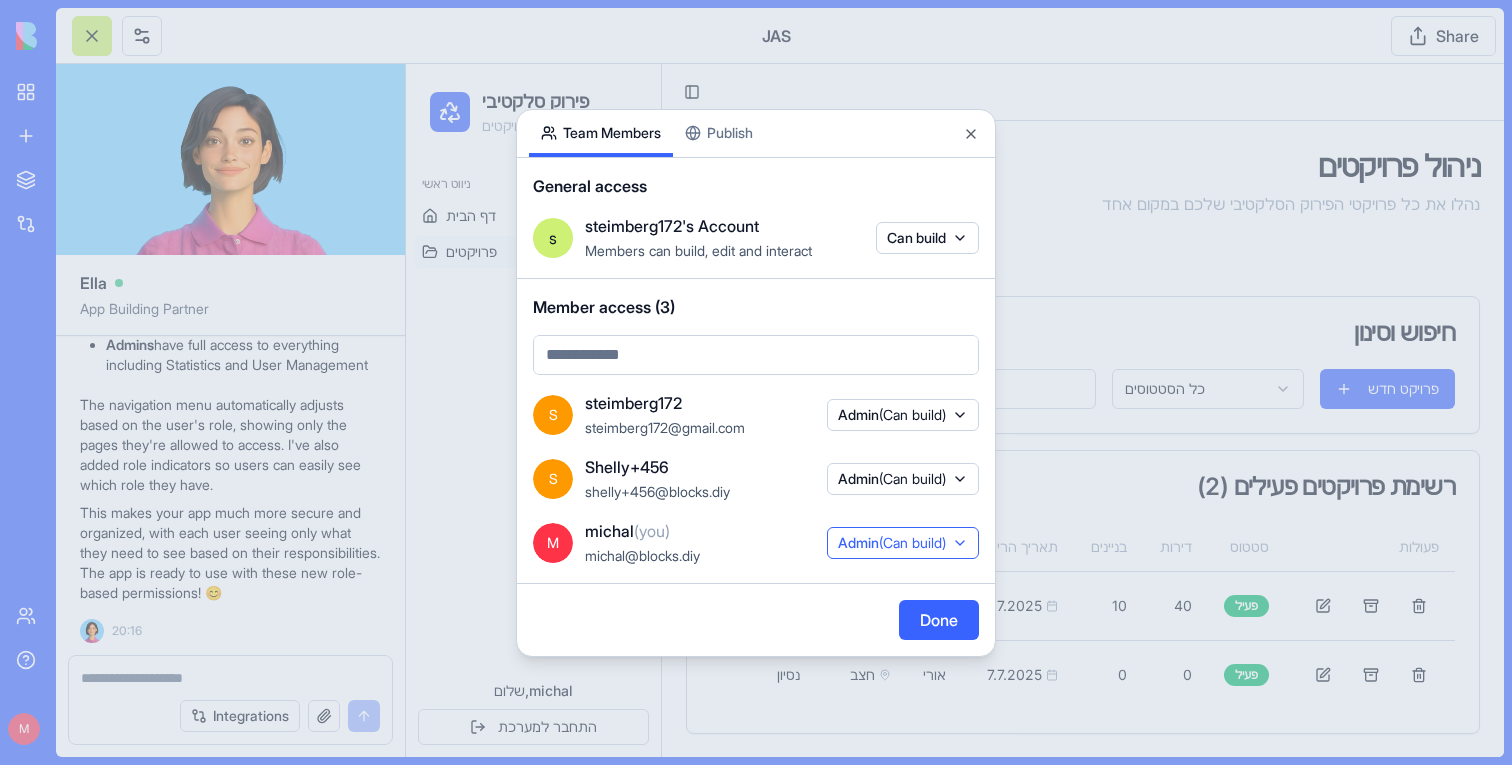 click on "Admin  (Can build)" at bounding box center (903, 543) 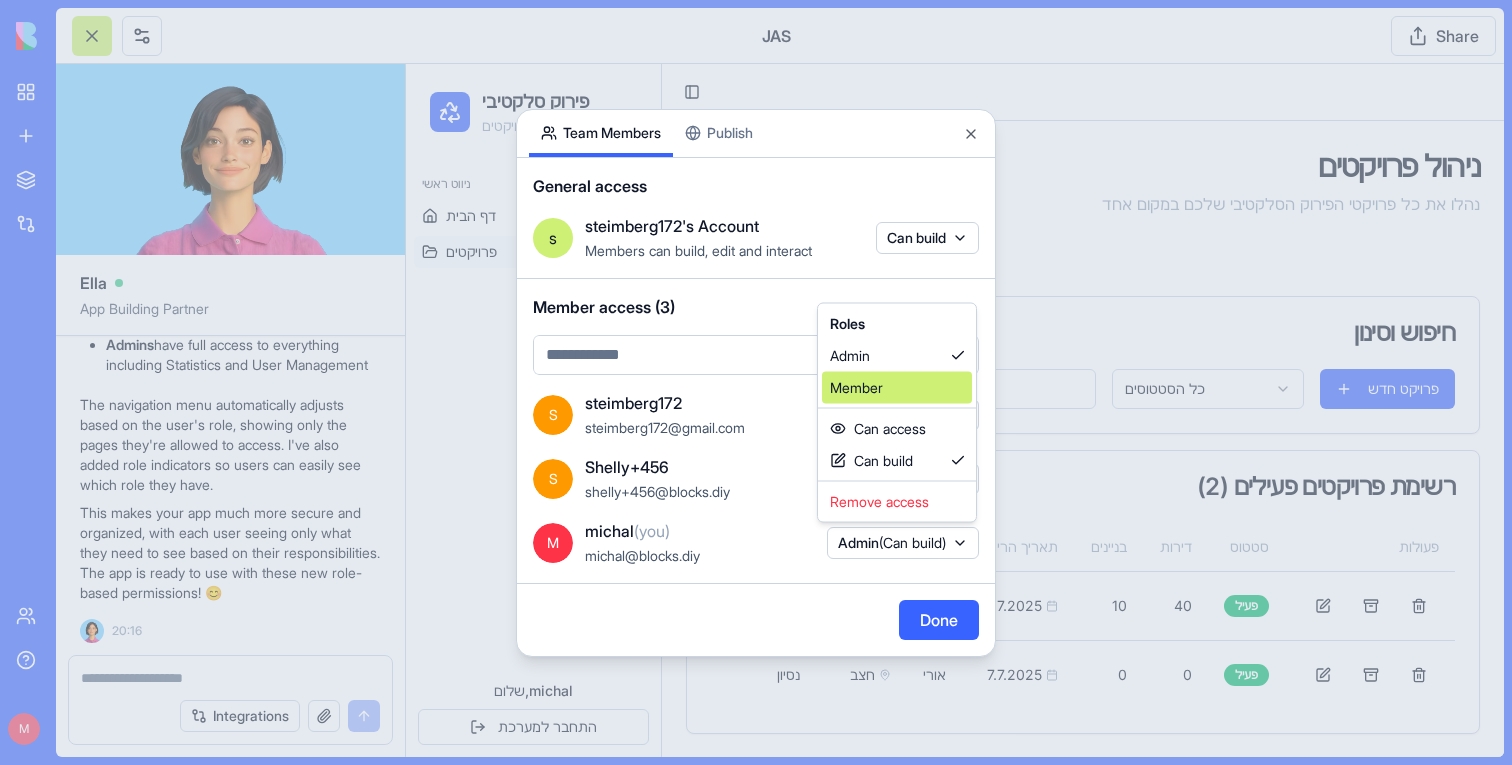 click on "Member" at bounding box center [897, 388] 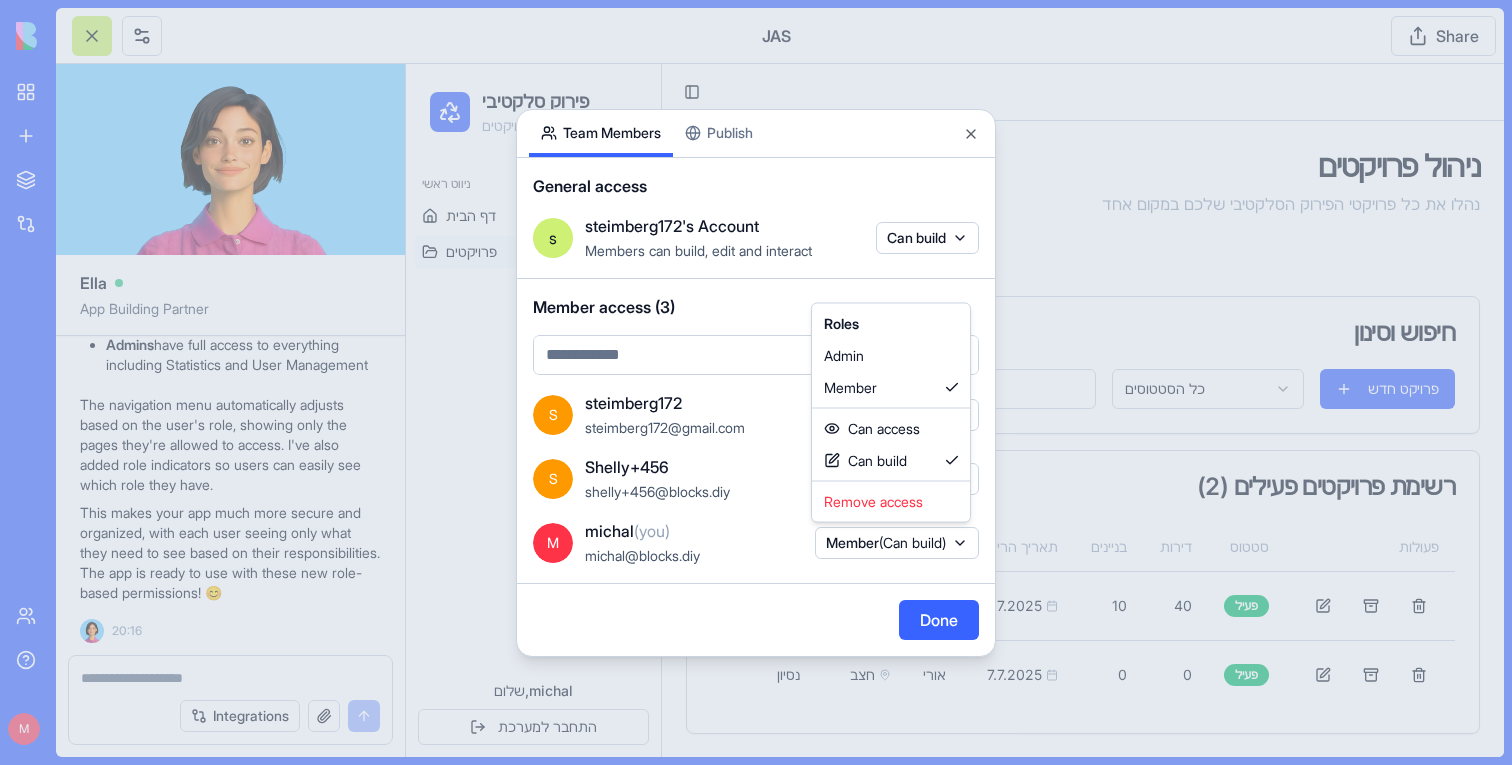 click at bounding box center (756, 382) 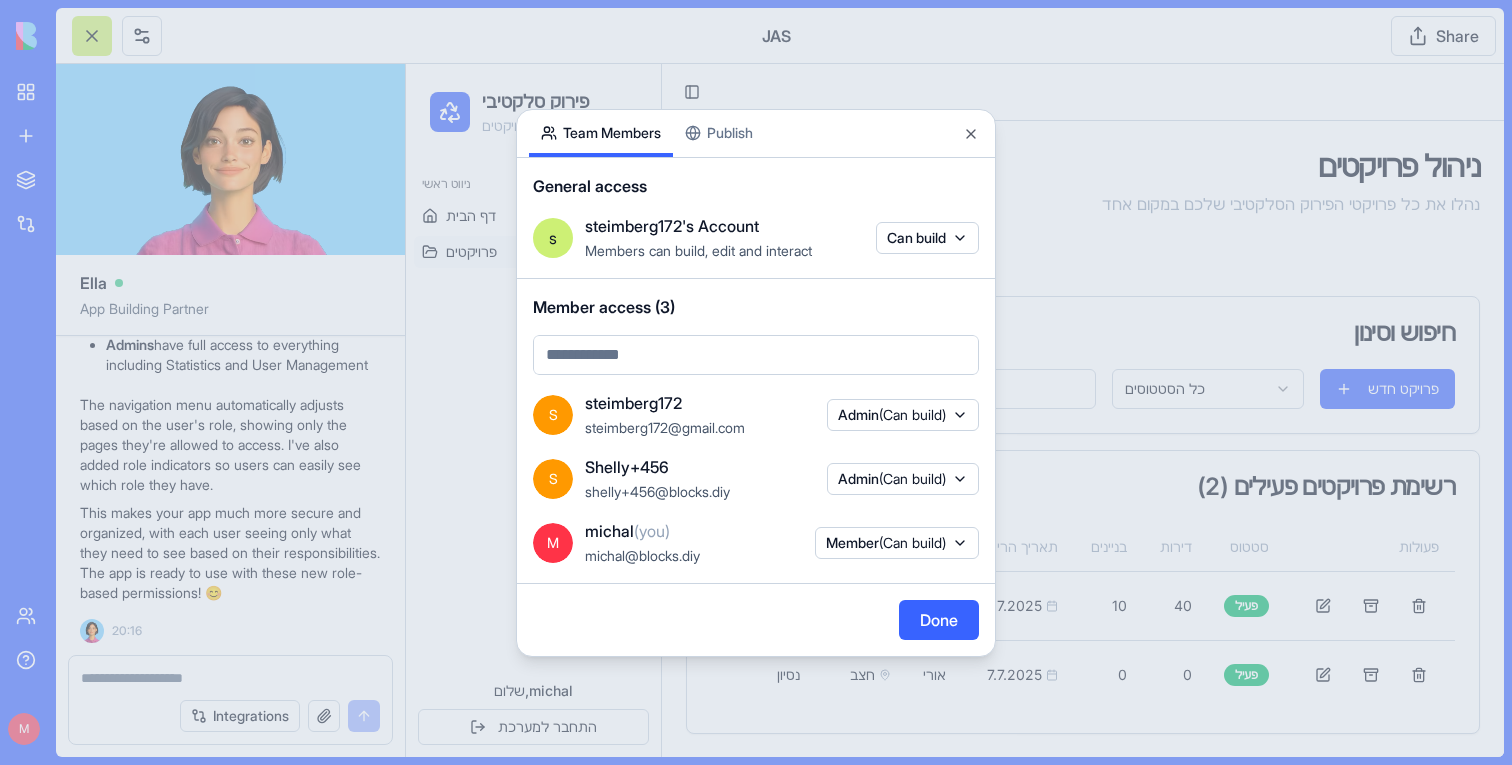 click on "Done" at bounding box center [939, 620] 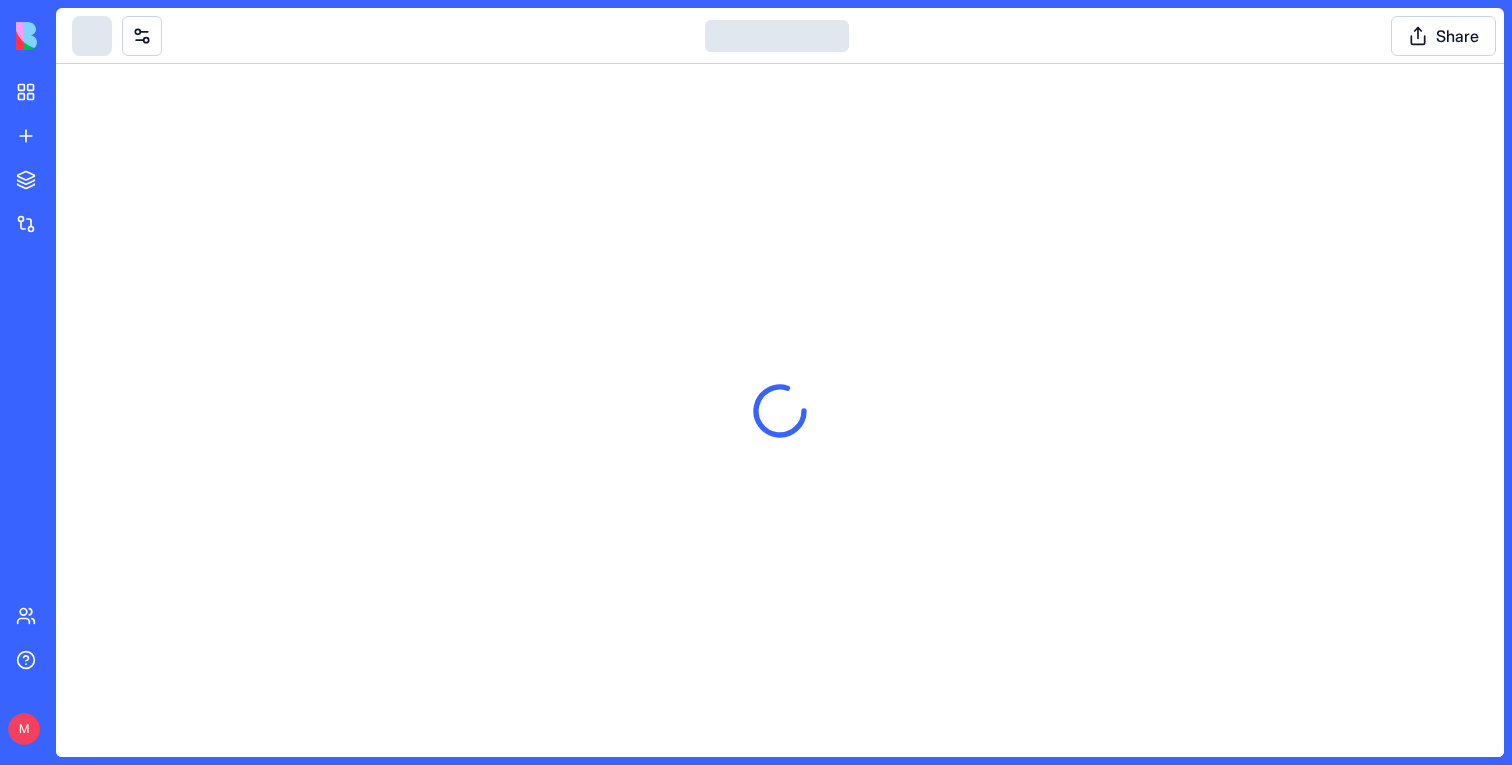 scroll, scrollTop: 0, scrollLeft: 0, axis: both 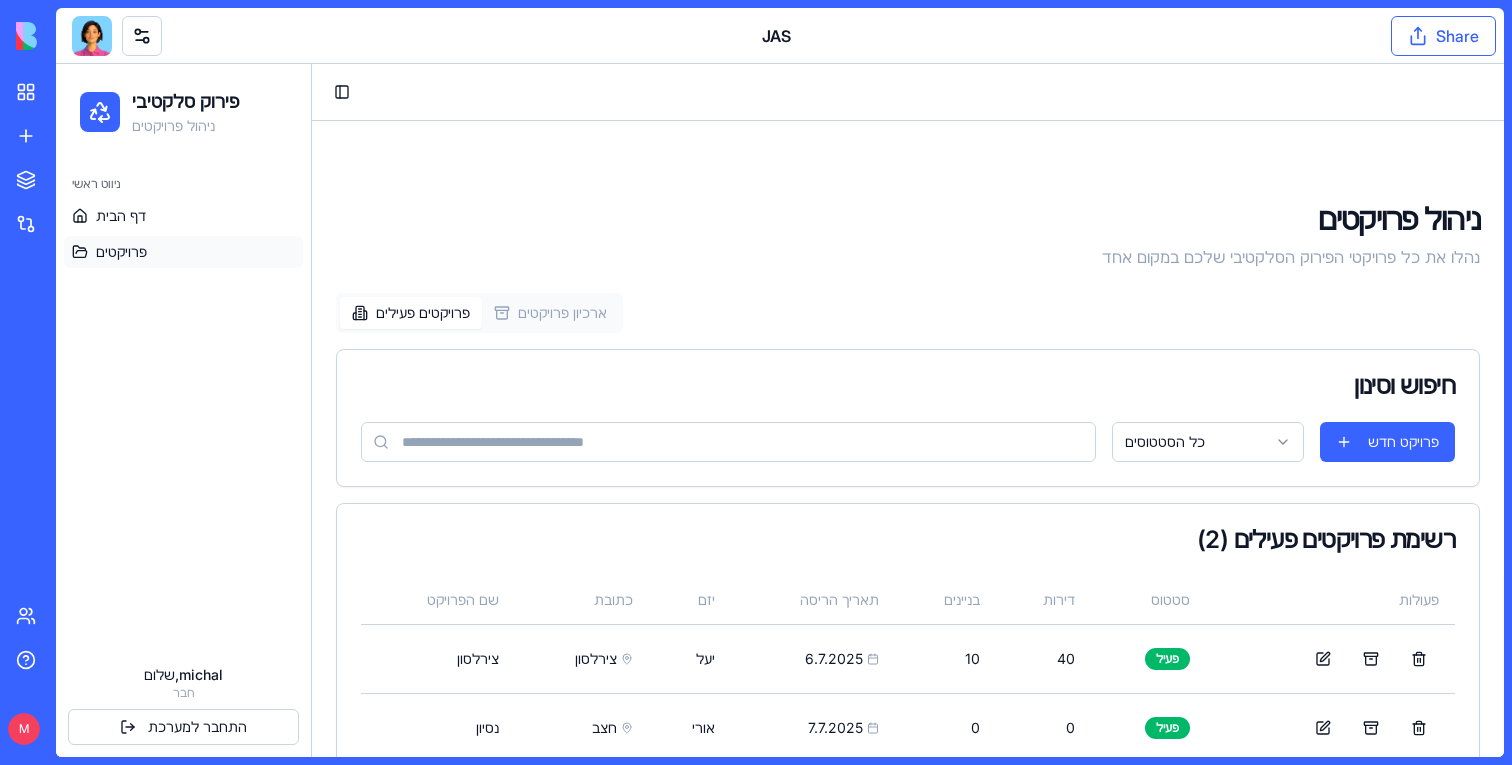 click on "Share" at bounding box center [1443, 36] 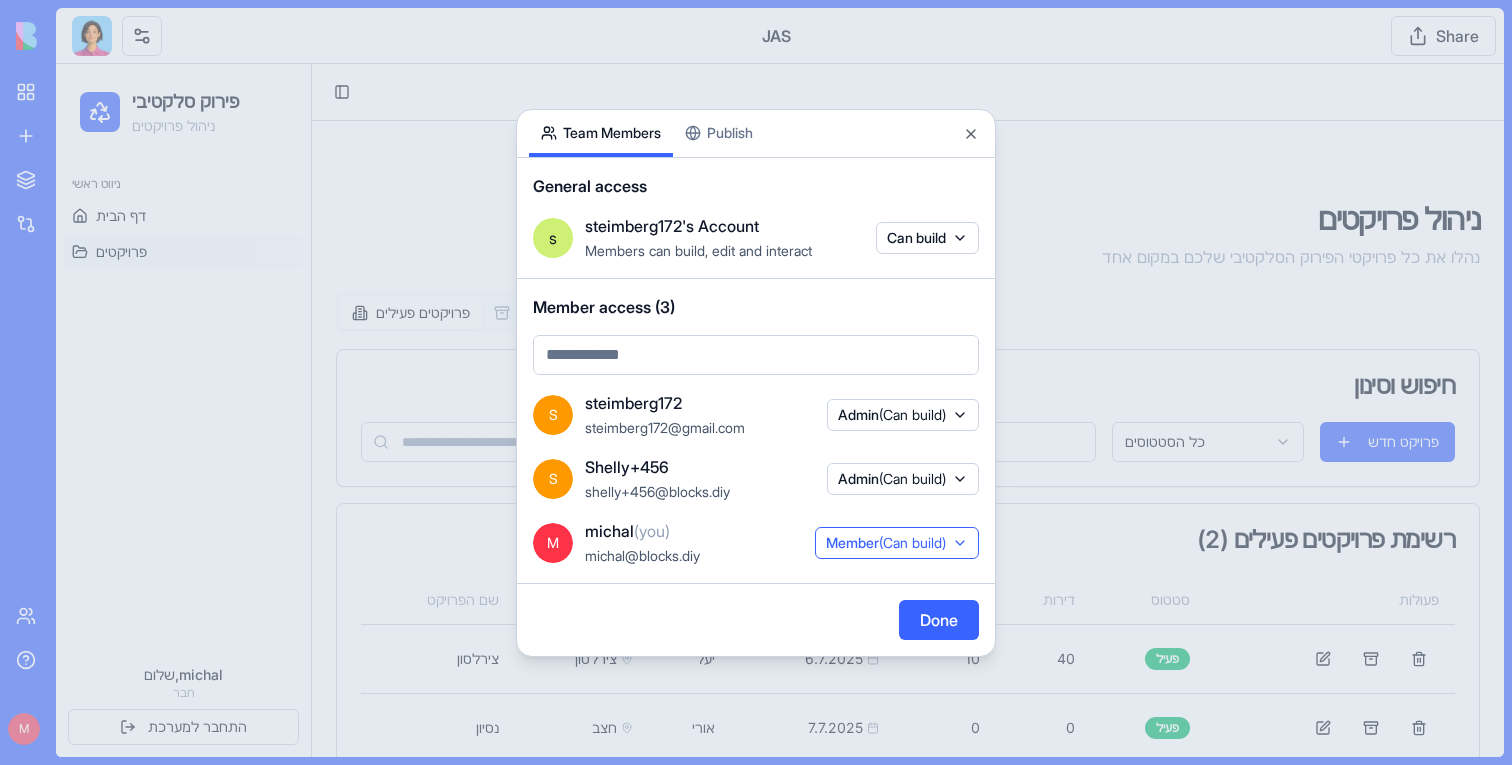 click on "(Can build)" at bounding box center [912, 542] 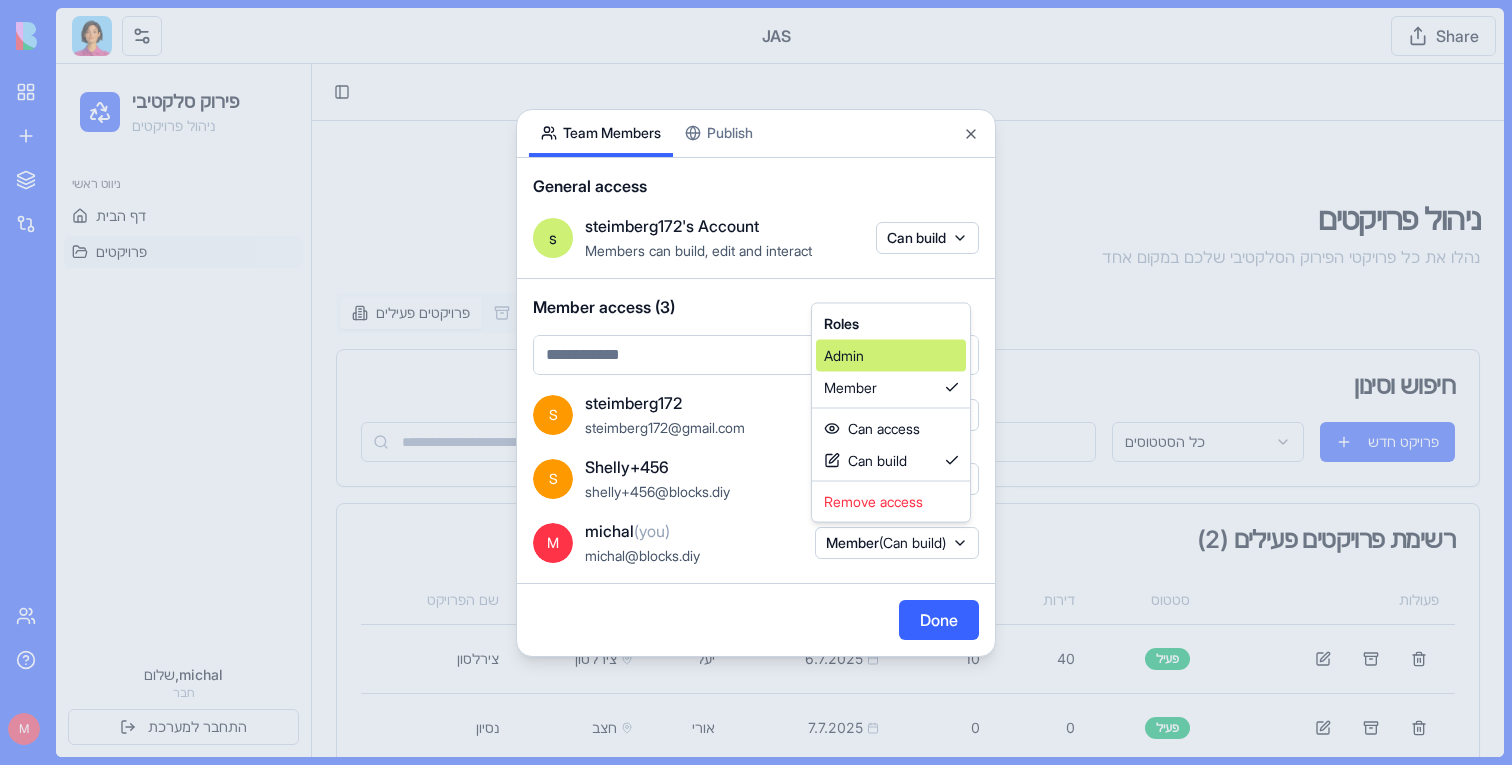 click on "Admin" at bounding box center (891, 356) 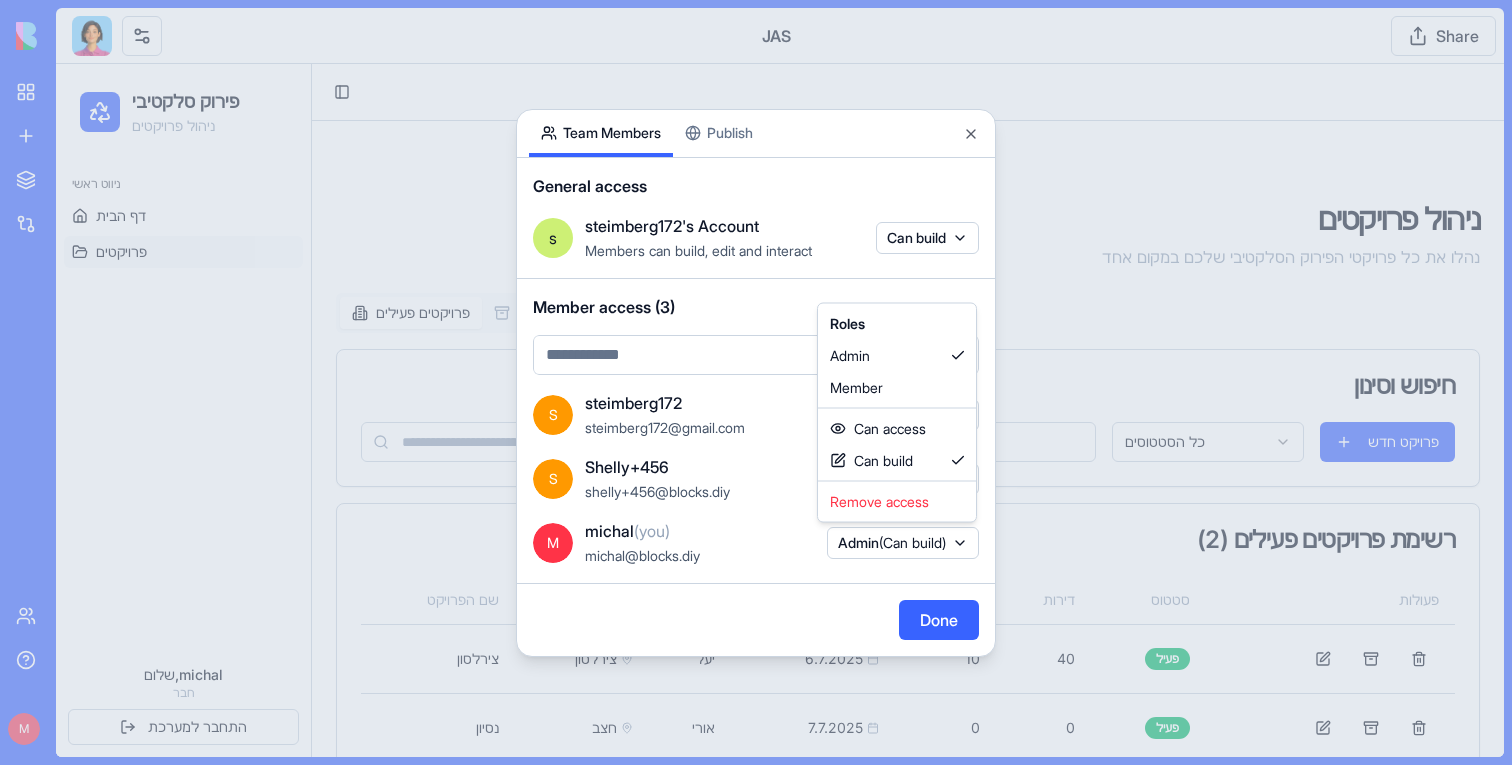click at bounding box center (756, 382) 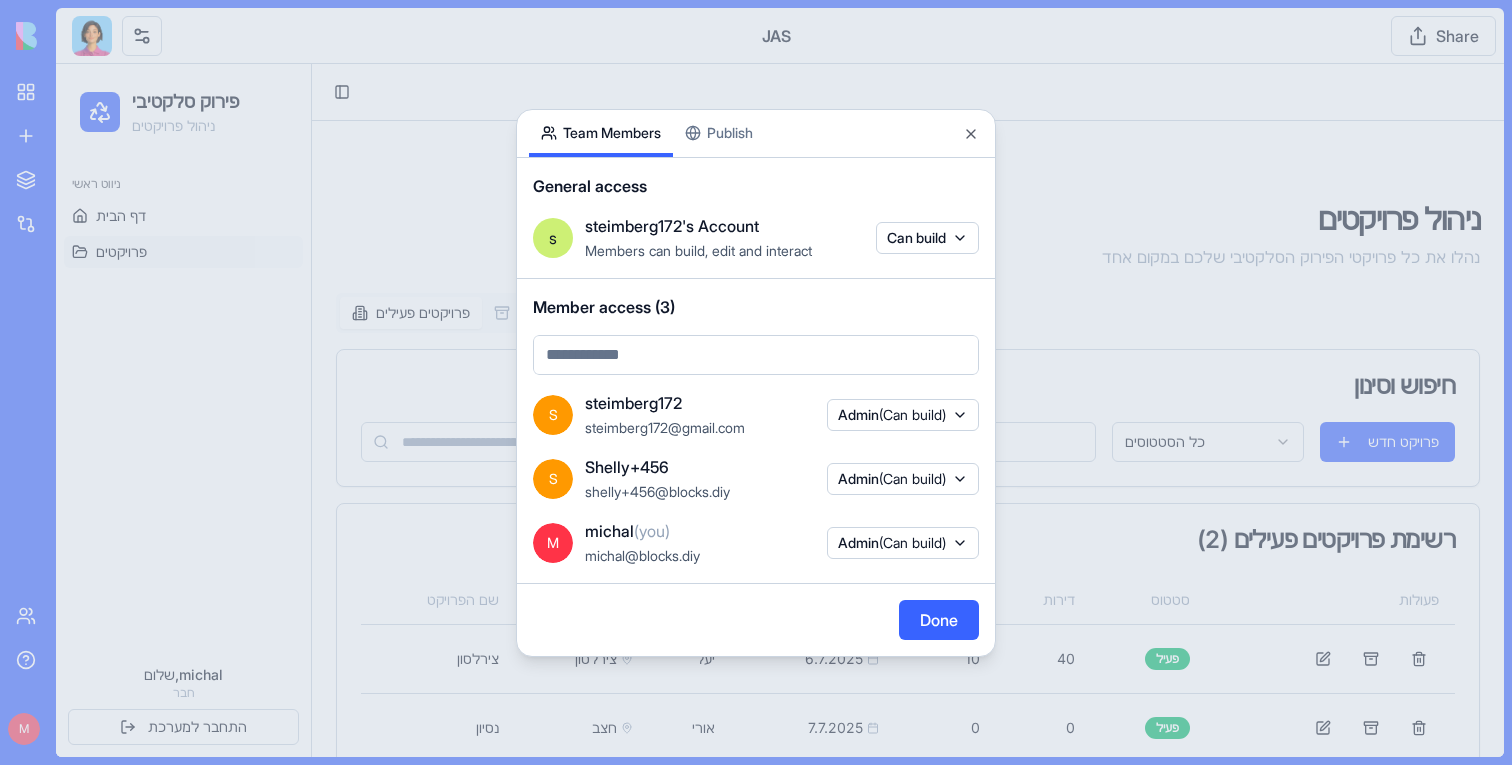 click on "Done" at bounding box center [939, 620] 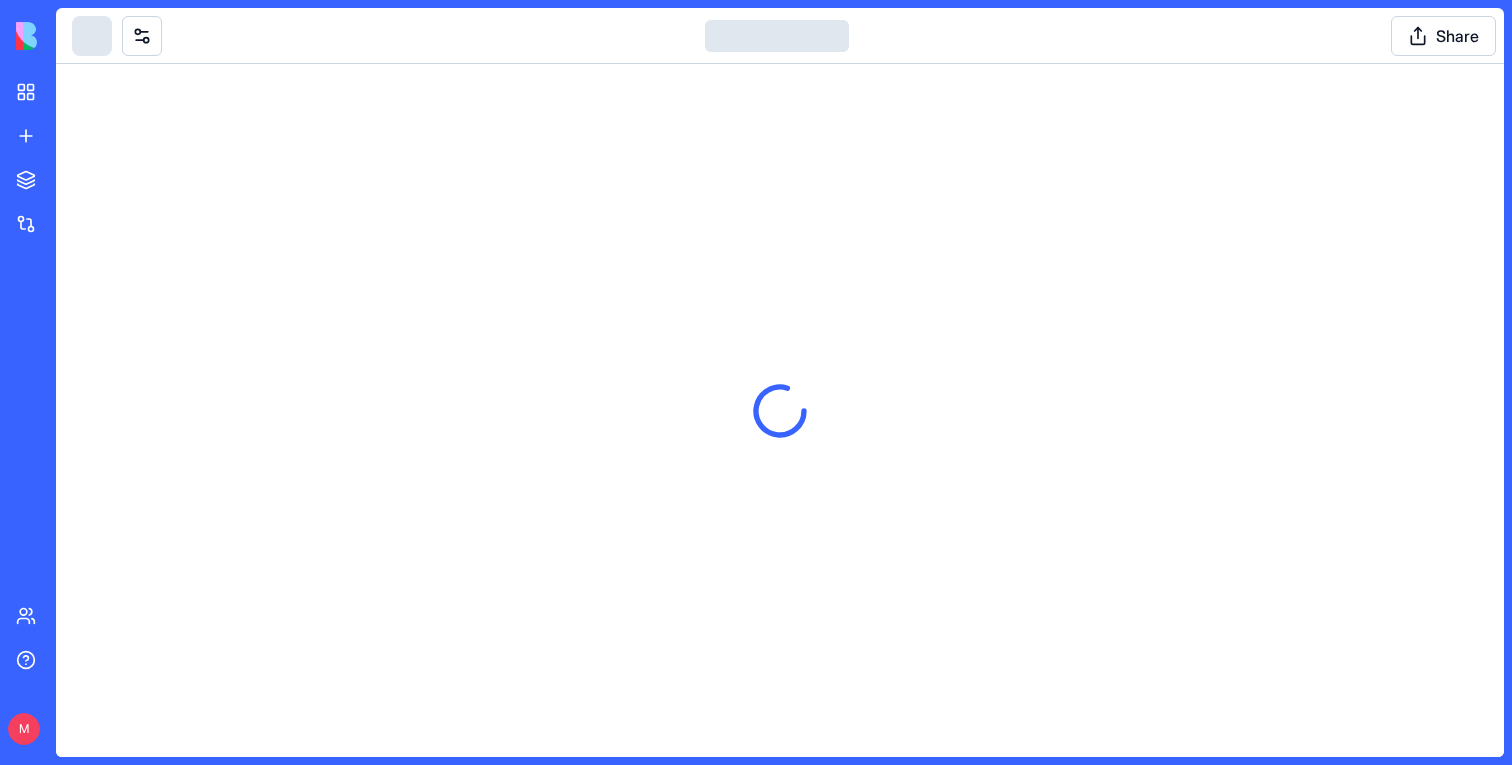 scroll, scrollTop: 0, scrollLeft: 0, axis: both 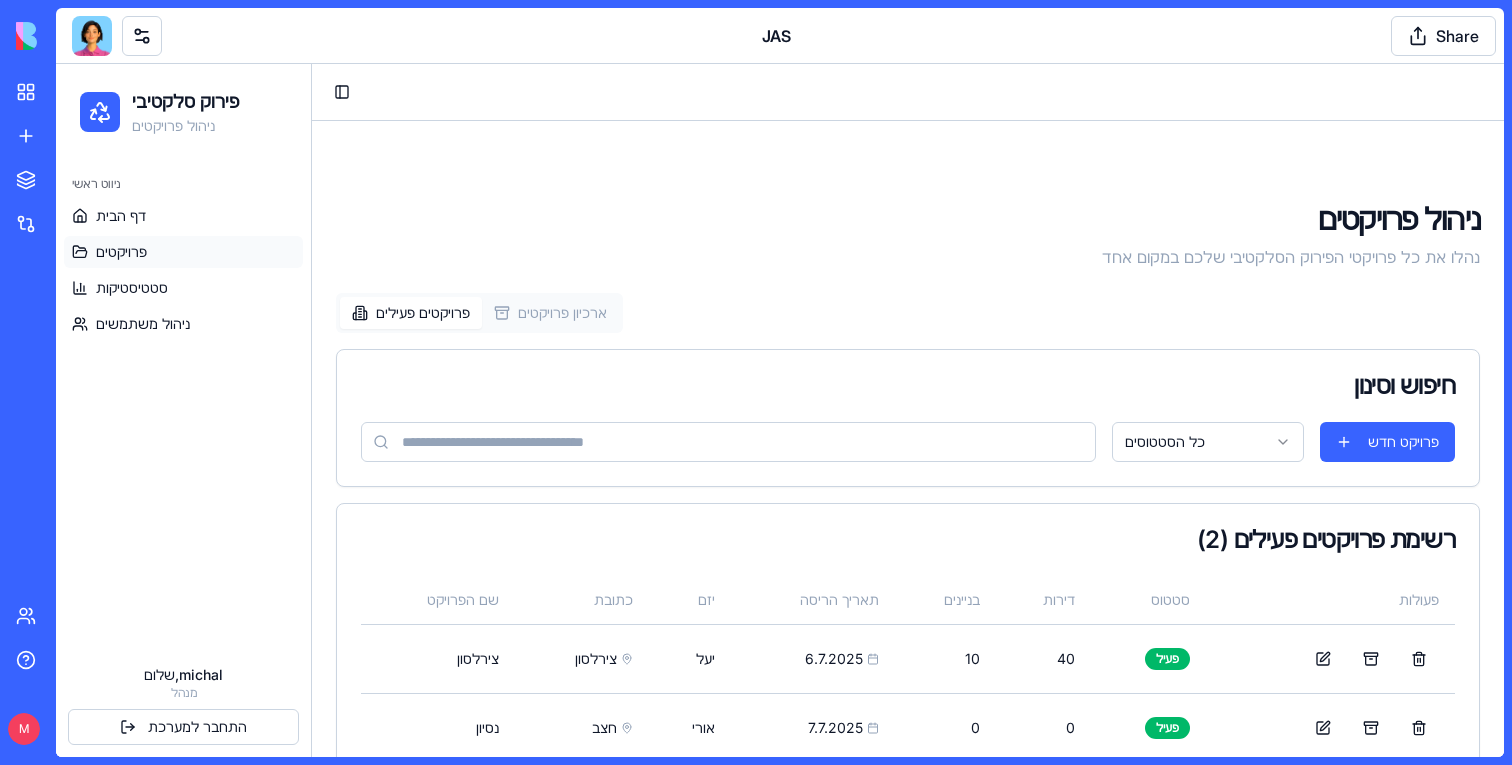 click on "ניווט ראשי דף הבית פרויקטים סטטיסטיקות ניהול משתמשים" at bounding box center (183, 406) 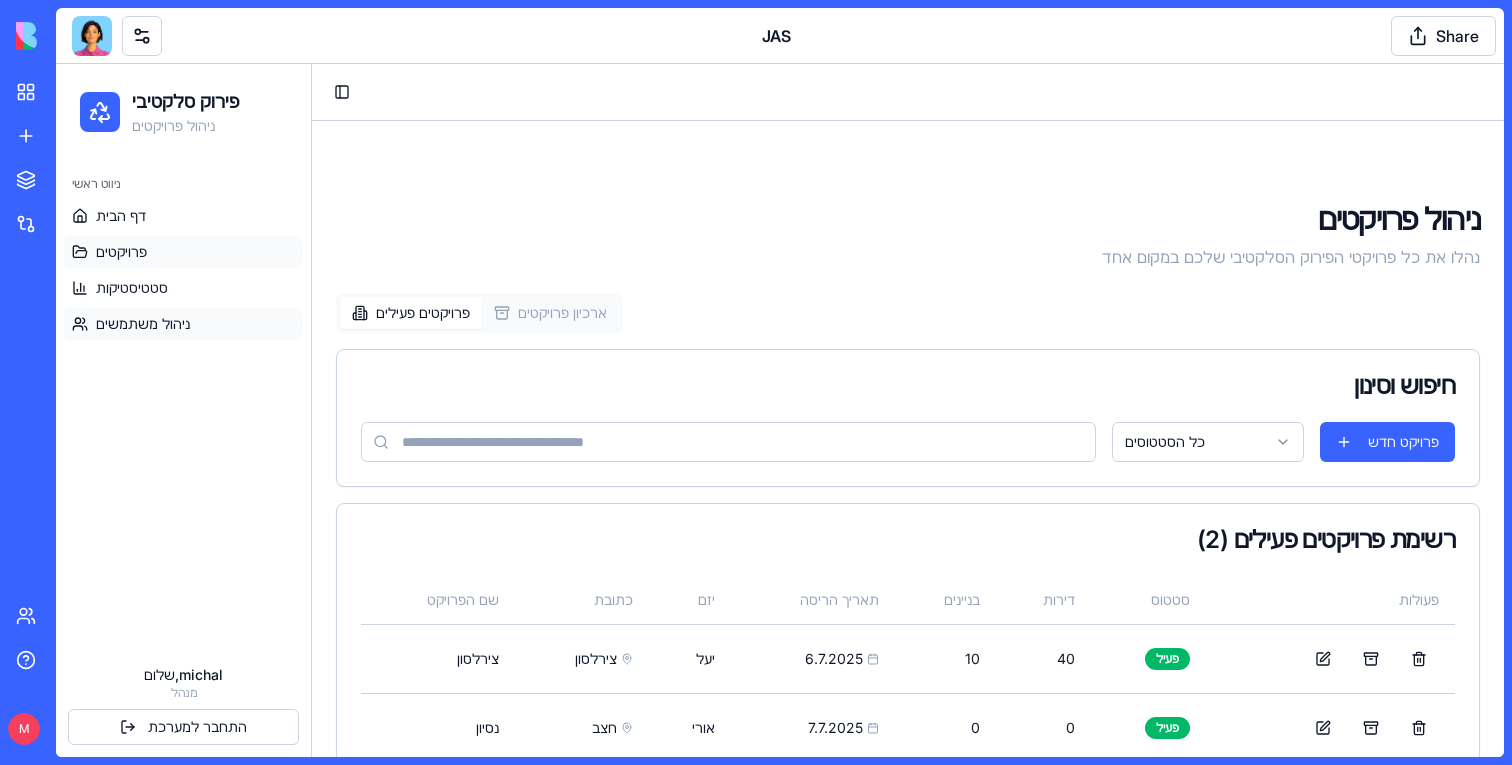 click on "ניהול משתמשים" at bounding box center [143, 324] 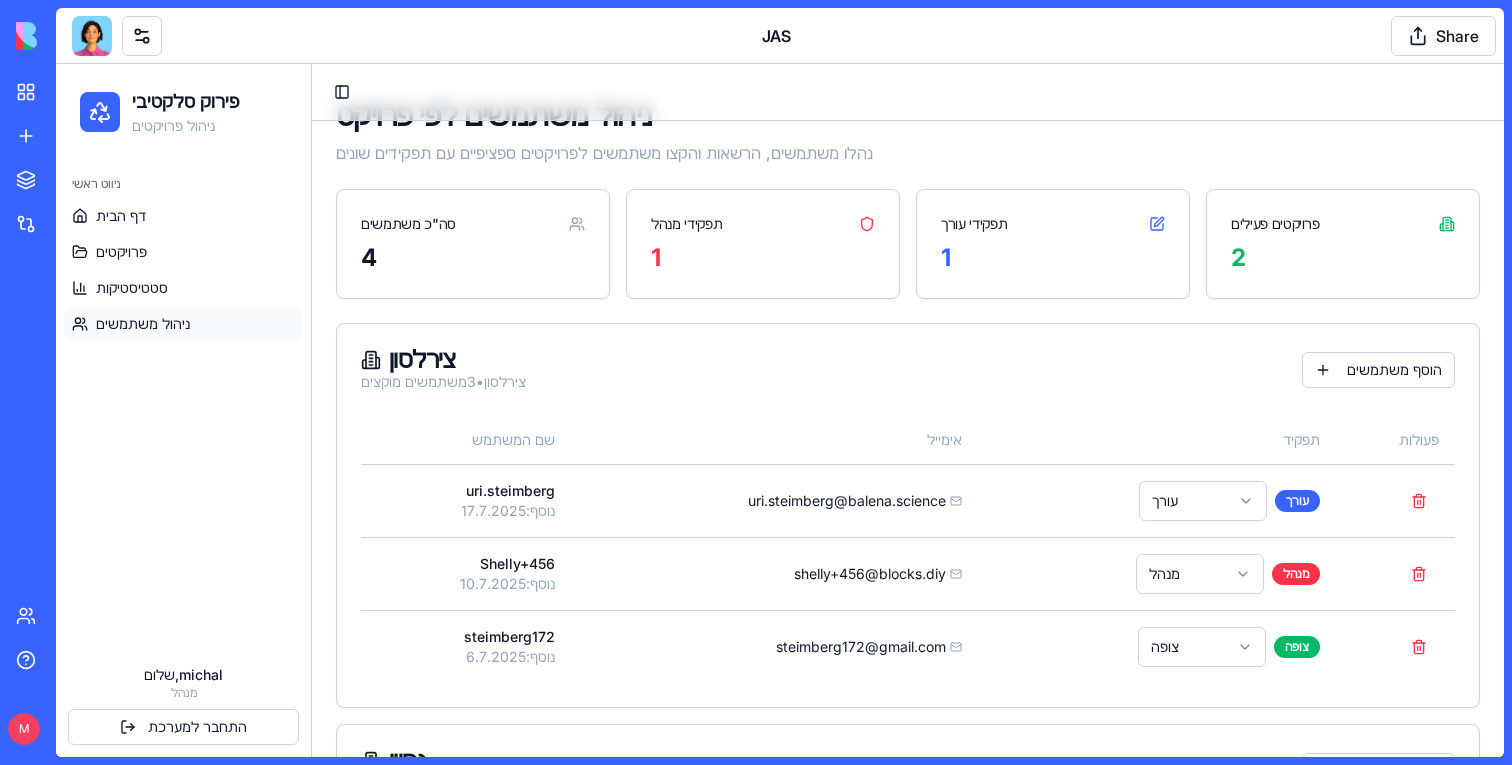 scroll, scrollTop: 208, scrollLeft: 0, axis: vertical 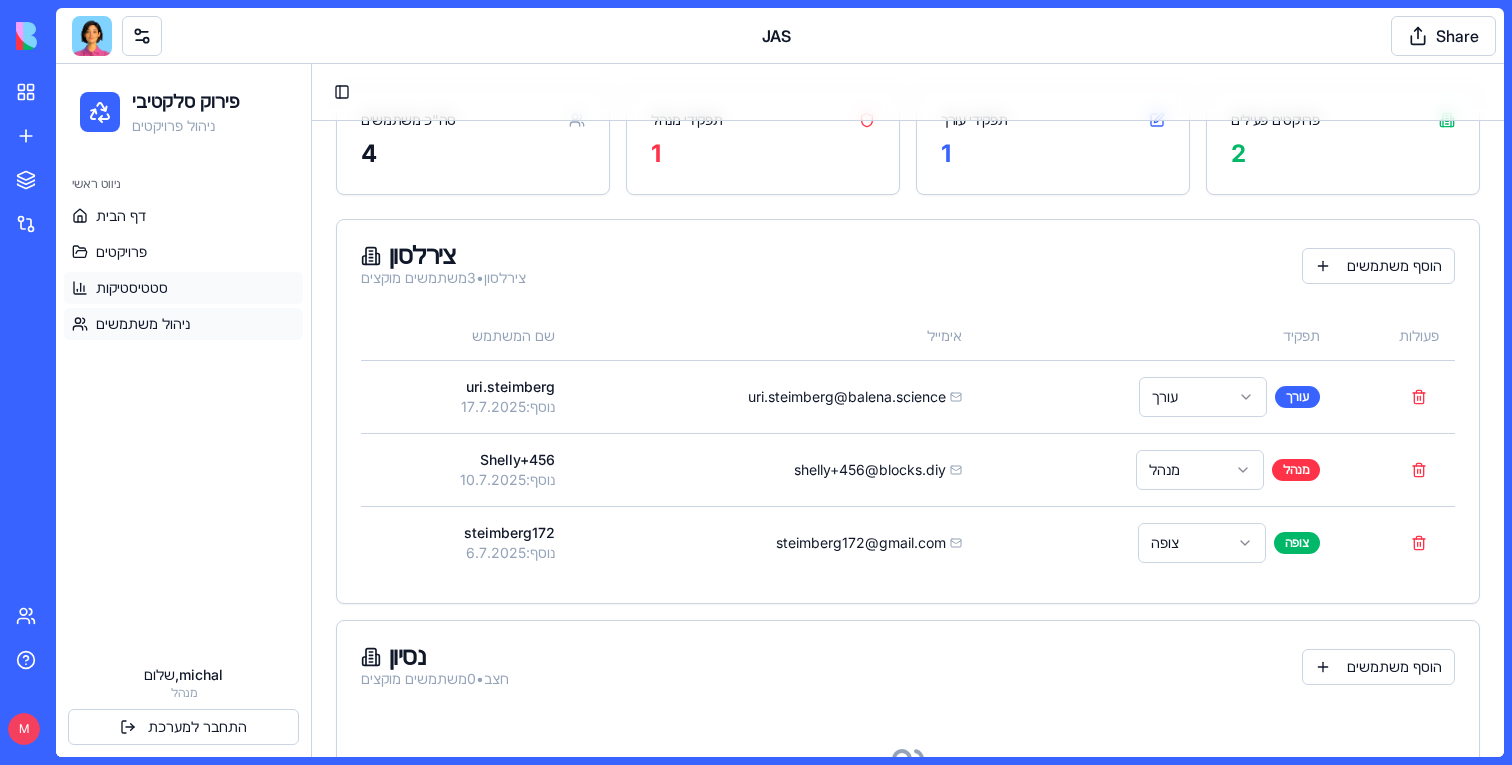 click on "סטטיסטיקות" at bounding box center [183, 288] 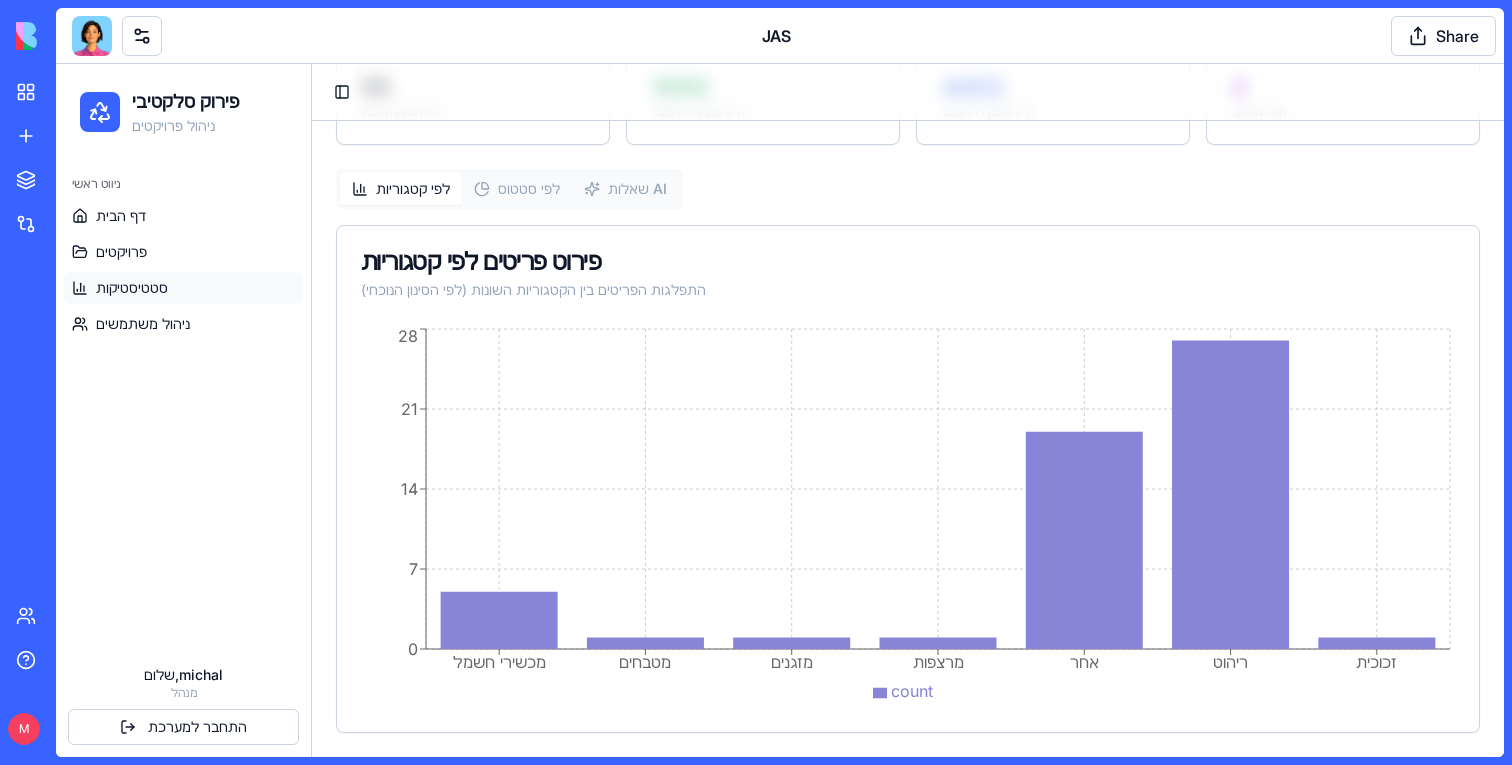 scroll, scrollTop: 0, scrollLeft: 0, axis: both 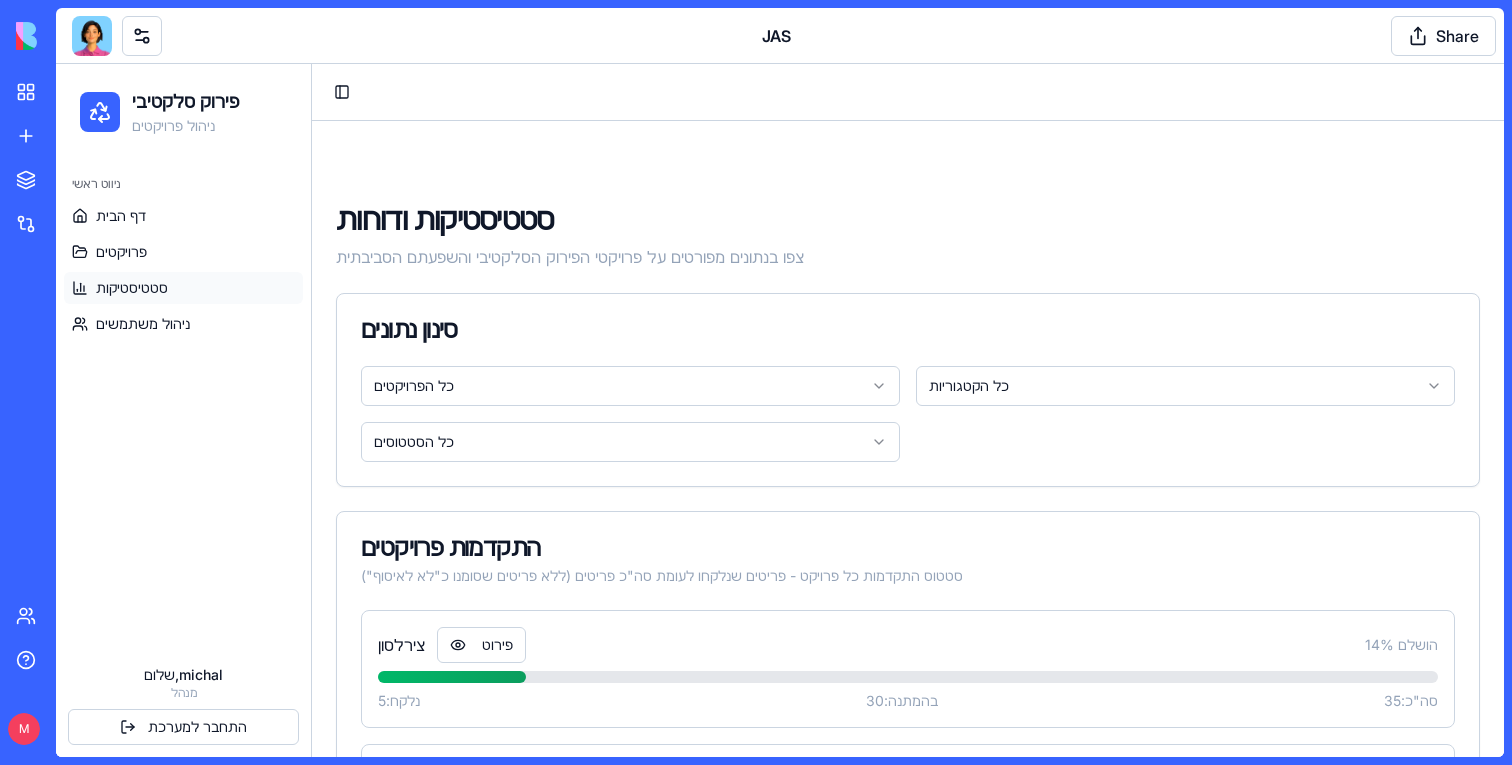 click at bounding box center [92, 36] 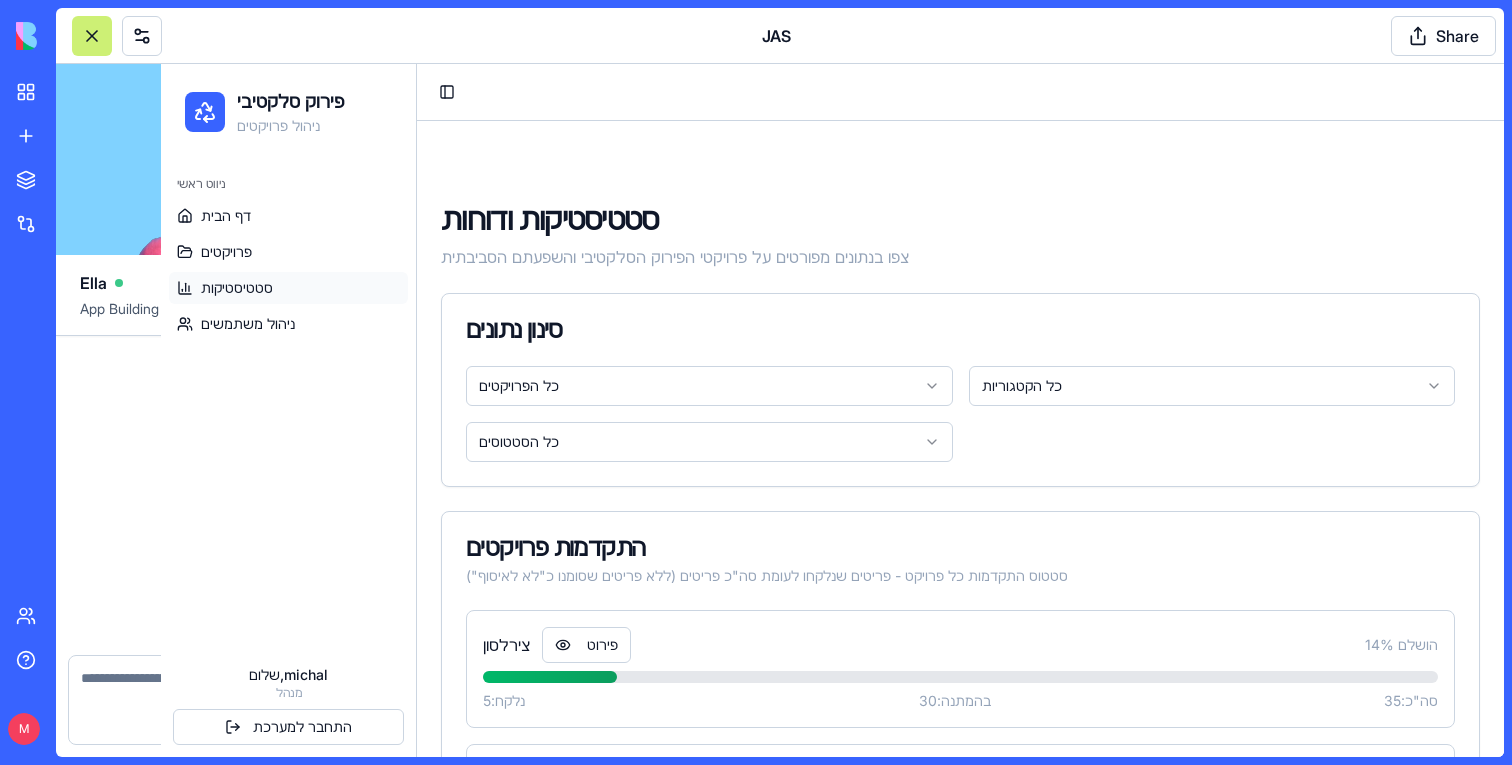 scroll, scrollTop: 71736, scrollLeft: 0, axis: vertical 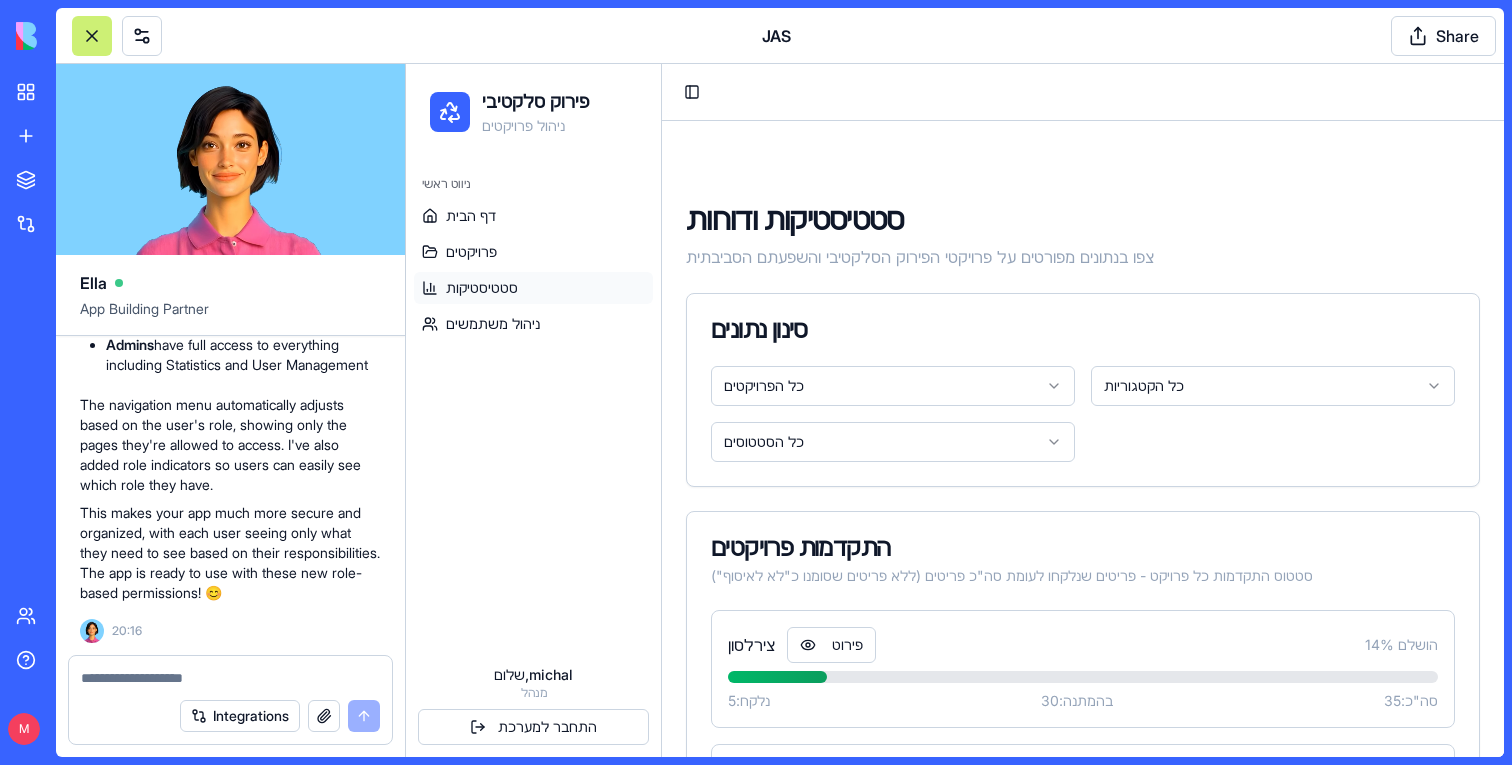 click at bounding box center [230, 678] 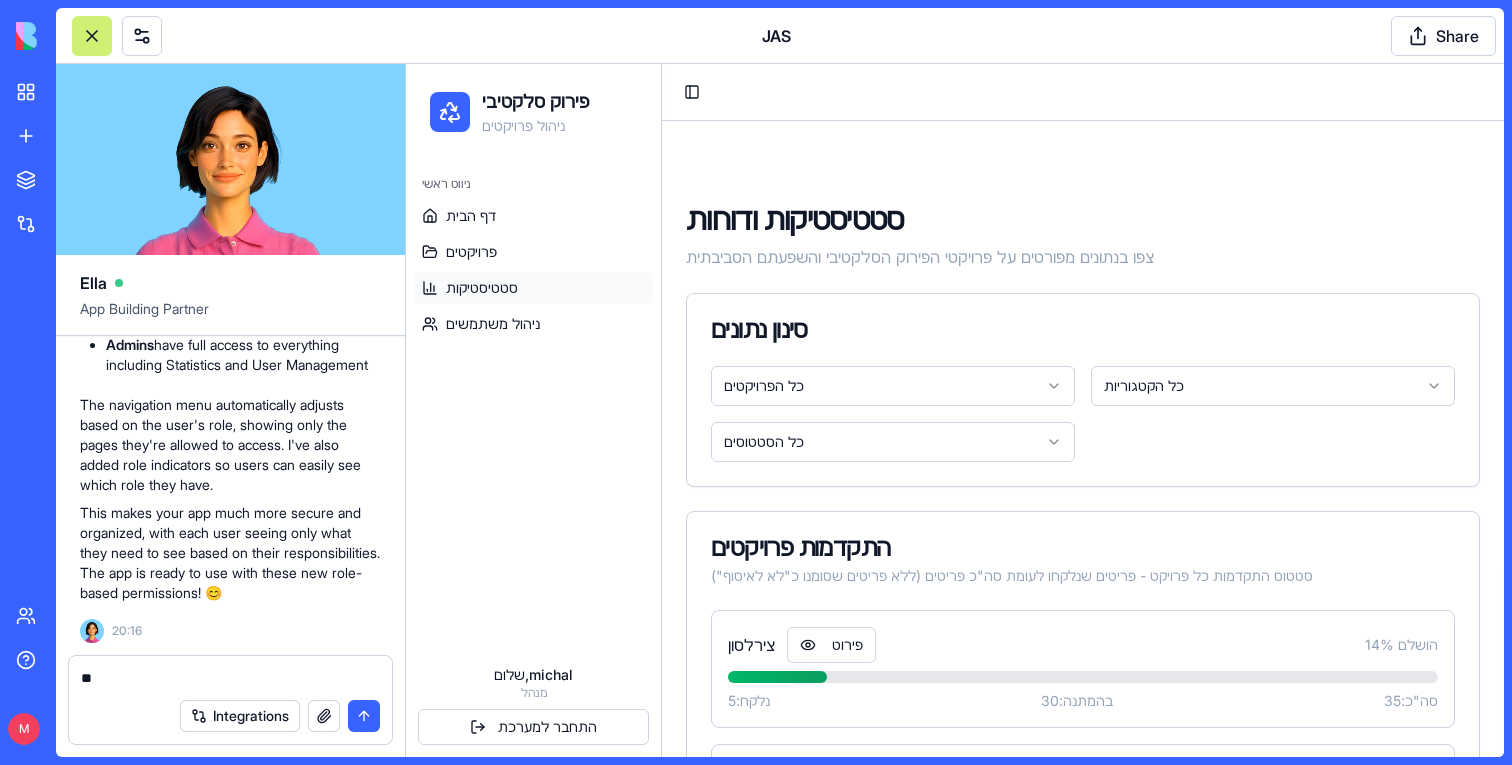 type on "*" 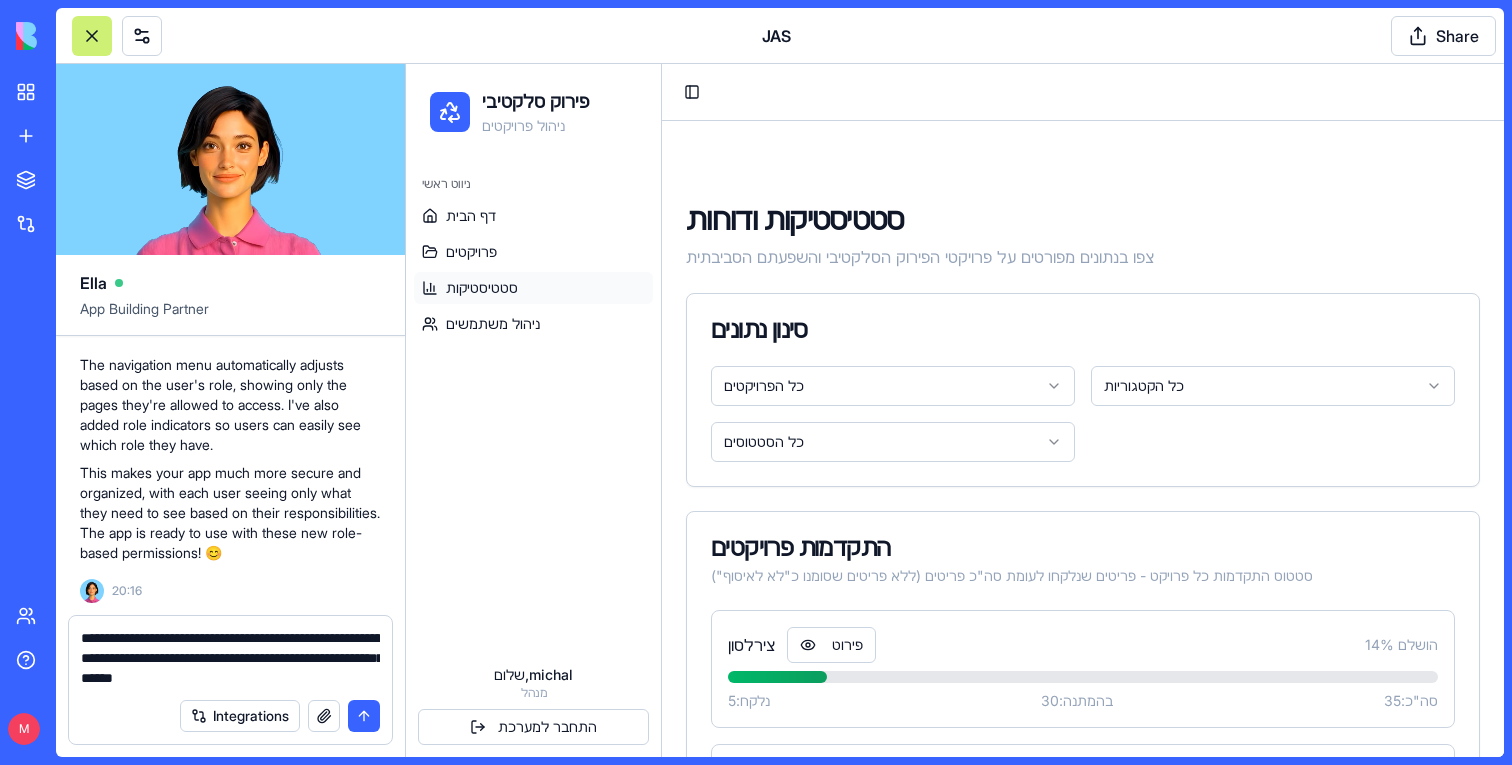 type on "**********" 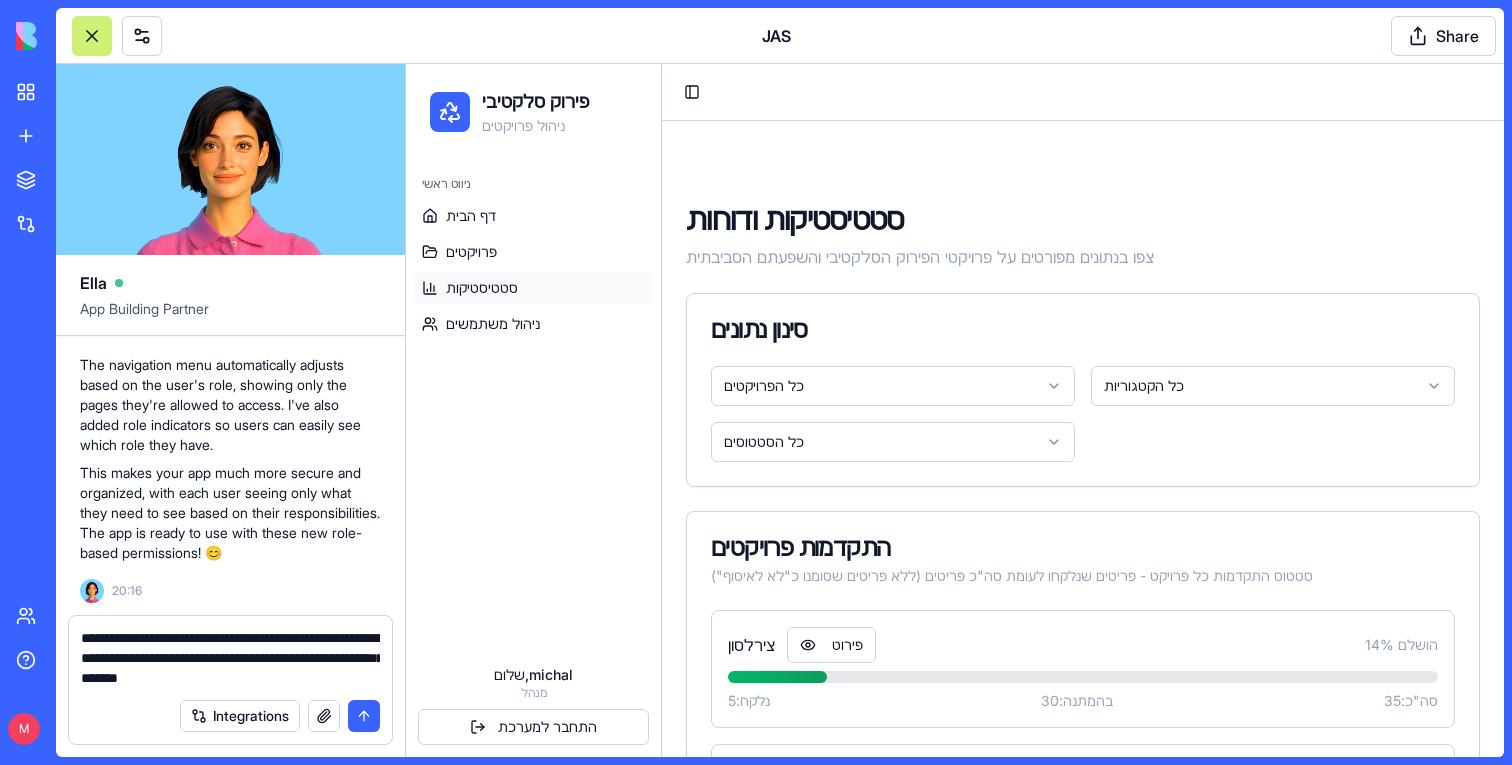 type 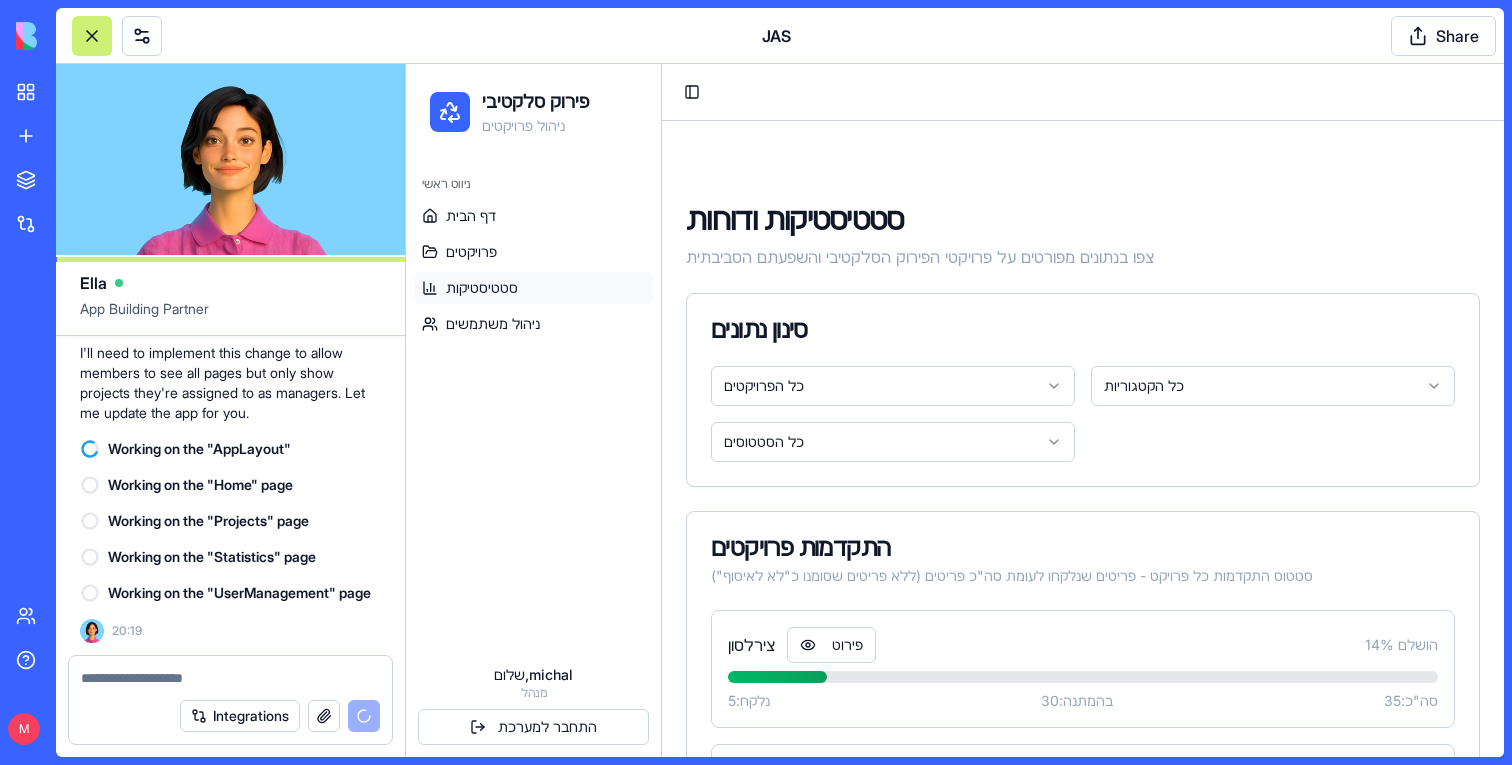 scroll, scrollTop: 72039, scrollLeft: 0, axis: vertical 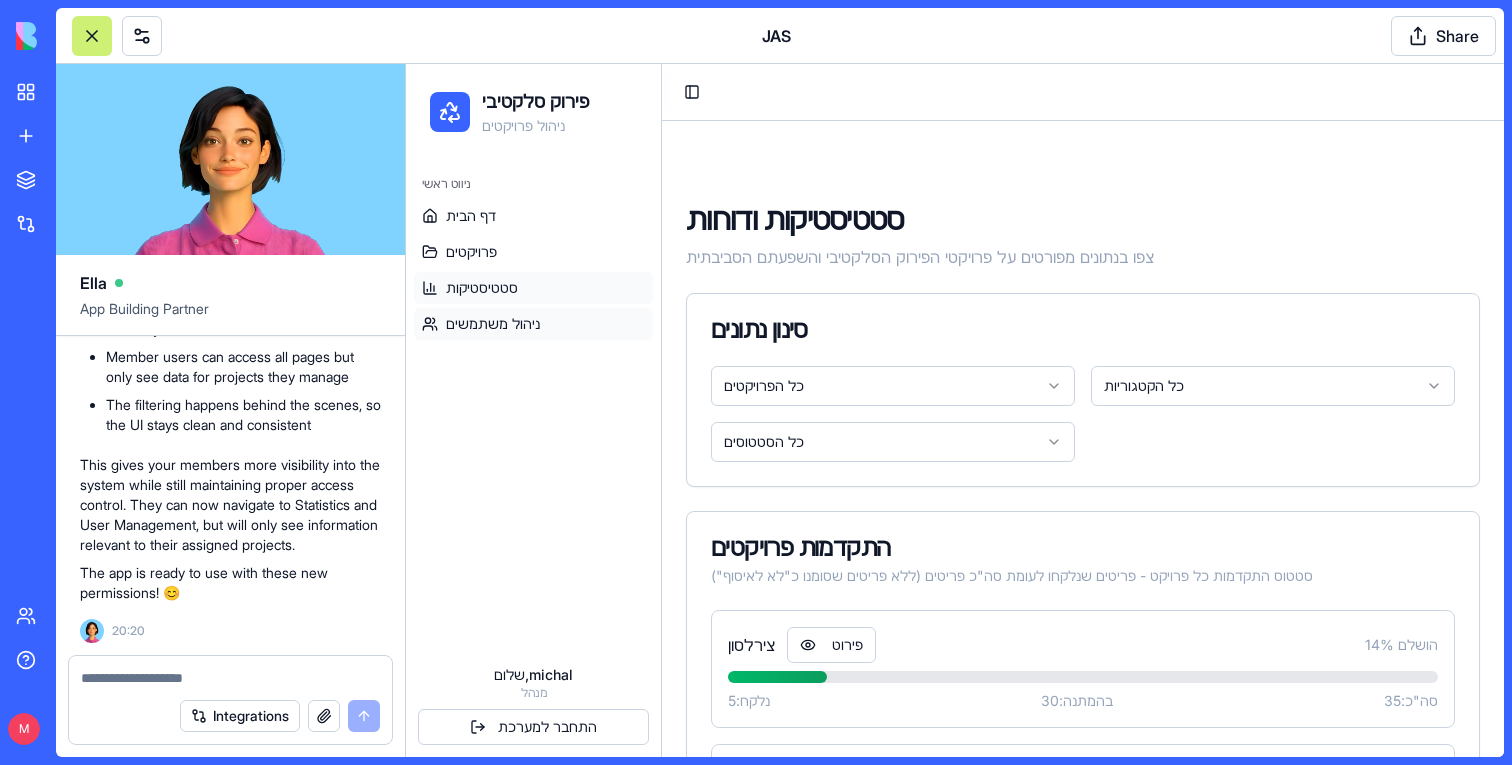 click on "ניהול משתמשים" at bounding box center [493, 324] 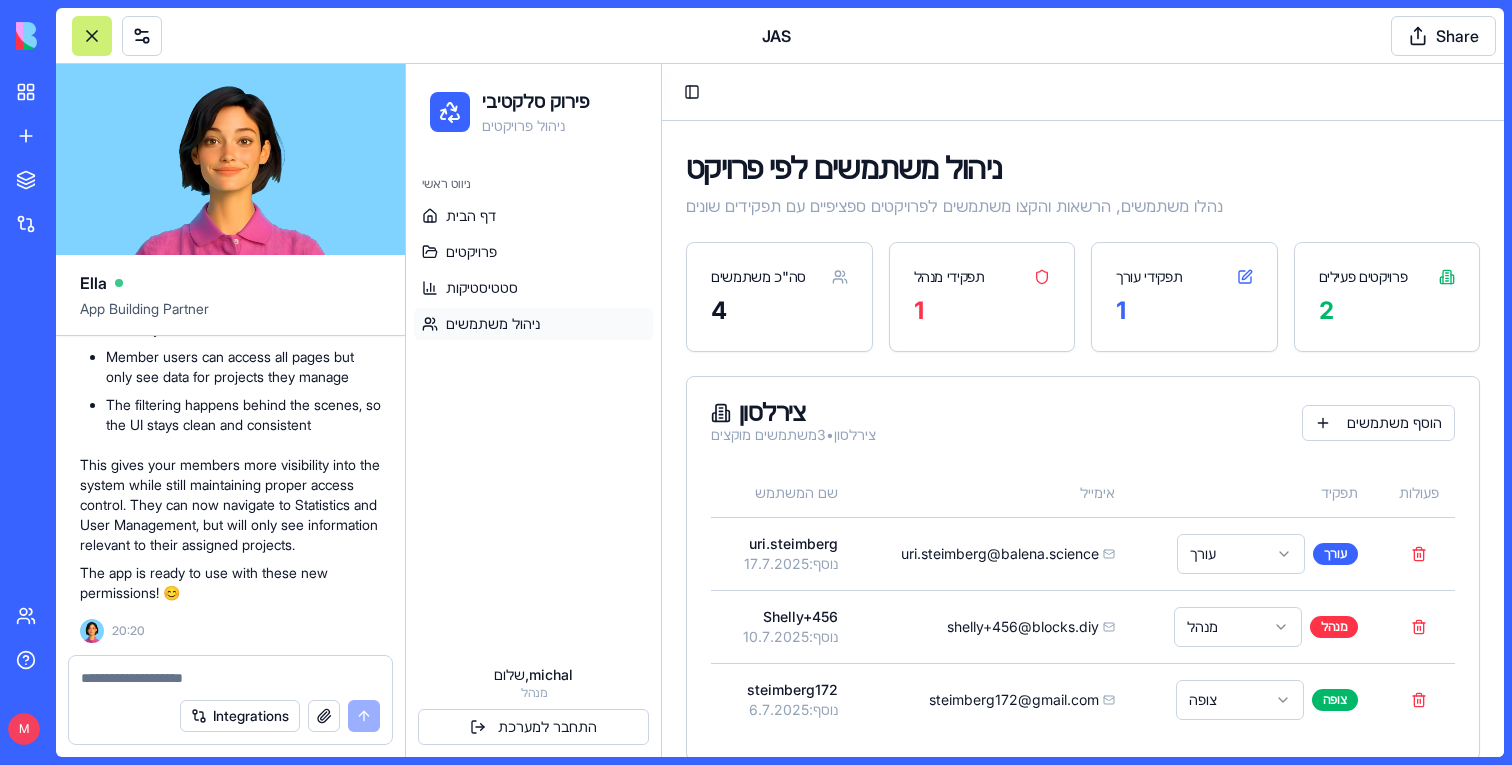 scroll, scrollTop: 30, scrollLeft: 0, axis: vertical 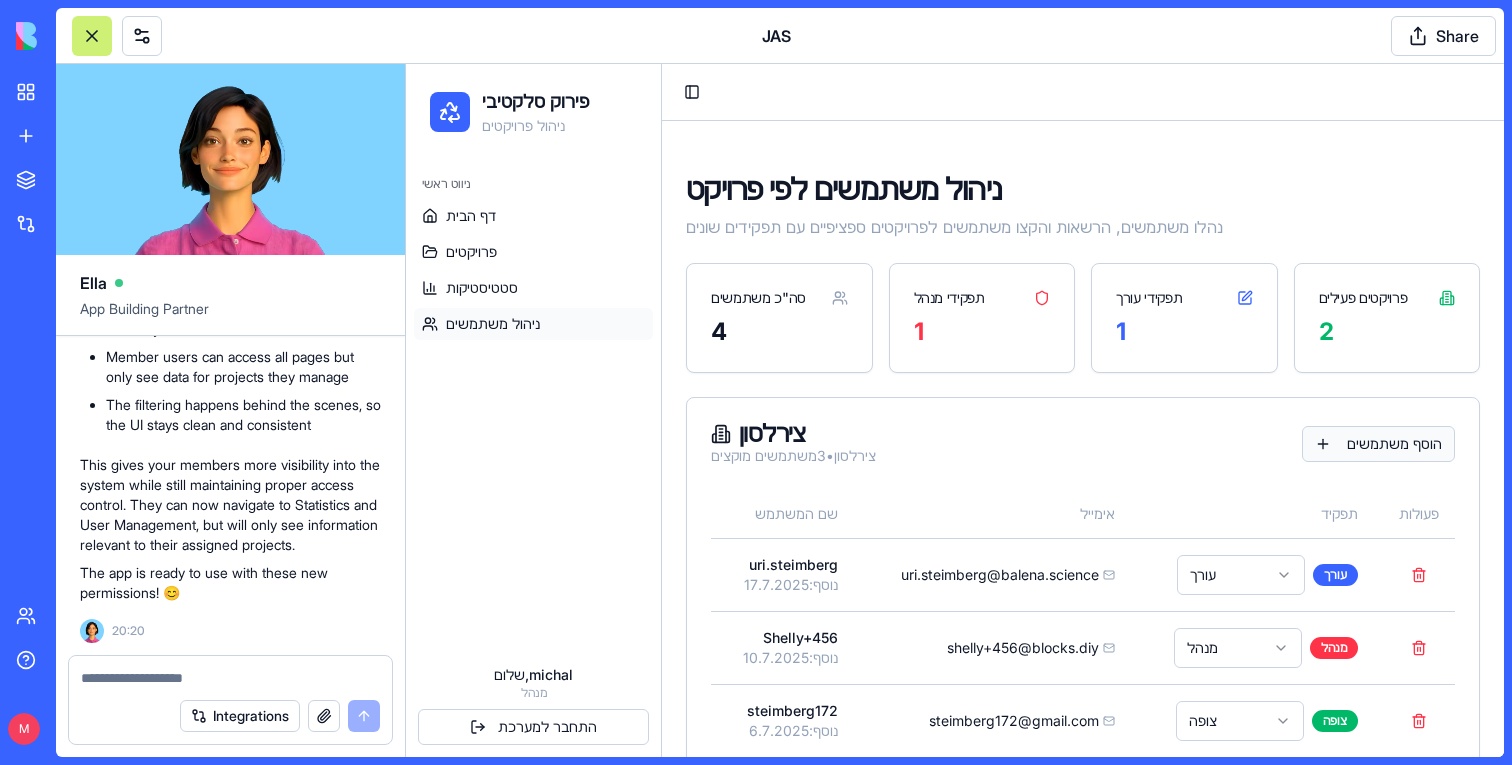 click on "הוסף משתמשים" at bounding box center (1378, 444) 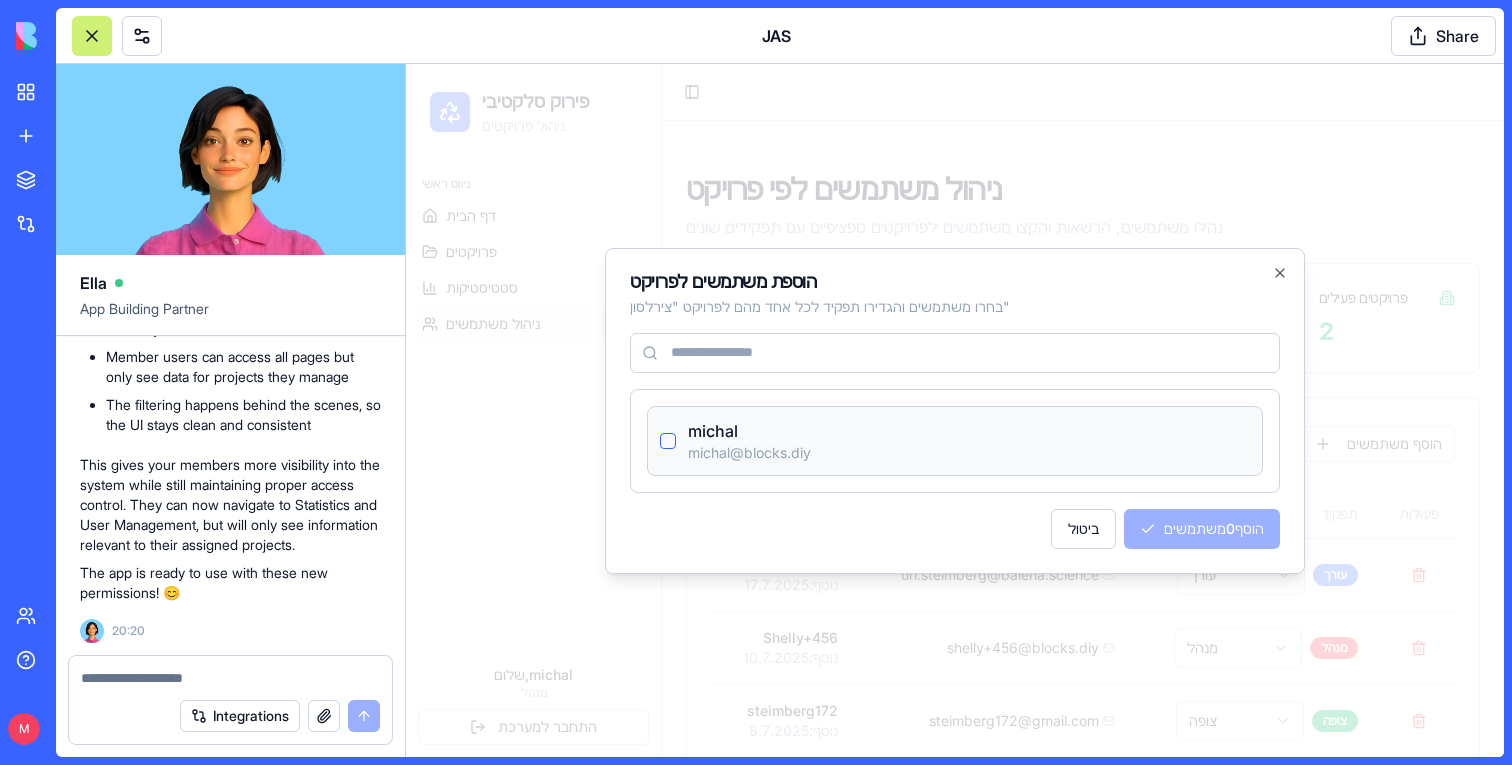 click at bounding box center [668, 441] 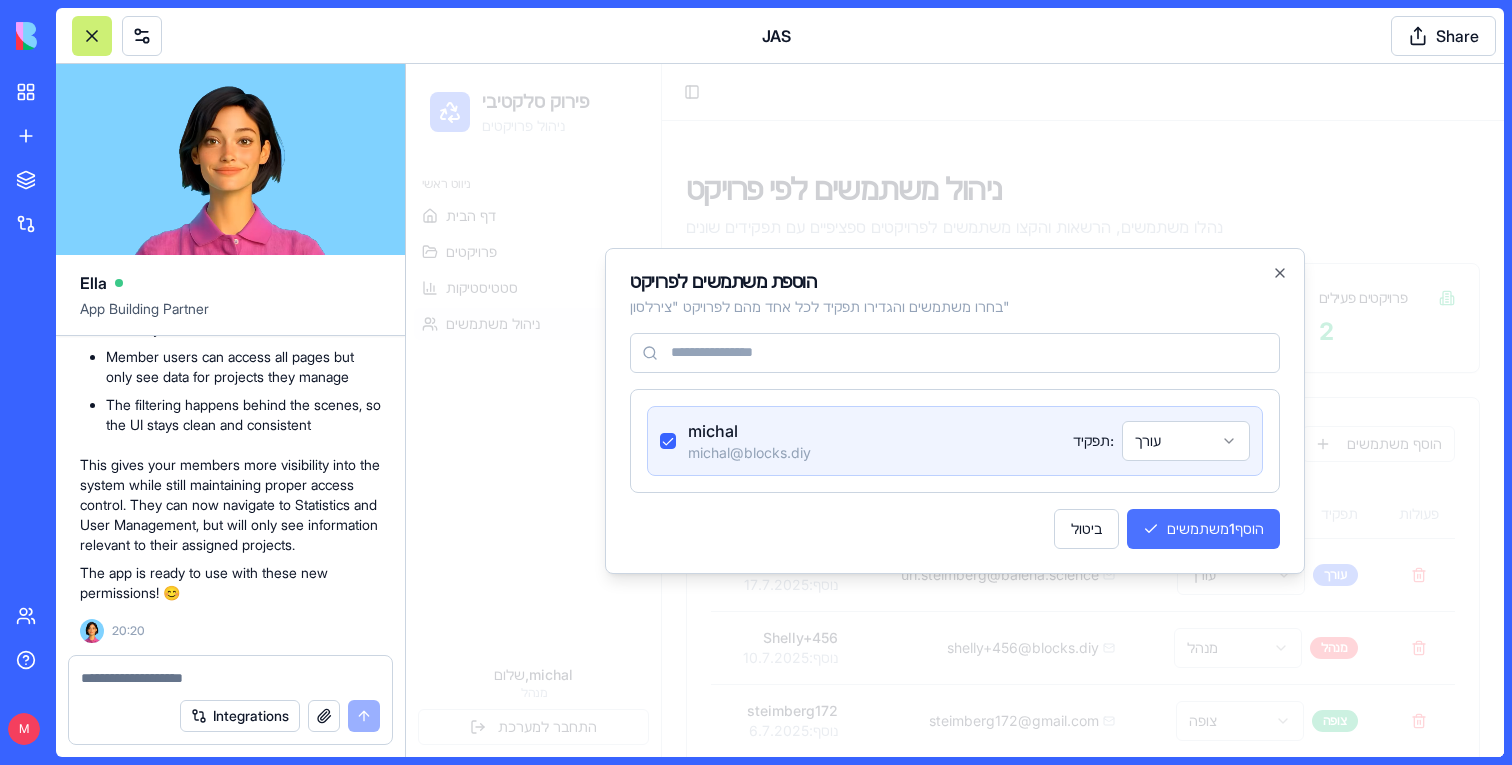 click on "הוסף  1  משתמשים" at bounding box center (1203, 529) 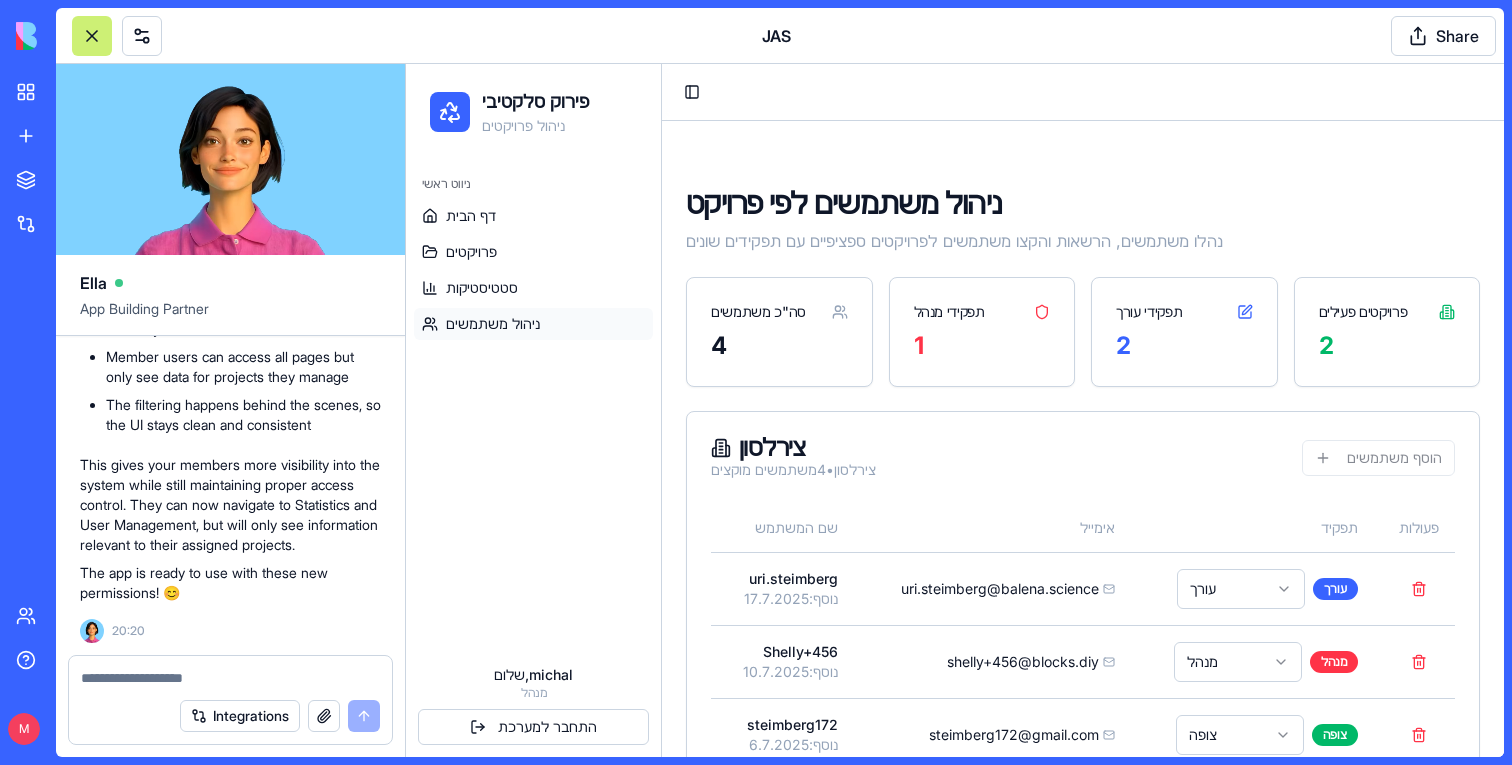 scroll, scrollTop: 0, scrollLeft: 0, axis: both 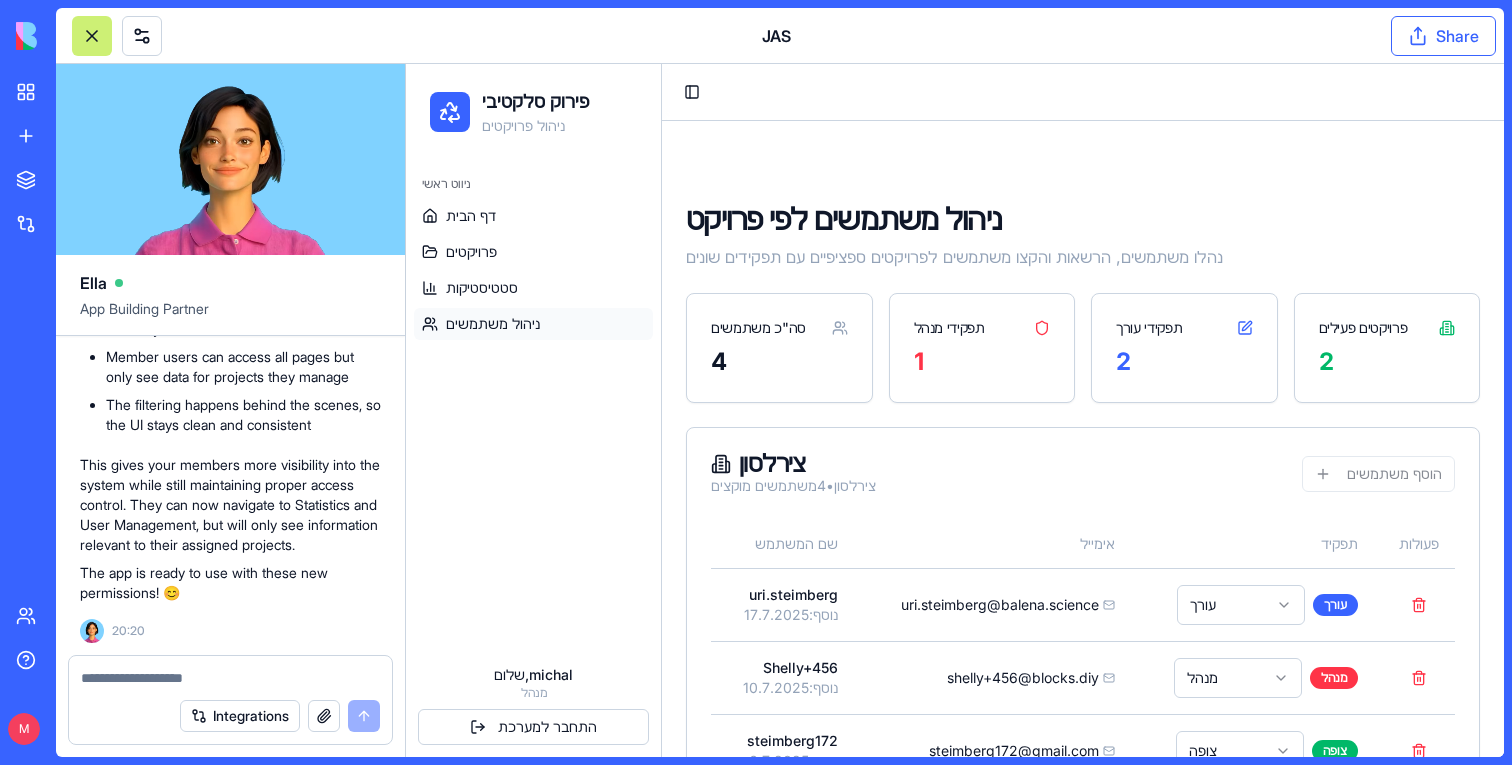 click on "Share" at bounding box center (1443, 36) 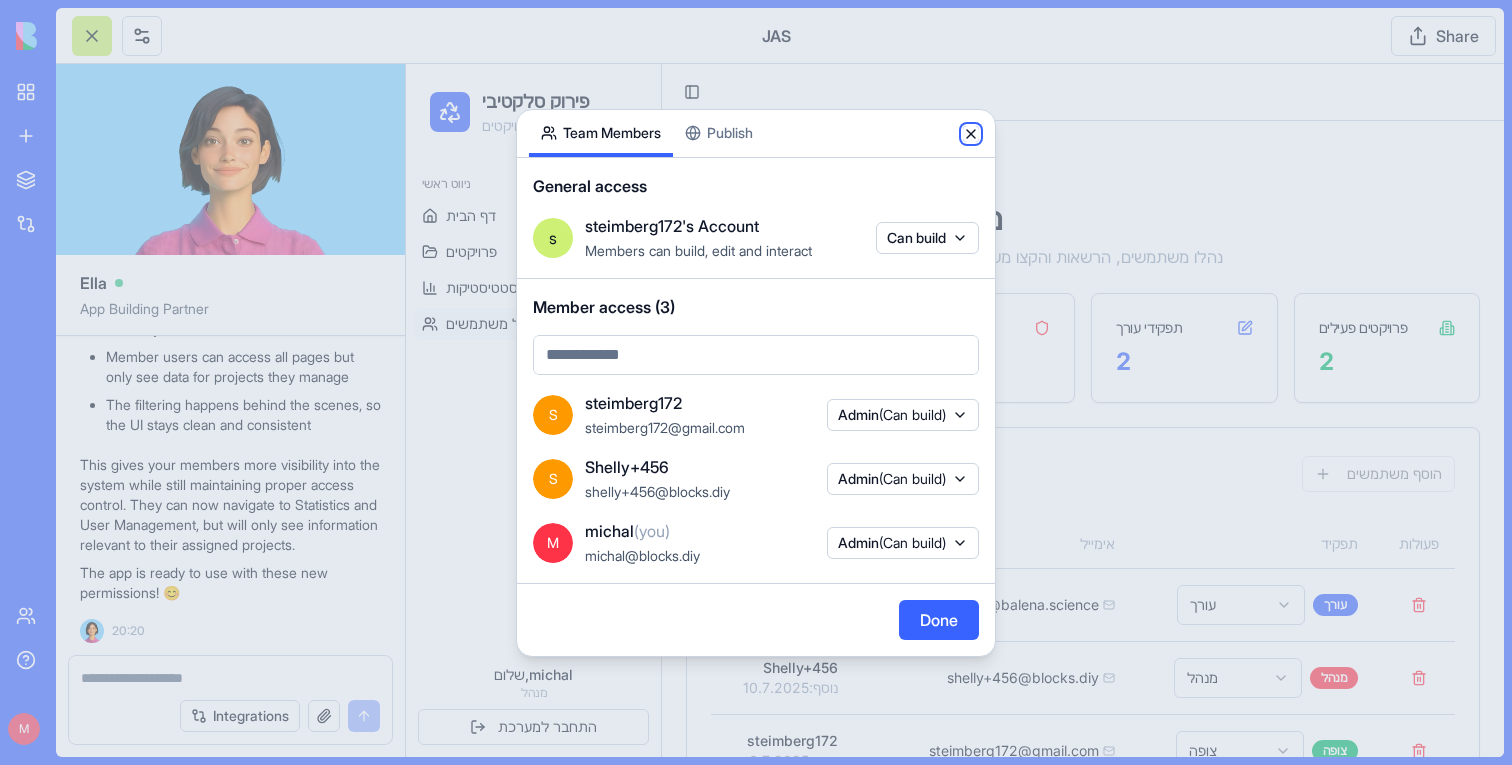 click 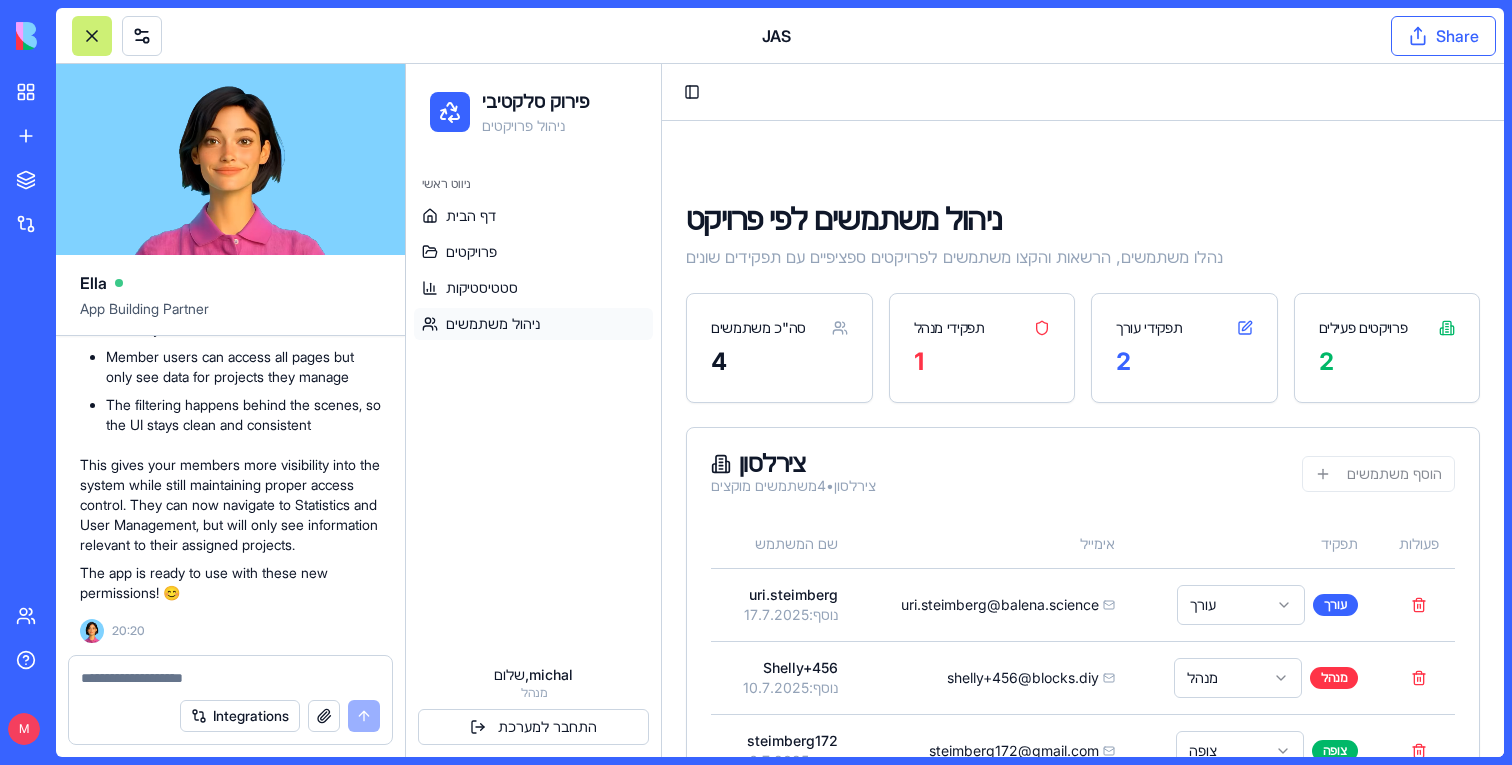 click on "Share" at bounding box center (1443, 36) 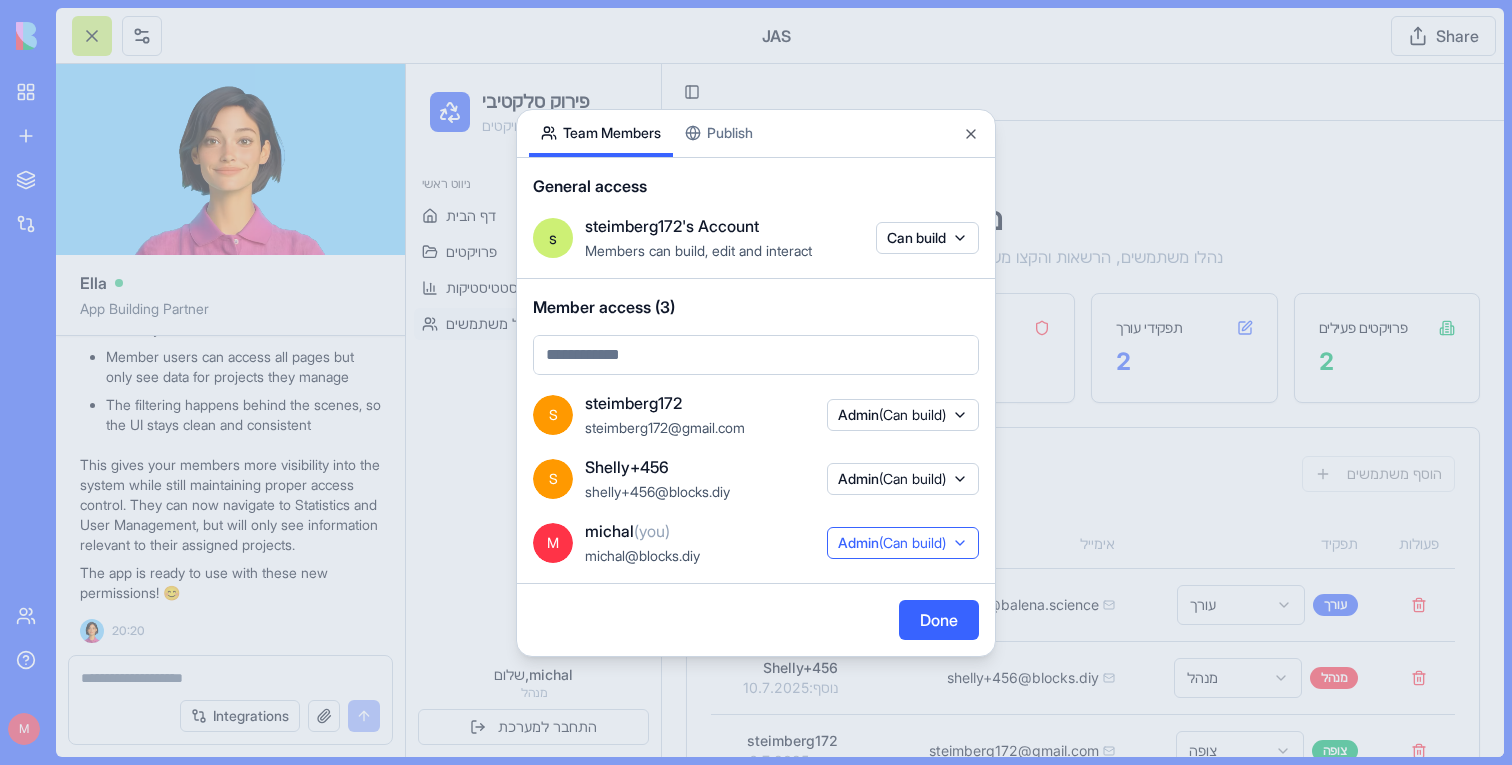 click on "(Can build)" at bounding box center [912, 542] 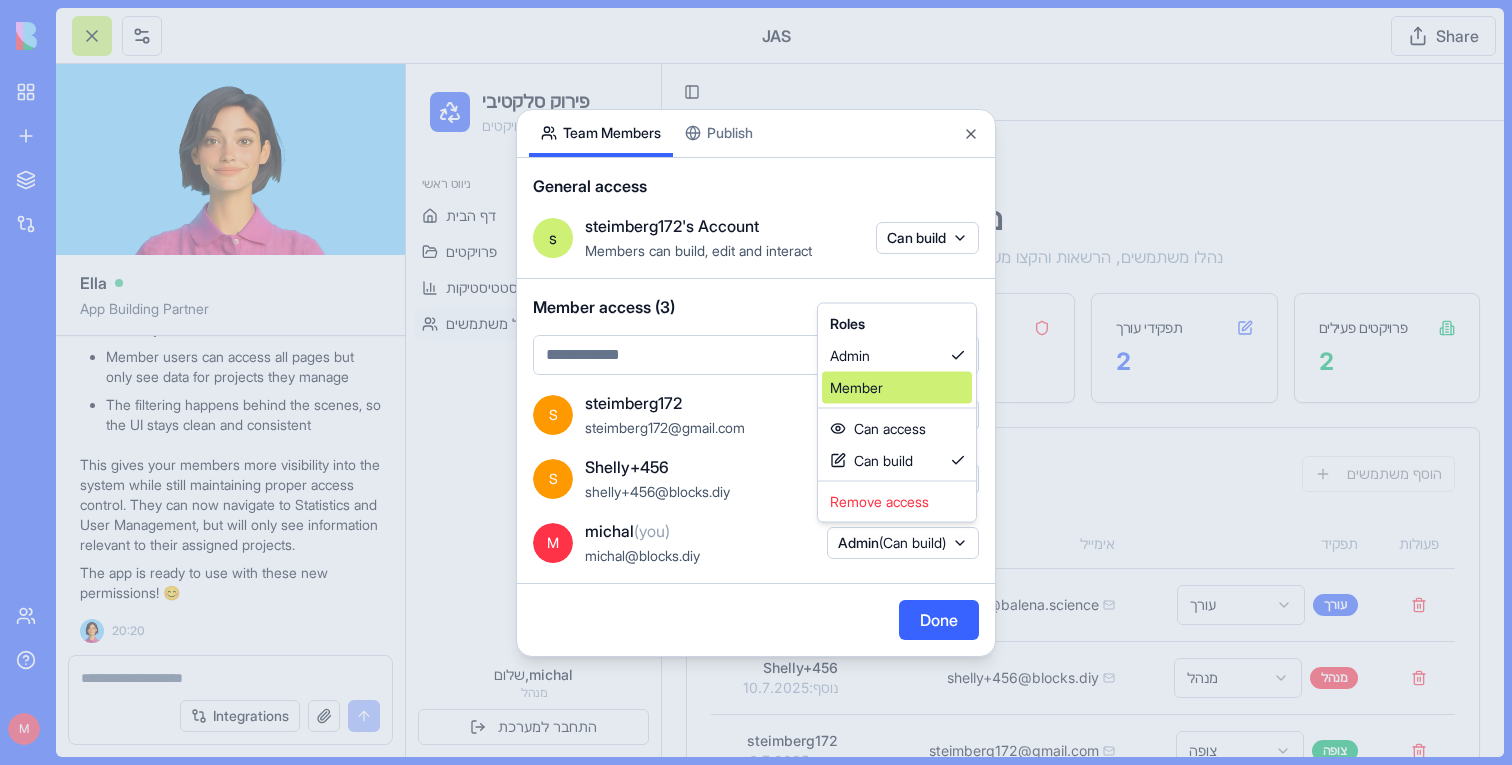 click on "Member" at bounding box center (897, 388) 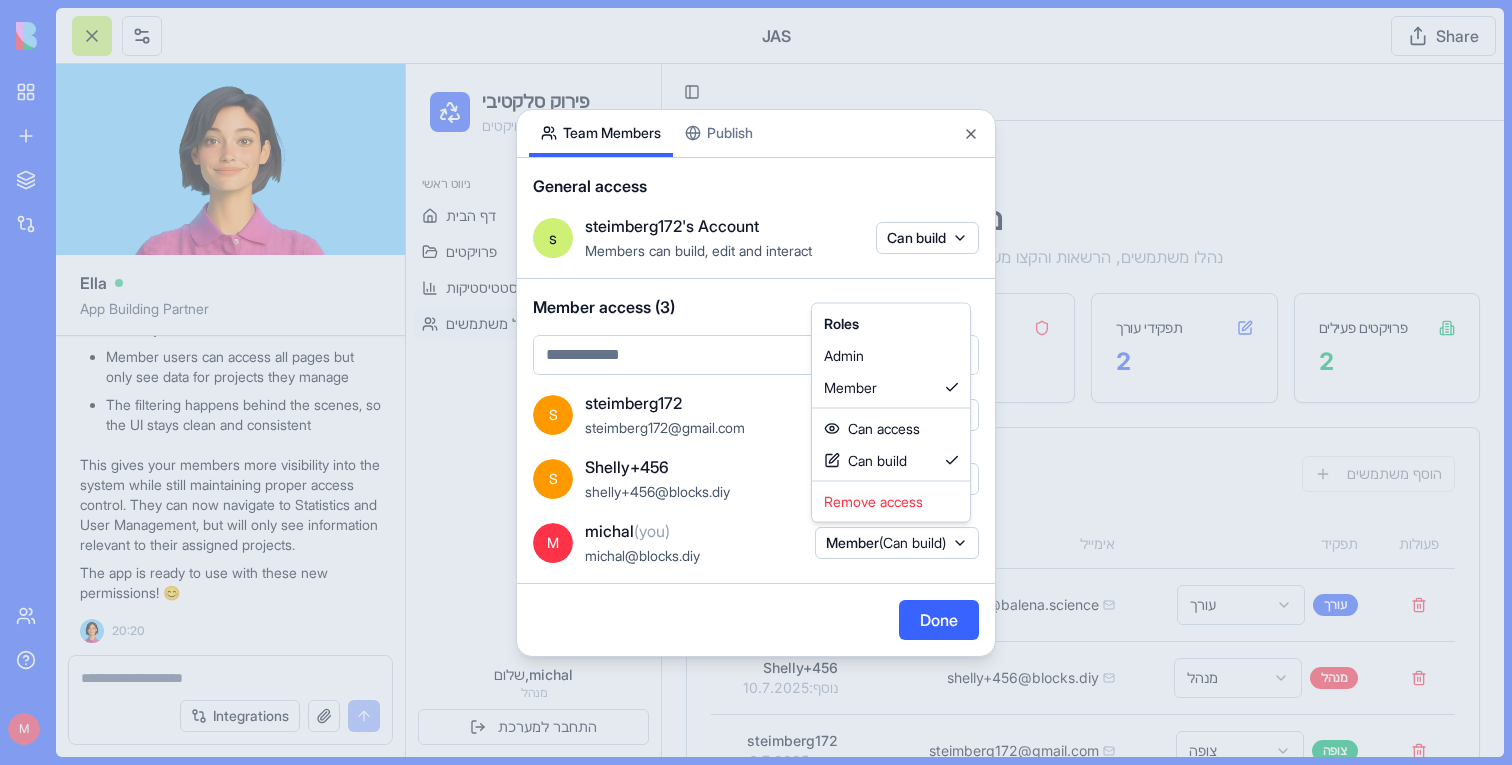 click at bounding box center (756, 382) 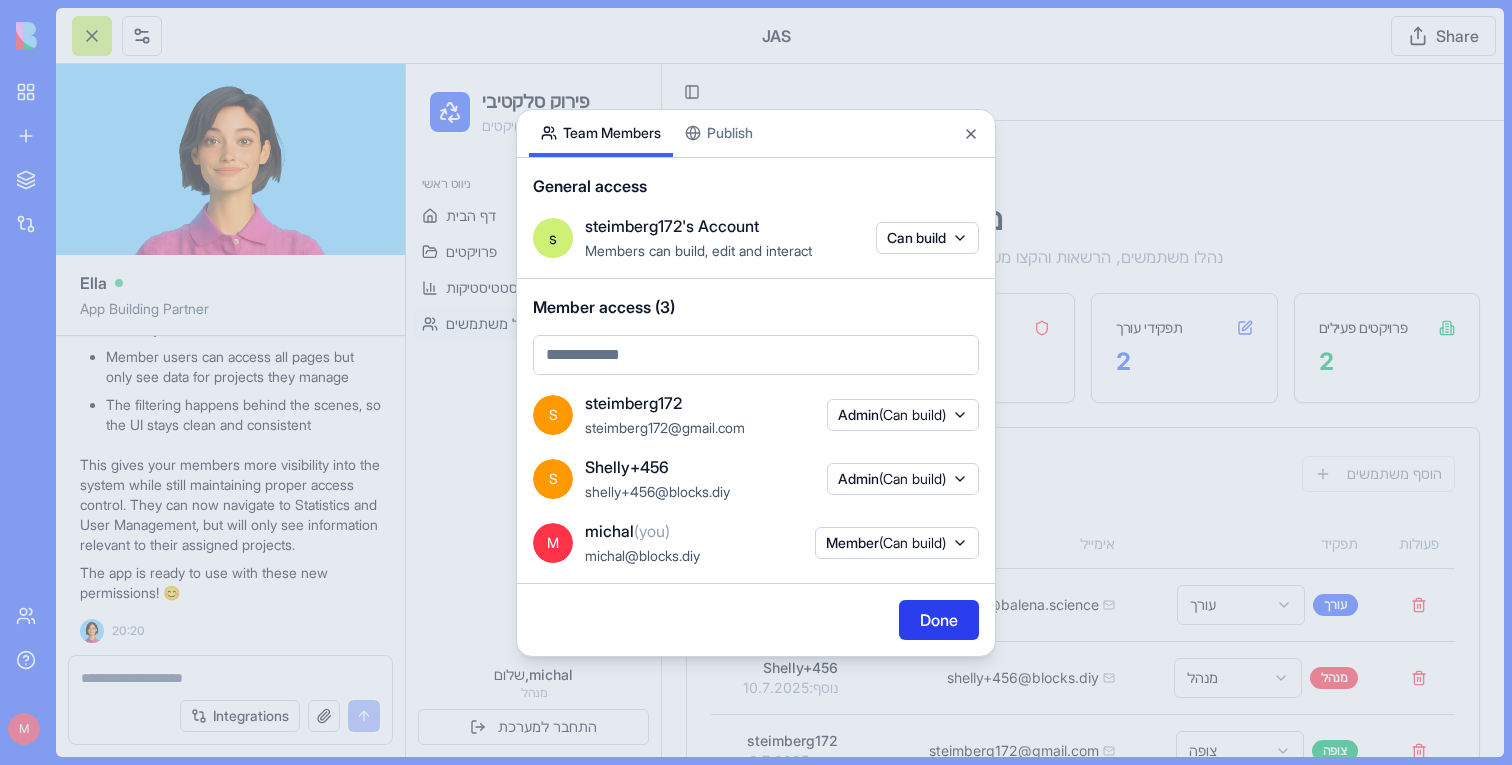 click on "Done" at bounding box center (939, 620) 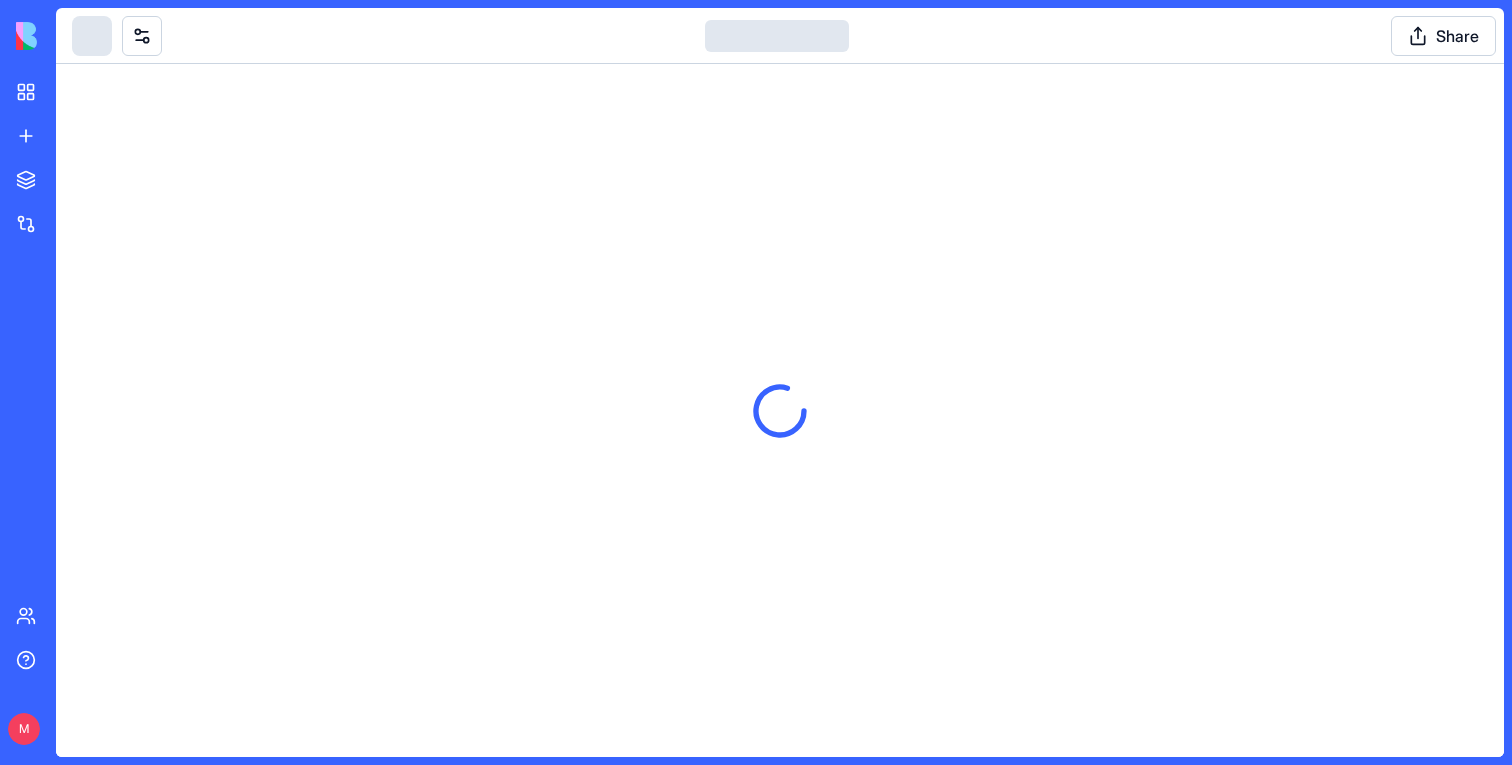 scroll, scrollTop: 0, scrollLeft: 0, axis: both 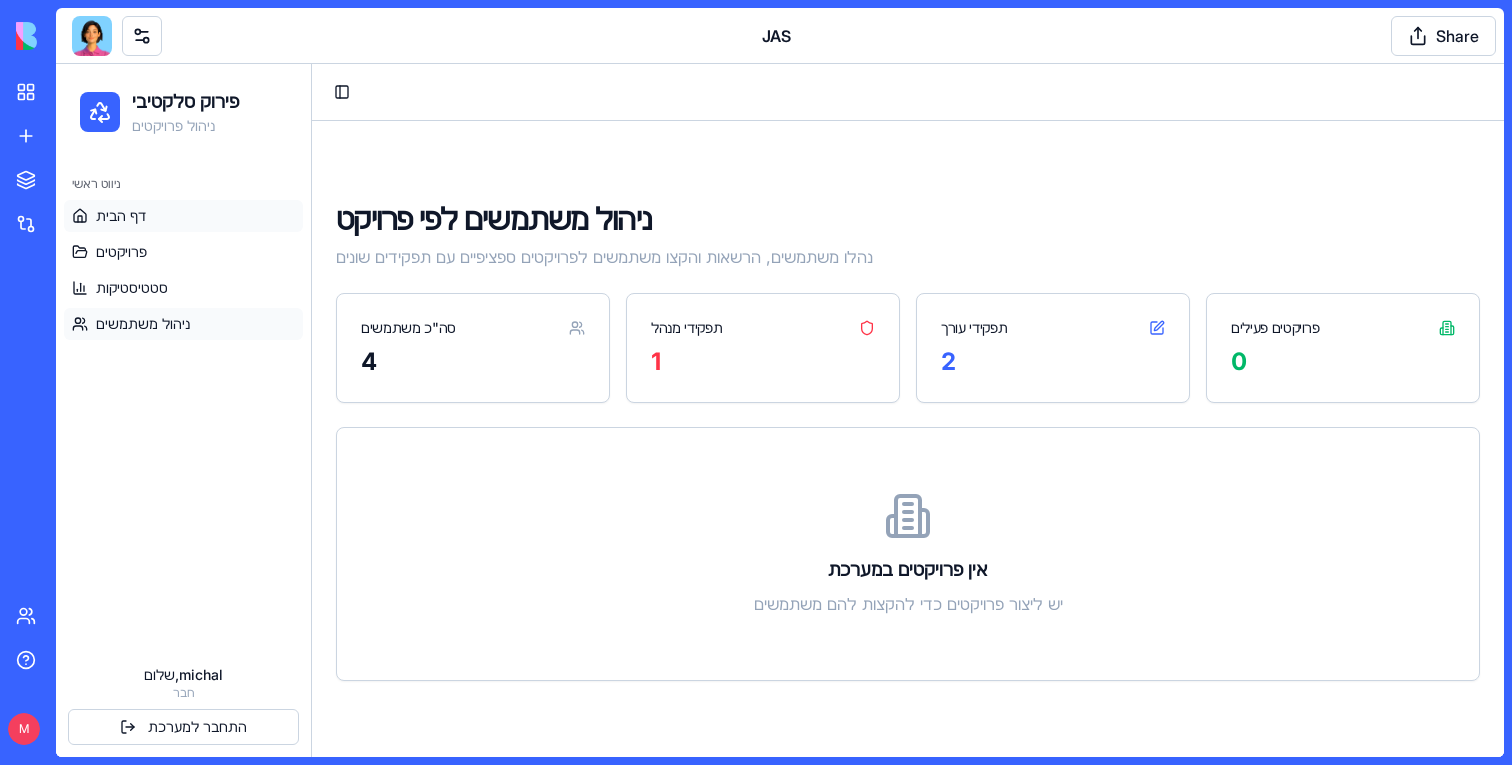 click on "דף הבית" at bounding box center (183, 216) 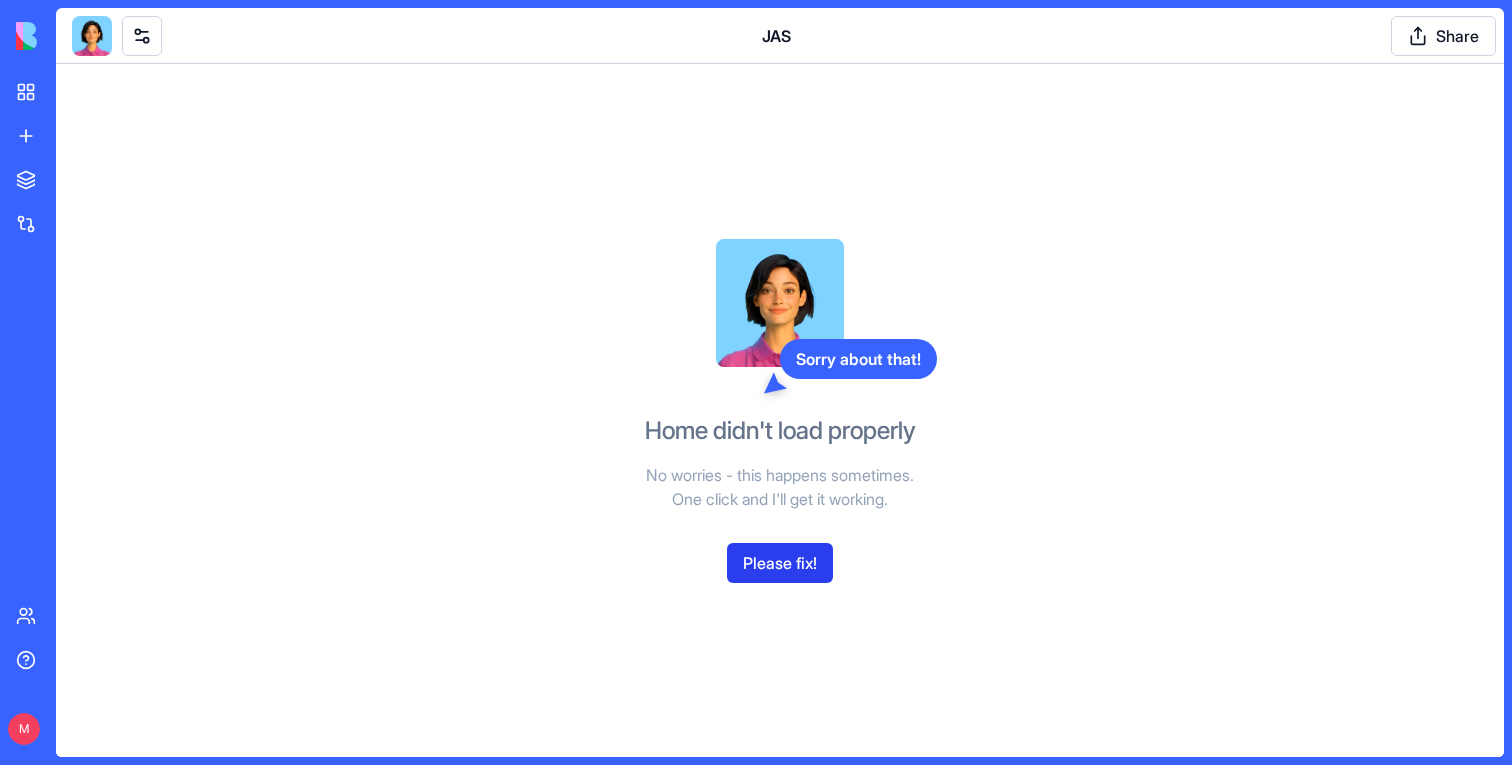 click on "Please fix!" at bounding box center [780, 563] 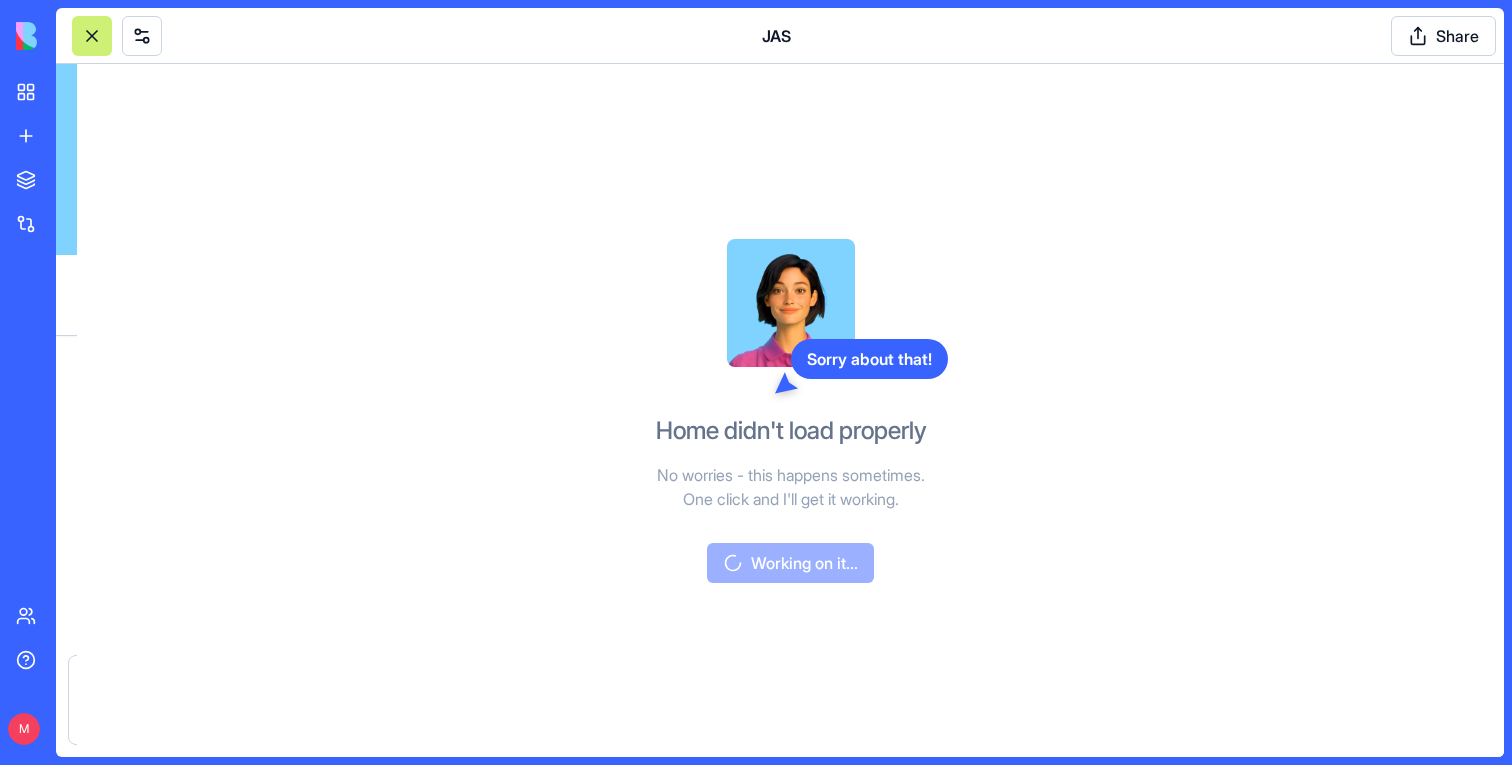 scroll, scrollTop: 72897, scrollLeft: 0, axis: vertical 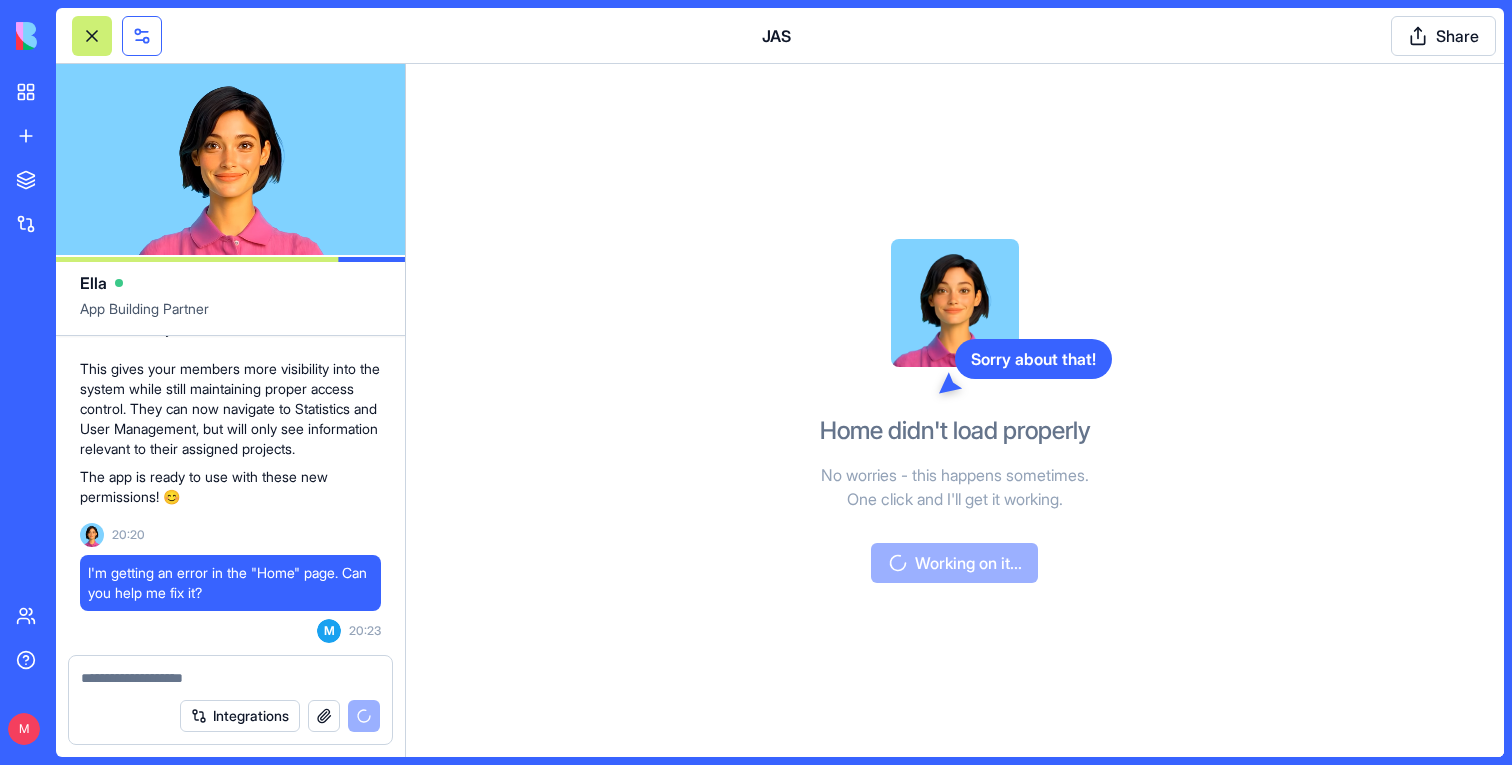 click at bounding box center (142, 36) 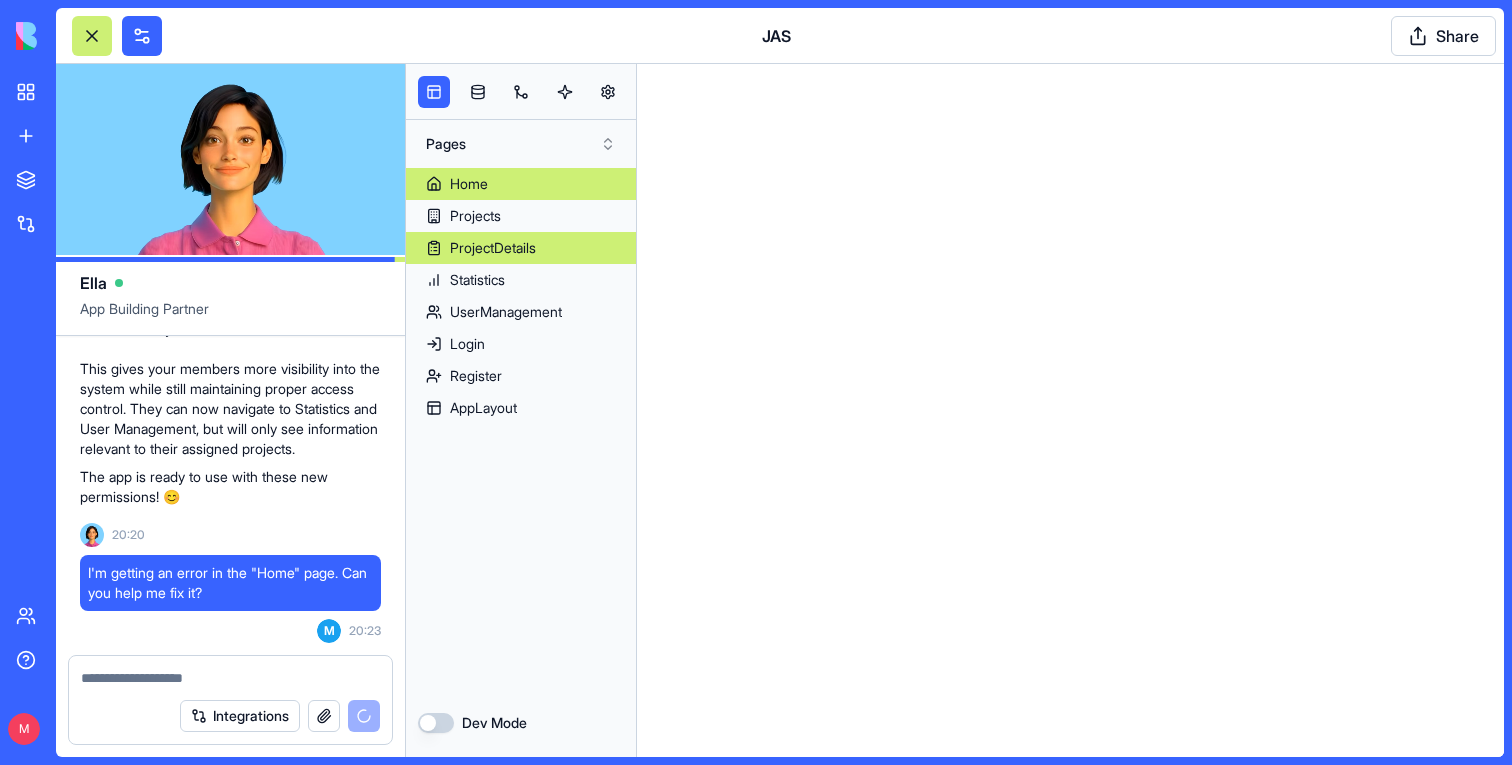 click on "ProjectDetails" at bounding box center [521, 248] 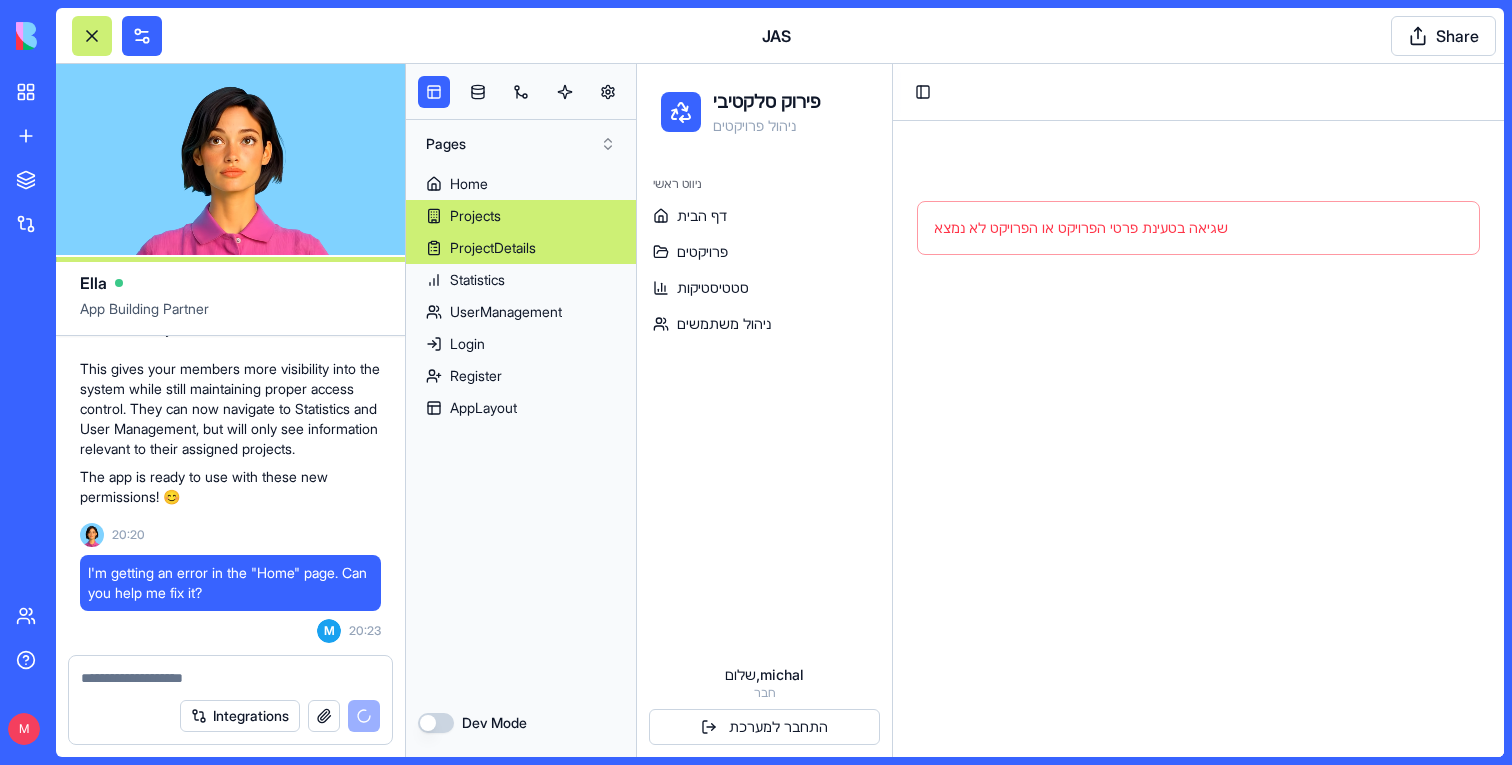click on "Projects" at bounding box center [521, 216] 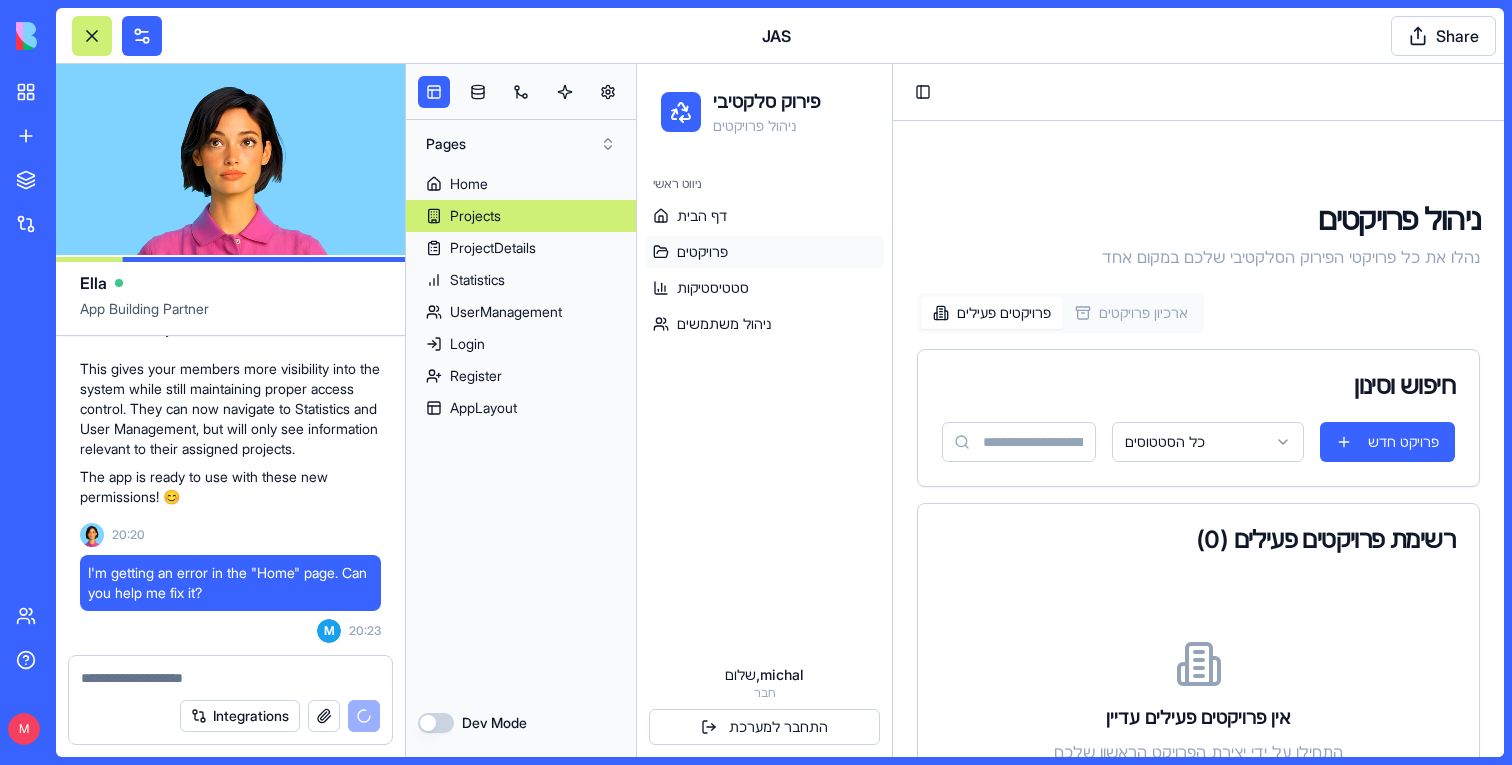 scroll, scrollTop: 176, scrollLeft: 0, axis: vertical 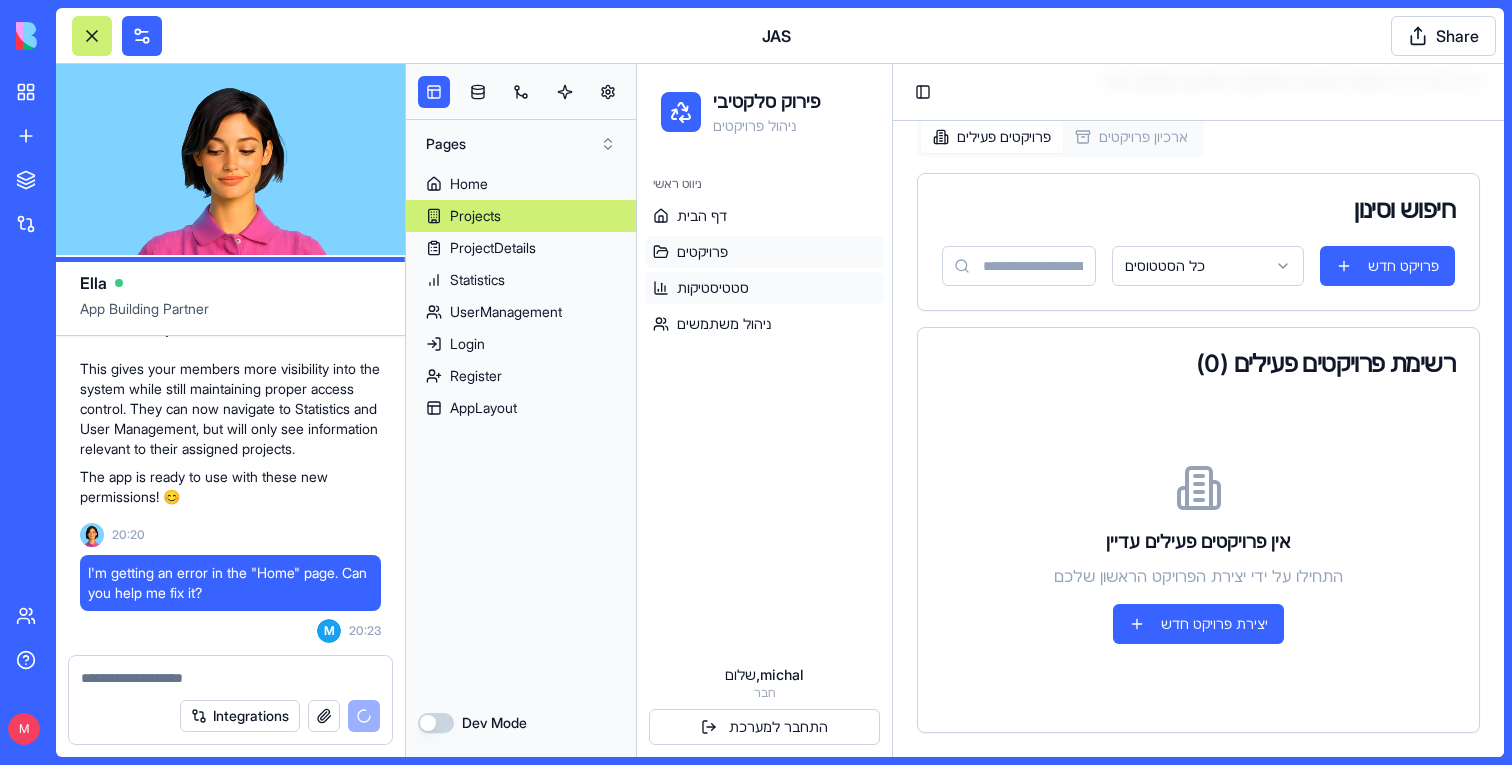 click on "סטטיסטיקות" at bounding box center [764, 288] 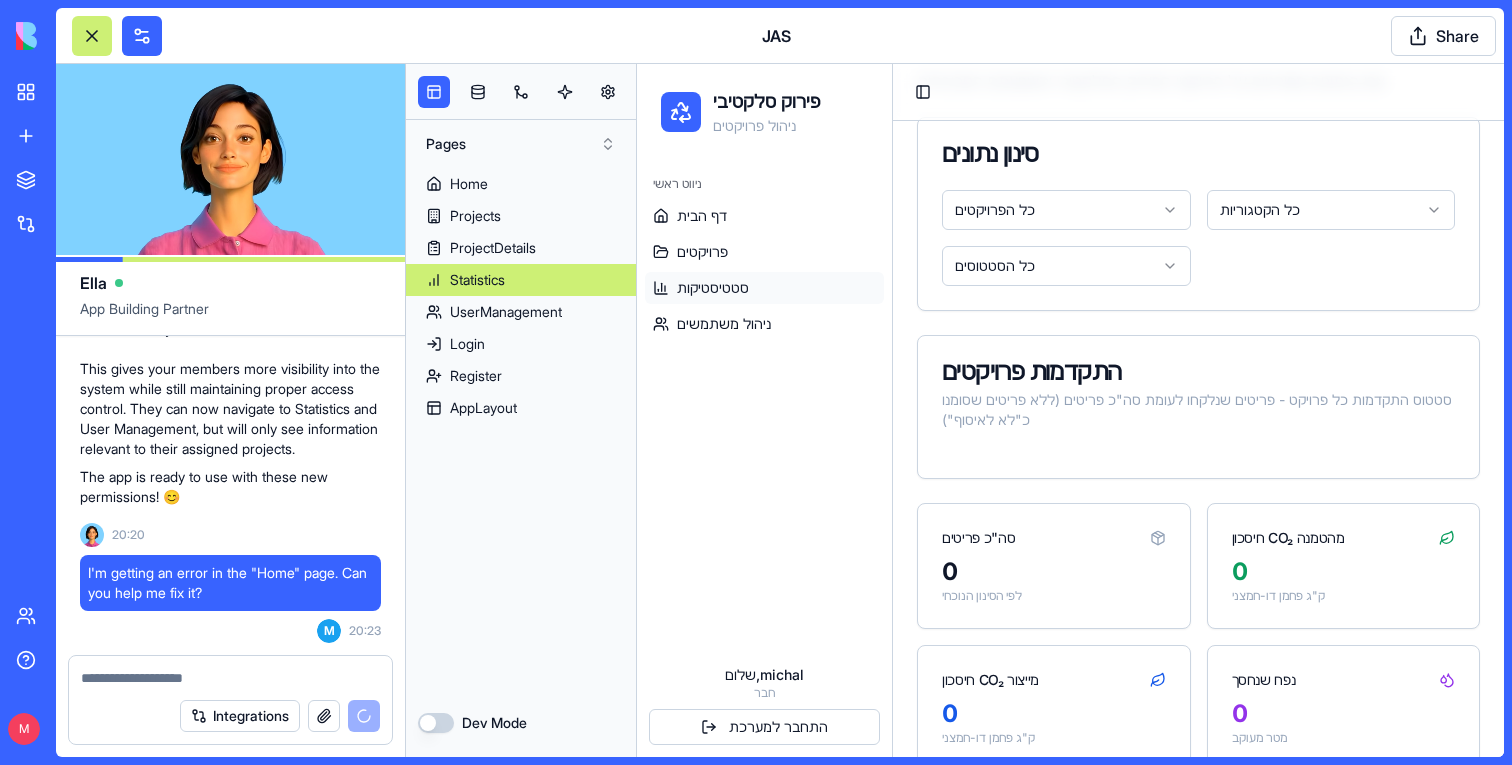 scroll, scrollTop: 802, scrollLeft: 0, axis: vertical 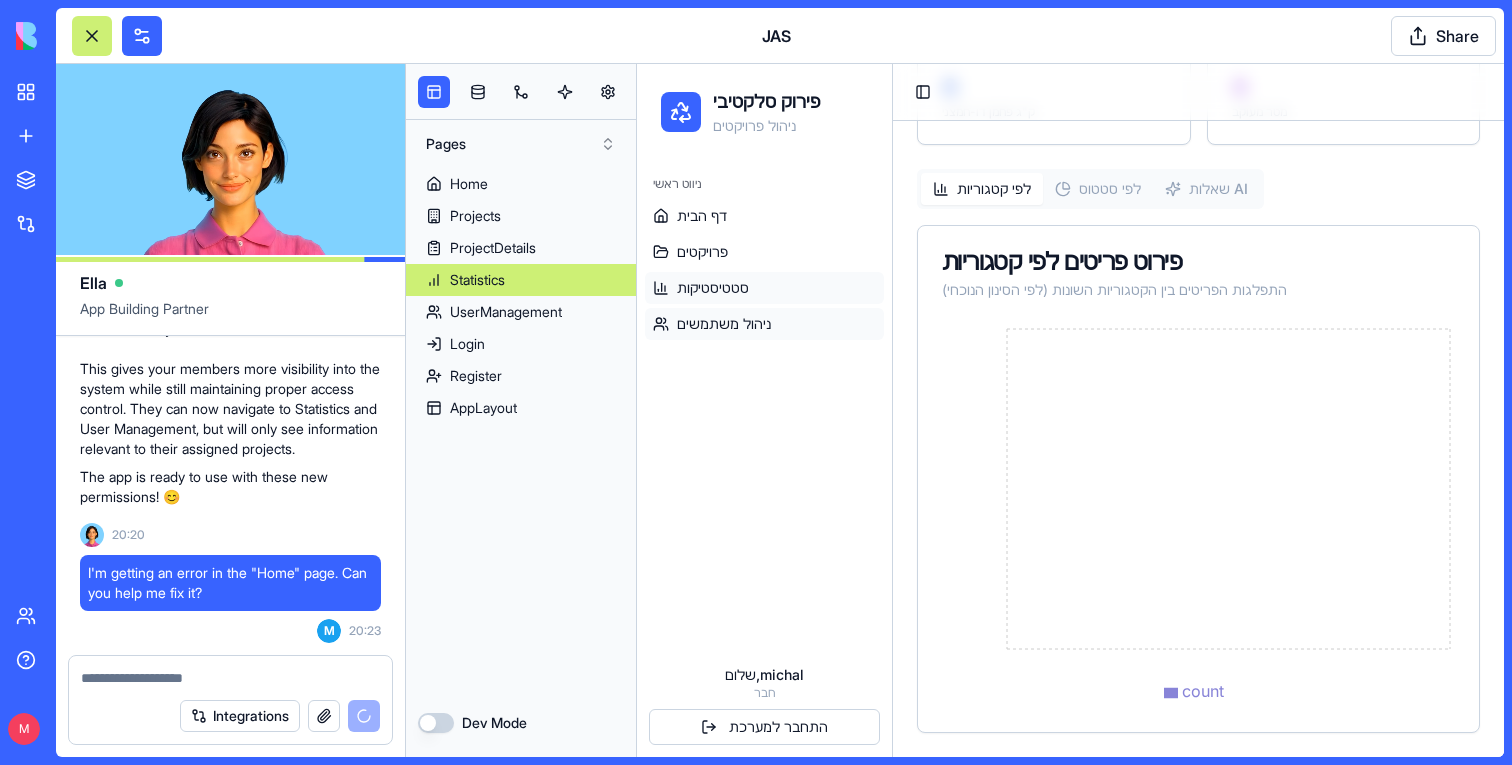 click on "ניהול משתמשים" at bounding box center [724, 324] 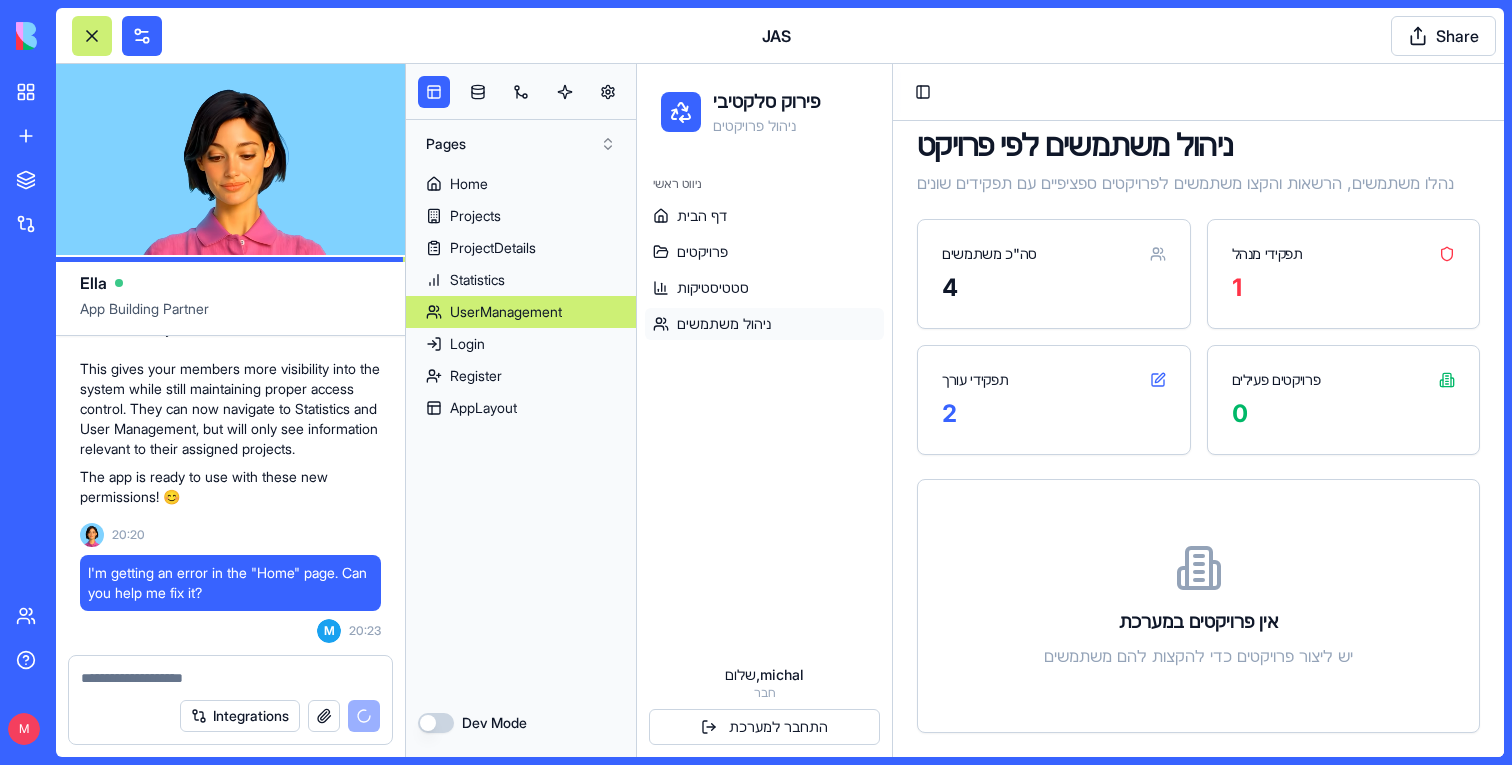 scroll, scrollTop: 0, scrollLeft: 0, axis: both 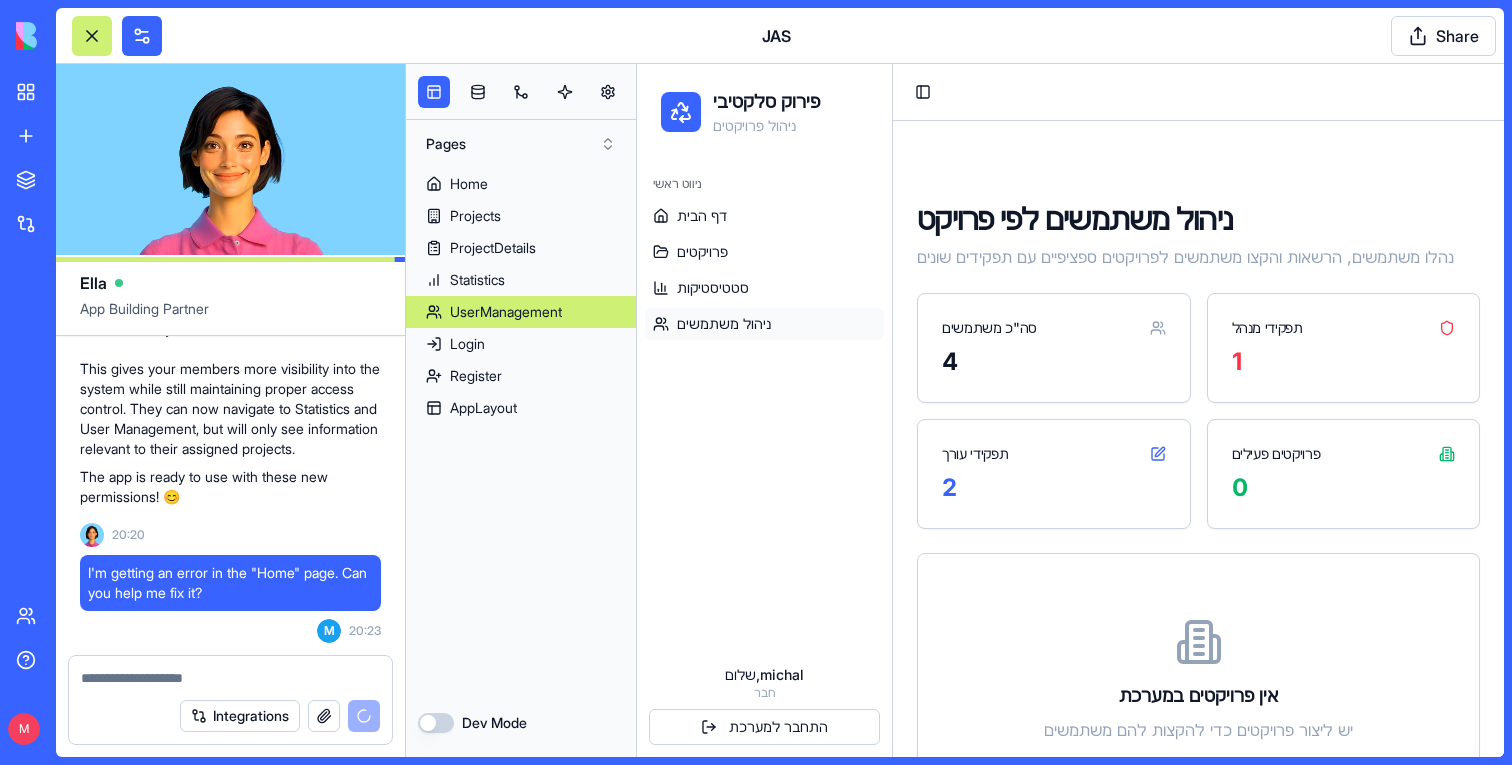 click on "ניווט ראשי" at bounding box center [764, 184] 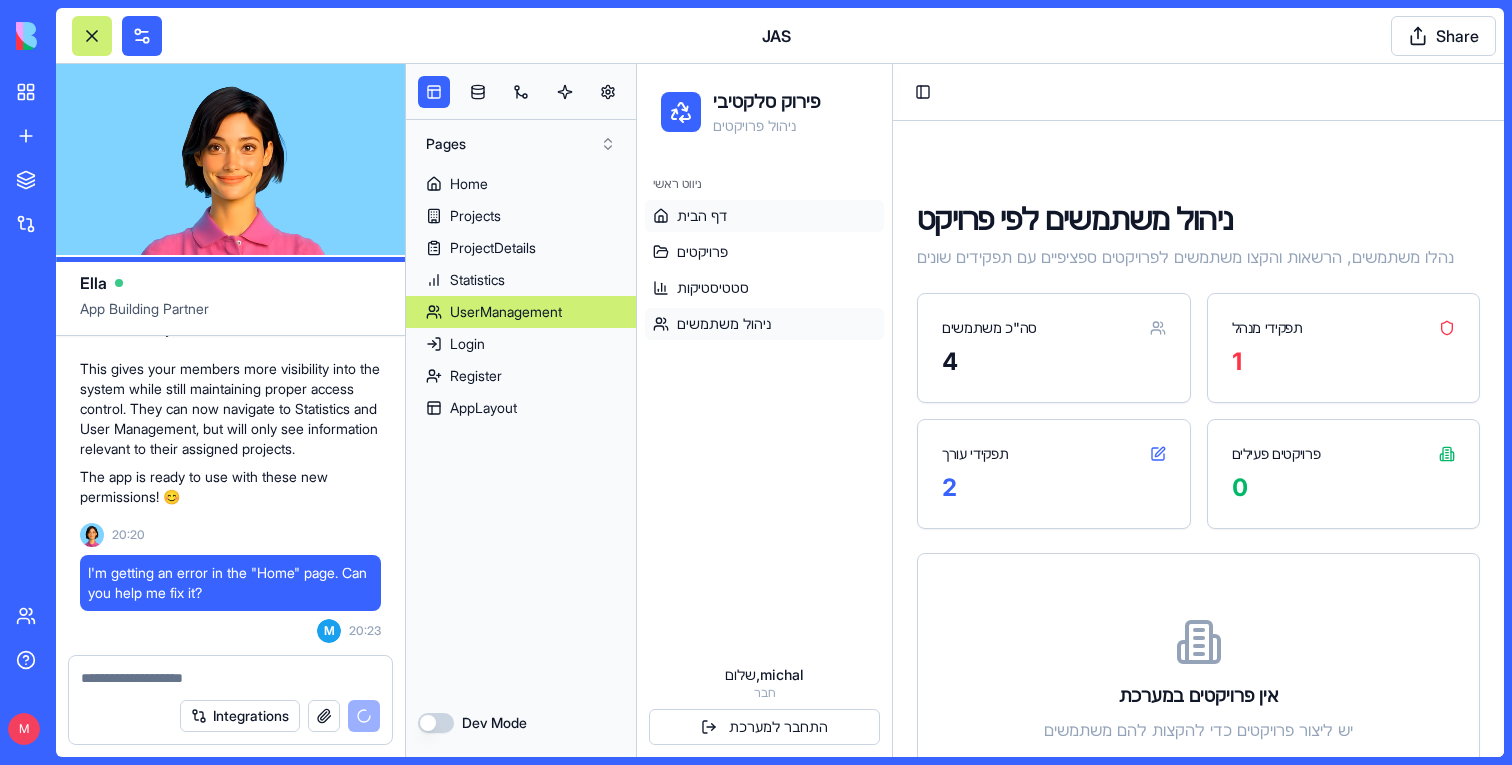 click on "דף הבית" at bounding box center (764, 216) 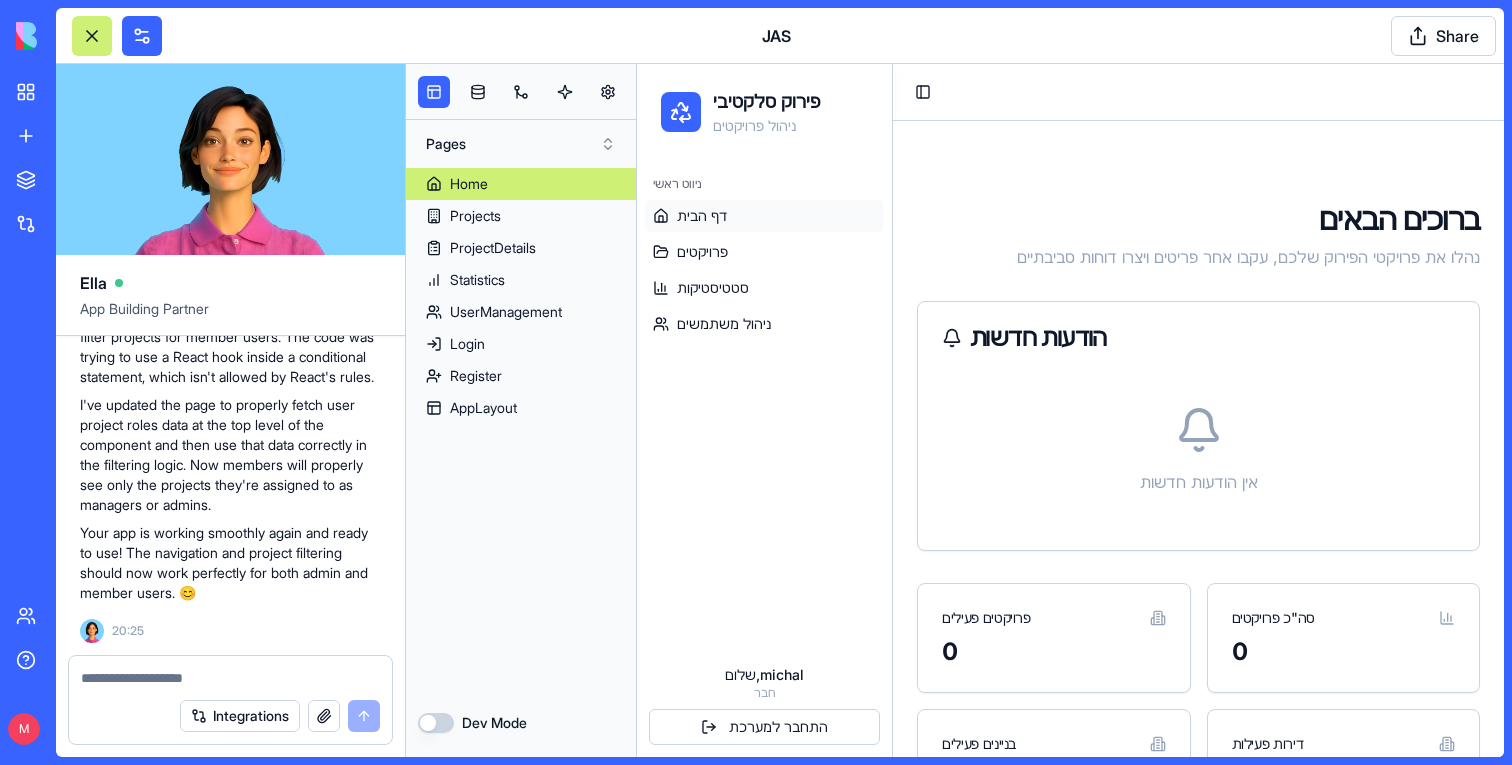 scroll, scrollTop: 71917, scrollLeft: 0, axis: vertical 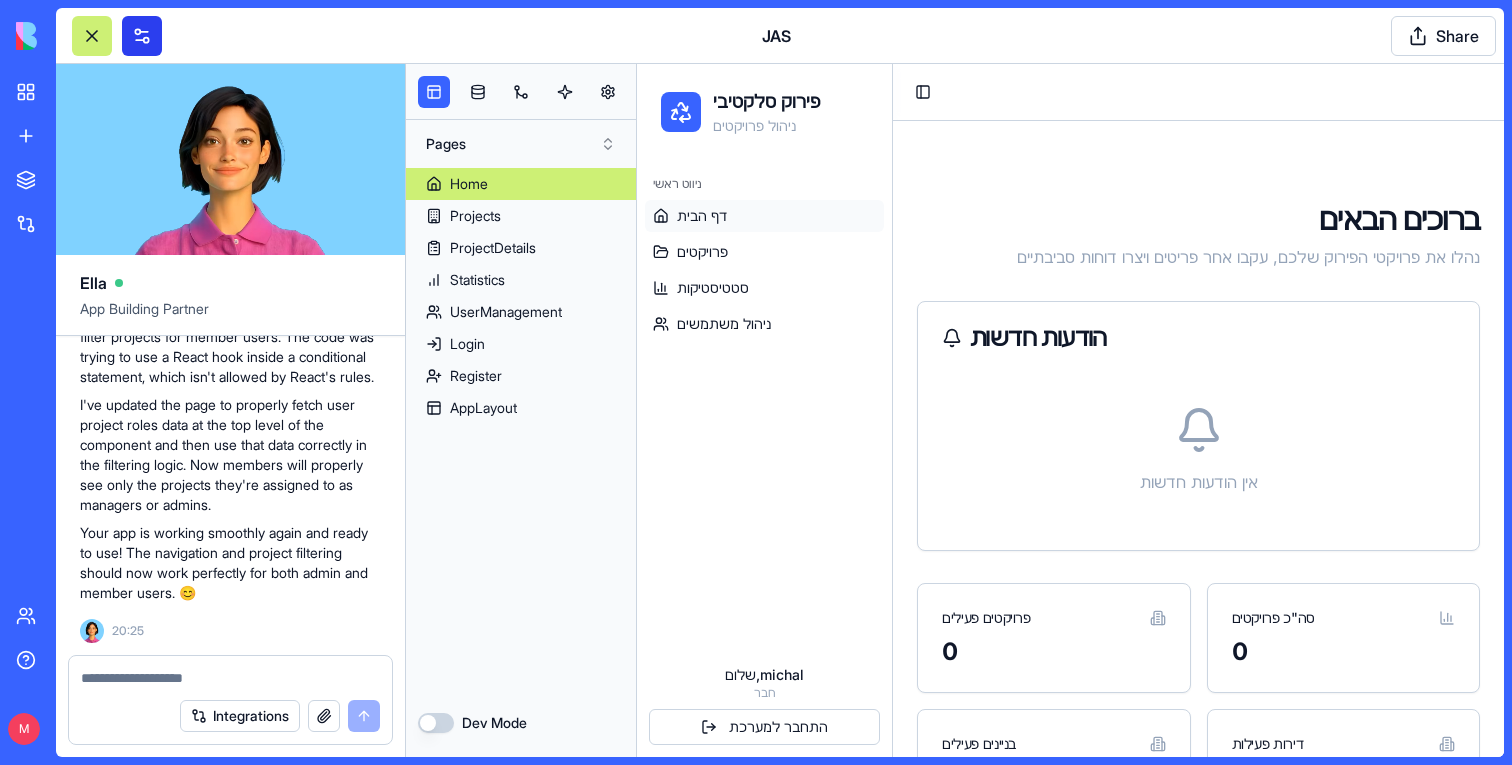 click at bounding box center (142, 36) 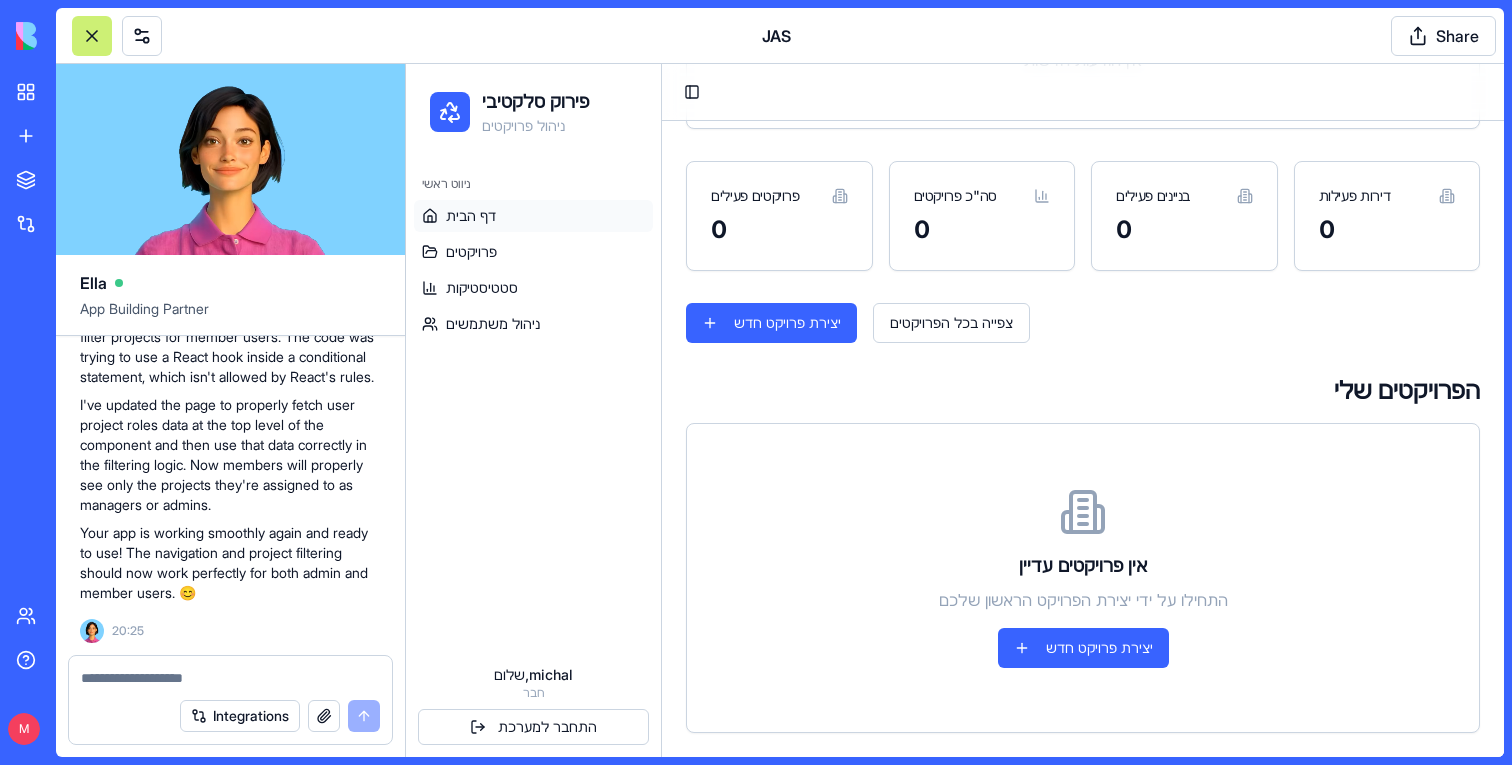 scroll, scrollTop: 0, scrollLeft: 0, axis: both 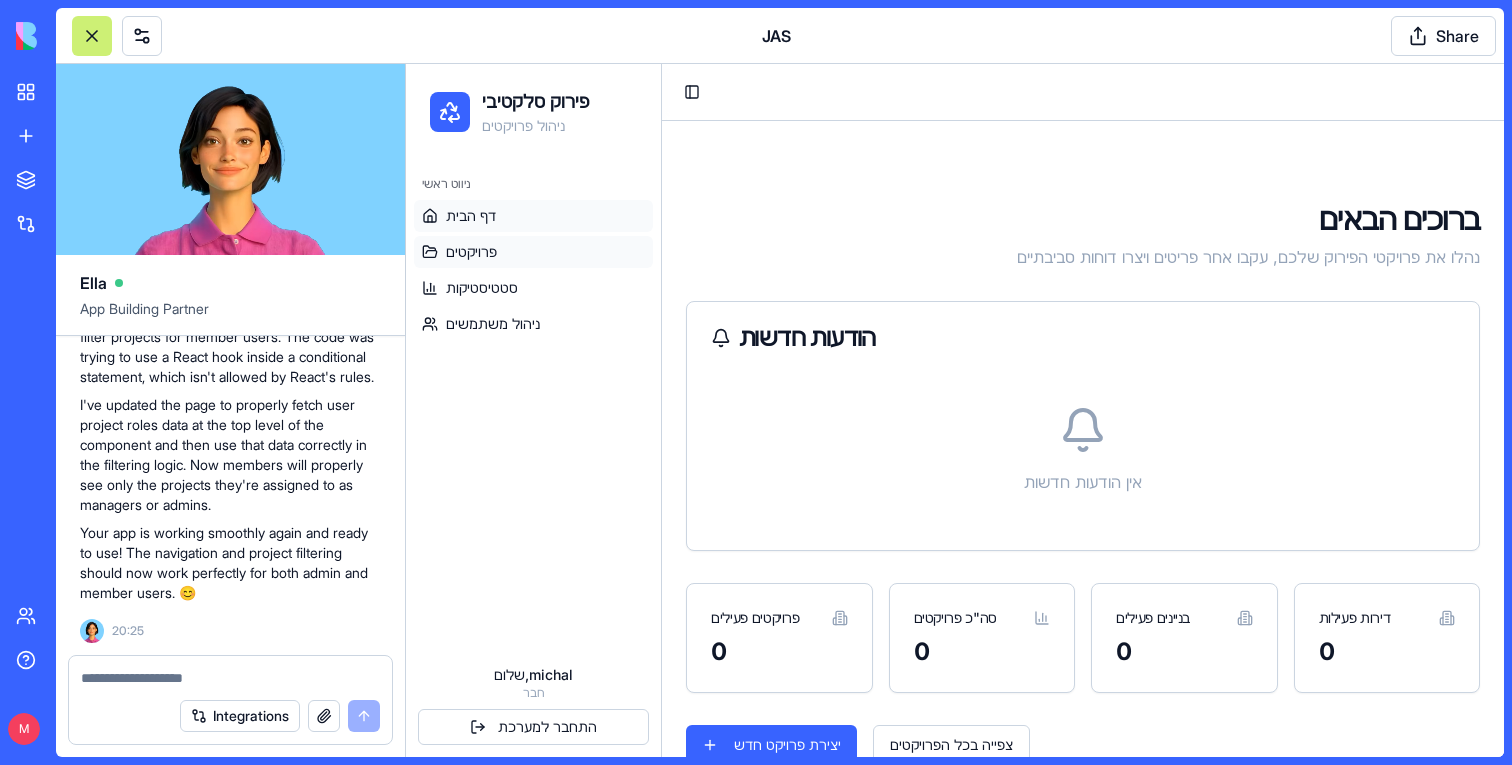 click on "פרויקטים" at bounding box center (471, 252) 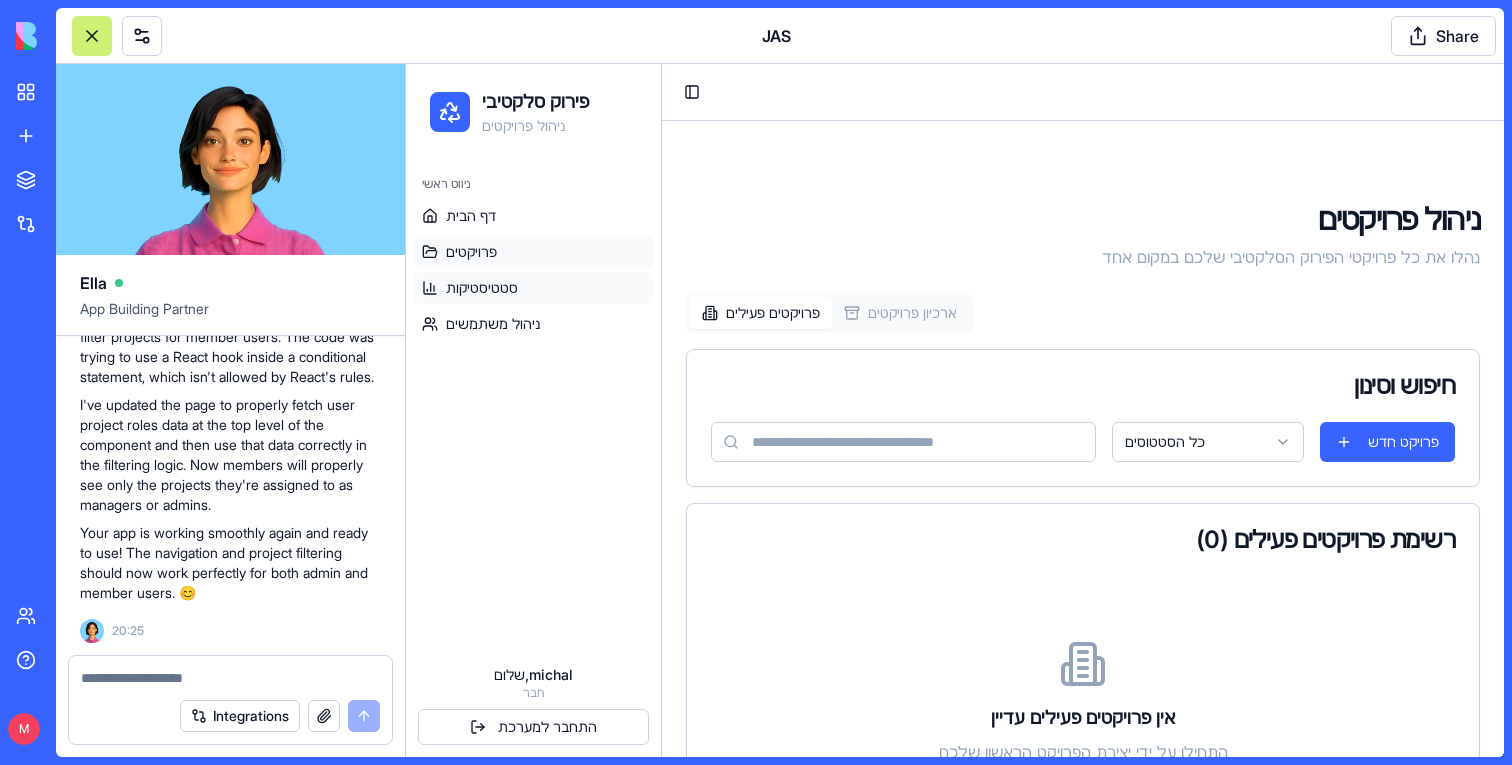 click on "סטטיסטיקות" at bounding box center (482, 288) 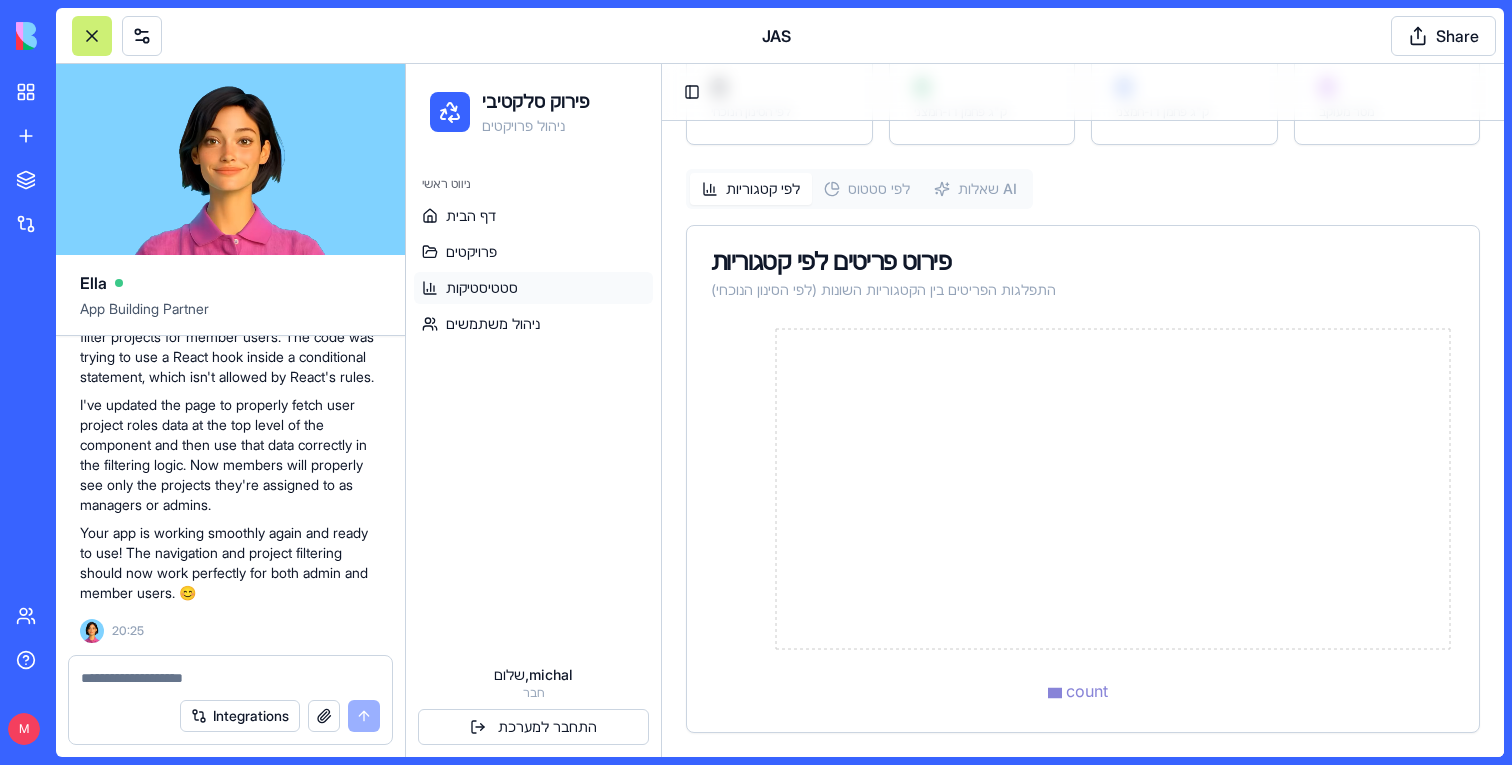 scroll, scrollTop: 0, scrollLeft: 0, axis: both 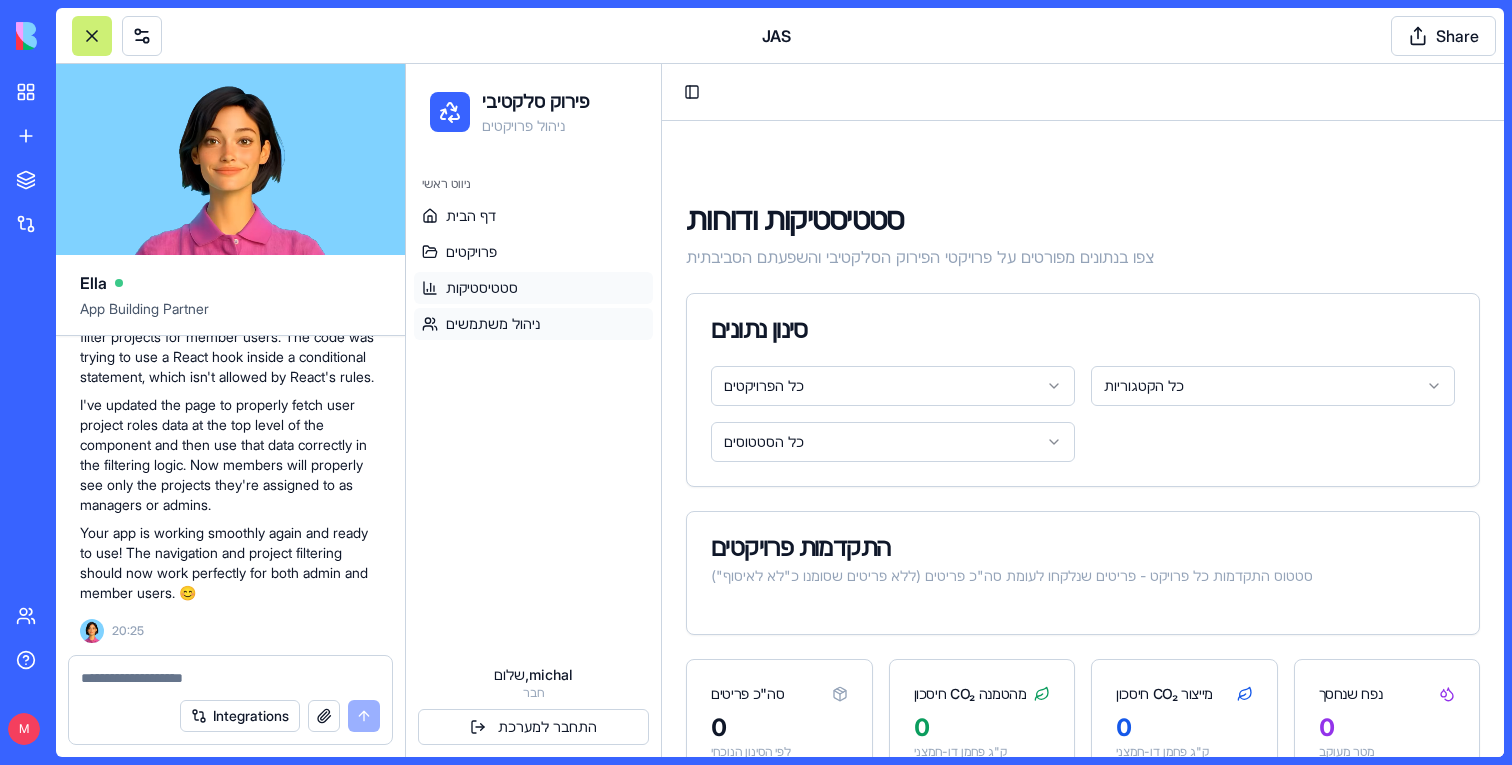 click on "ניהול משתמשים" at bounding box center [493, 324] 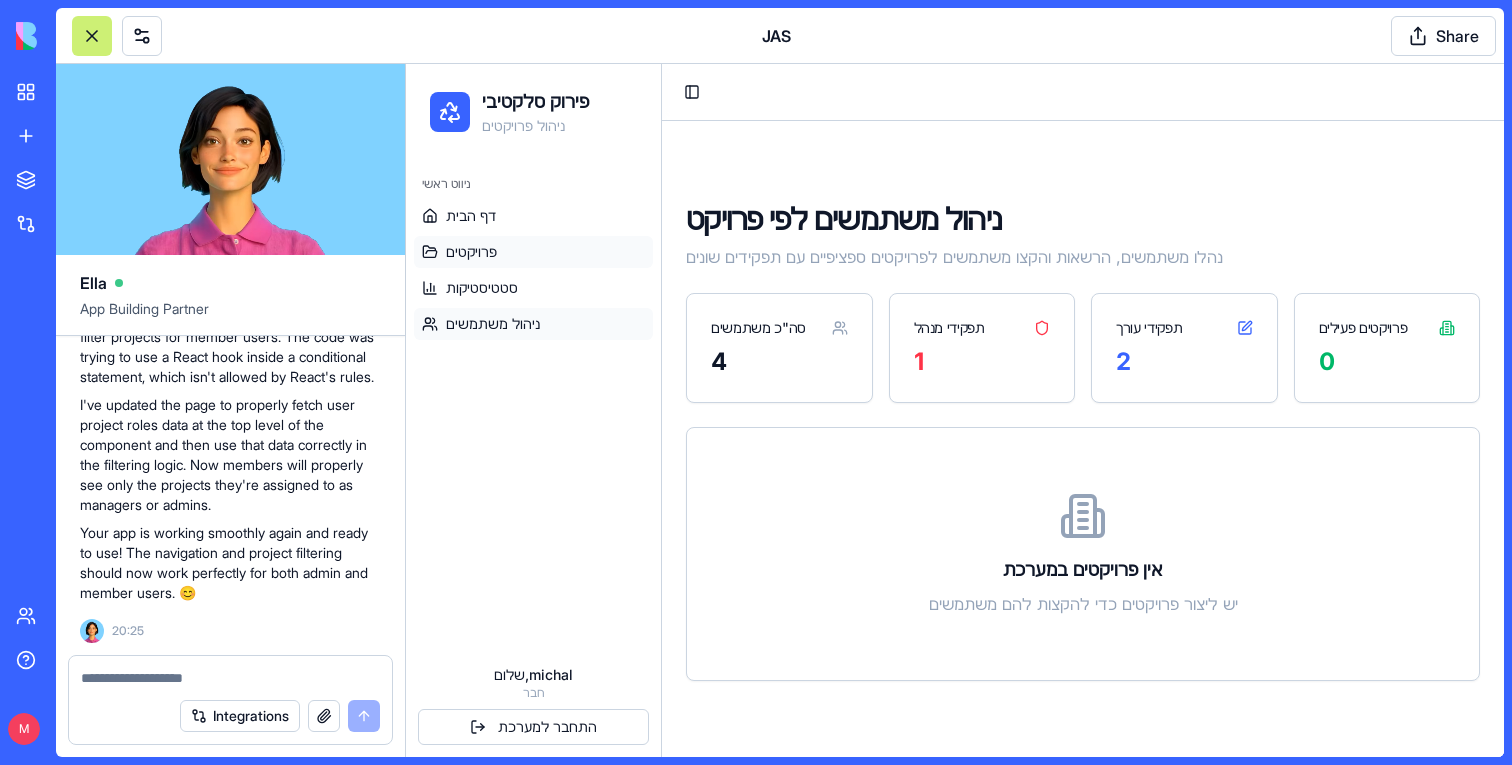 click on "פרויקטים" at bounding box center [533, 252] 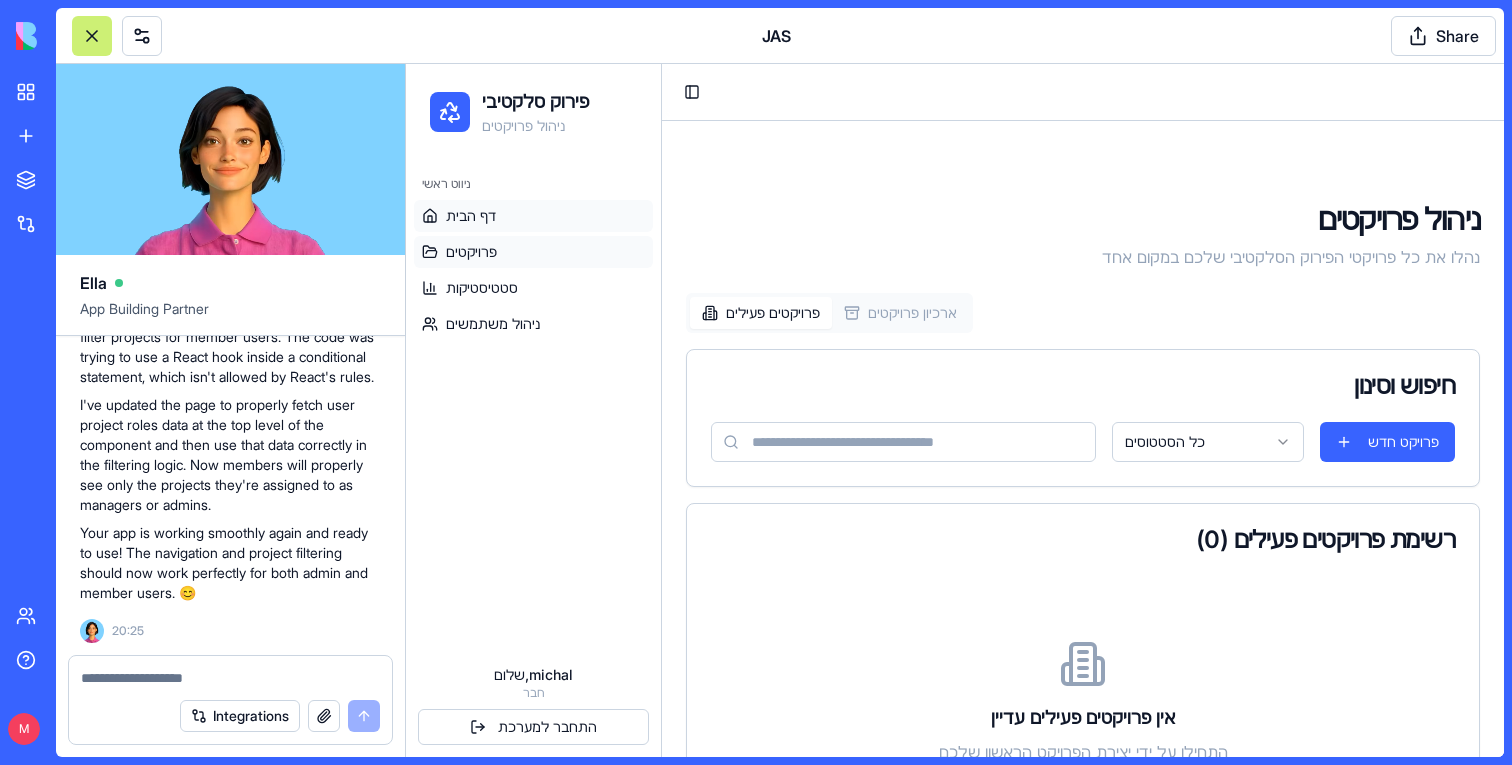 click on "דף הבית" at bounding box center [471, 216] 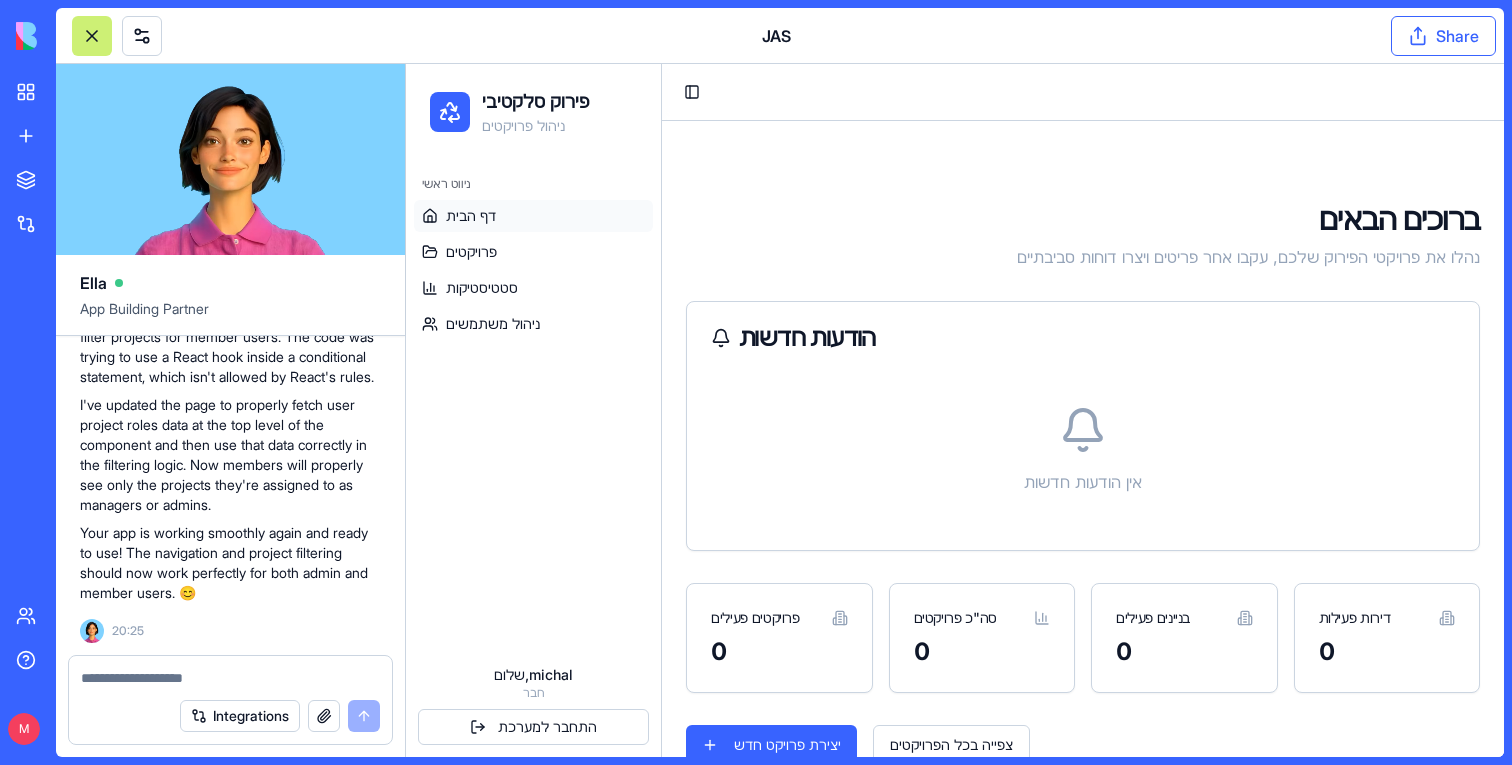 click on "Share" at bounding box center [1443, 36] 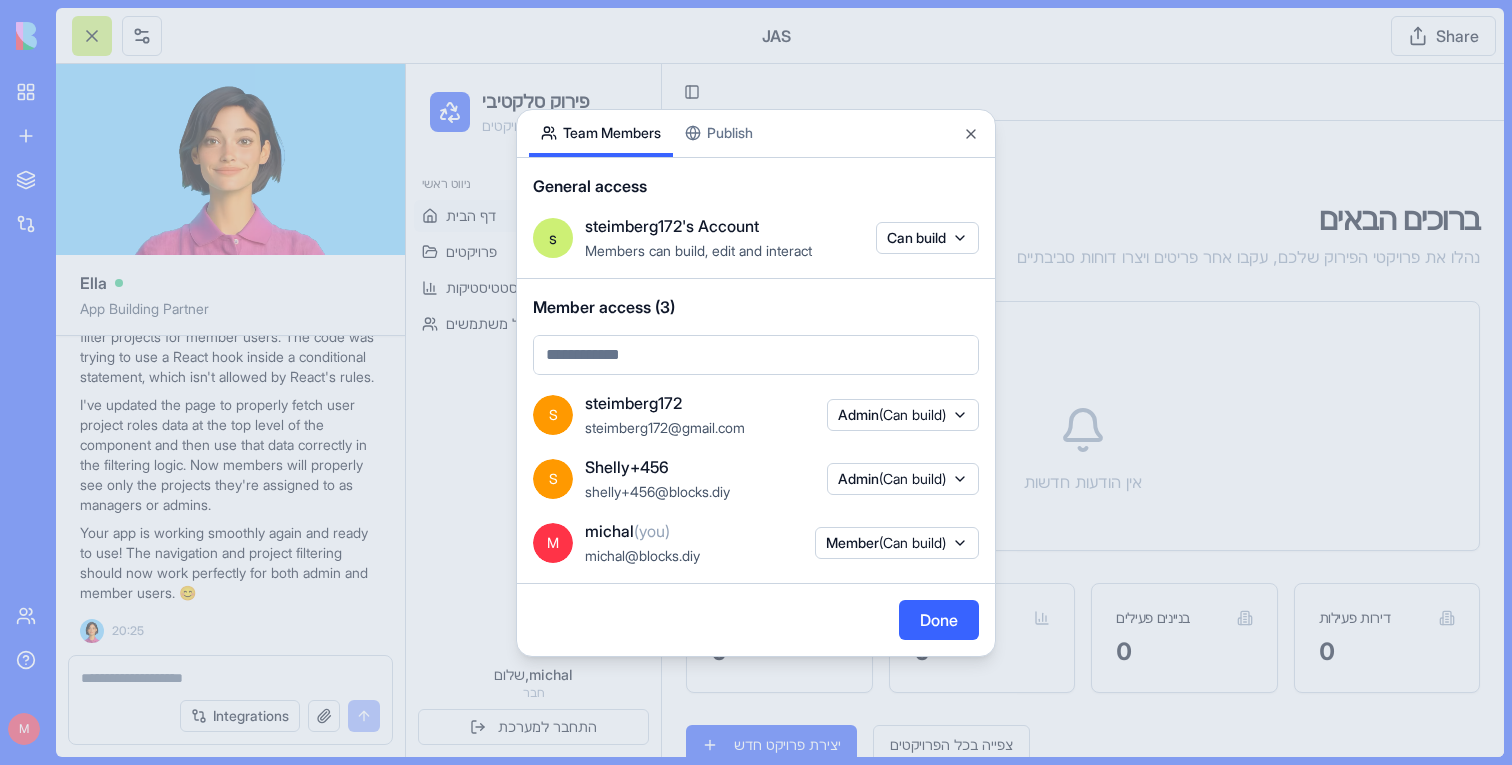 click on "S steimberg172 steimberg172@gmail.com Admin  (Can build) S Shelly+456 shelly+456@blocks.diy Admin  (Can build) M michal  (you) michal@blocks.diy Member  (Can build)" at bounding box center (756, 487) 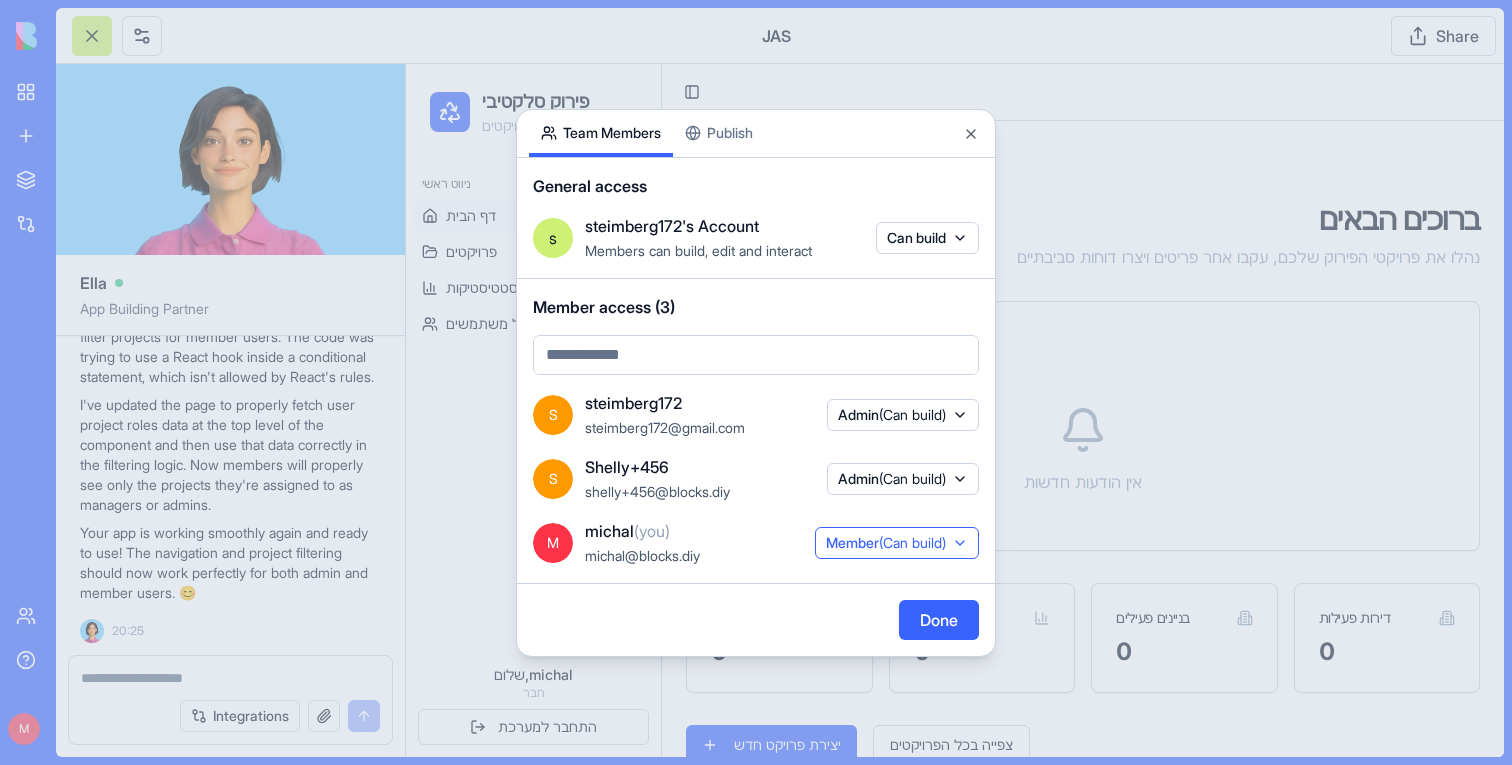 click on "Member  (Can build)" at bounding box center (897, 543) 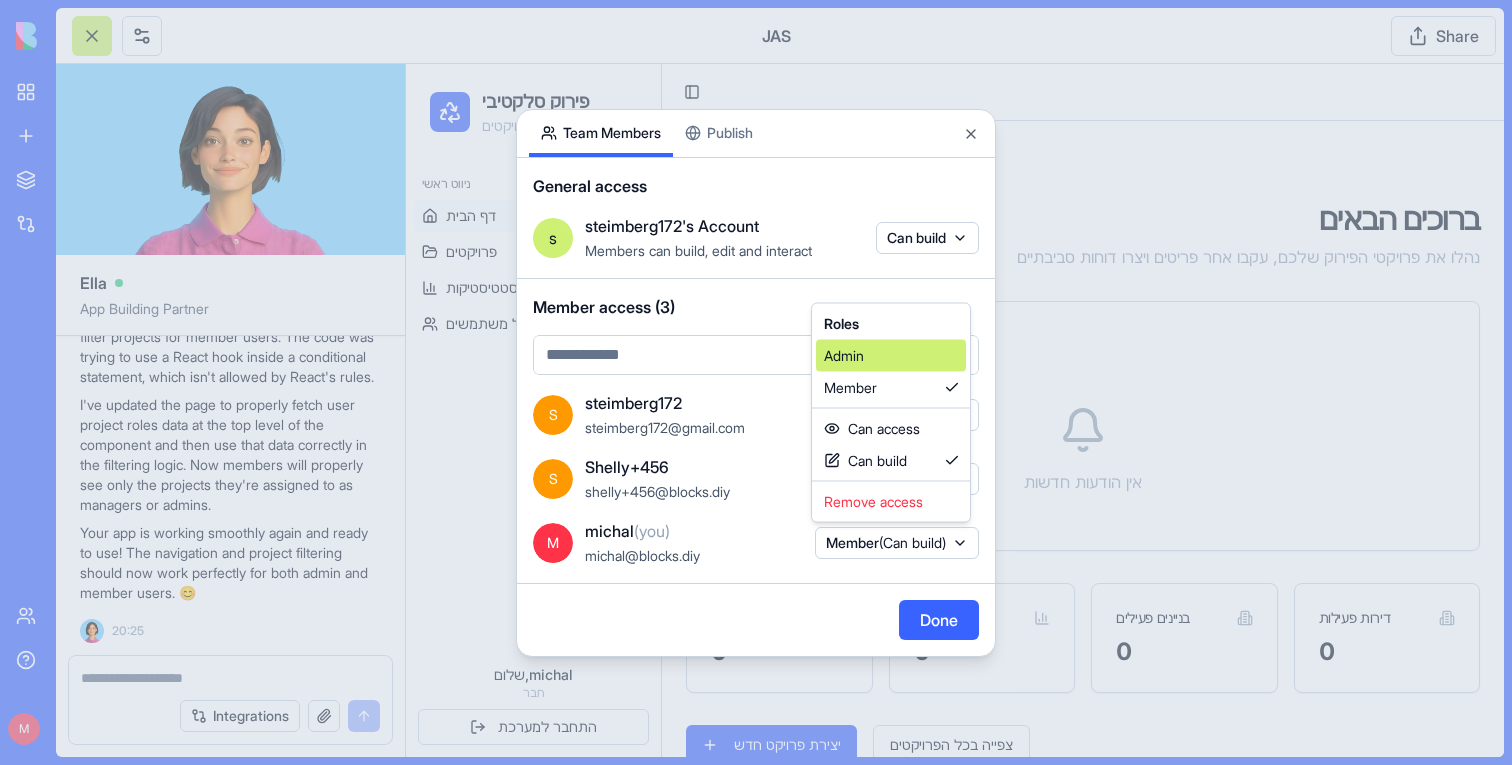 click on "Admin" at bounding box center (891, 356) 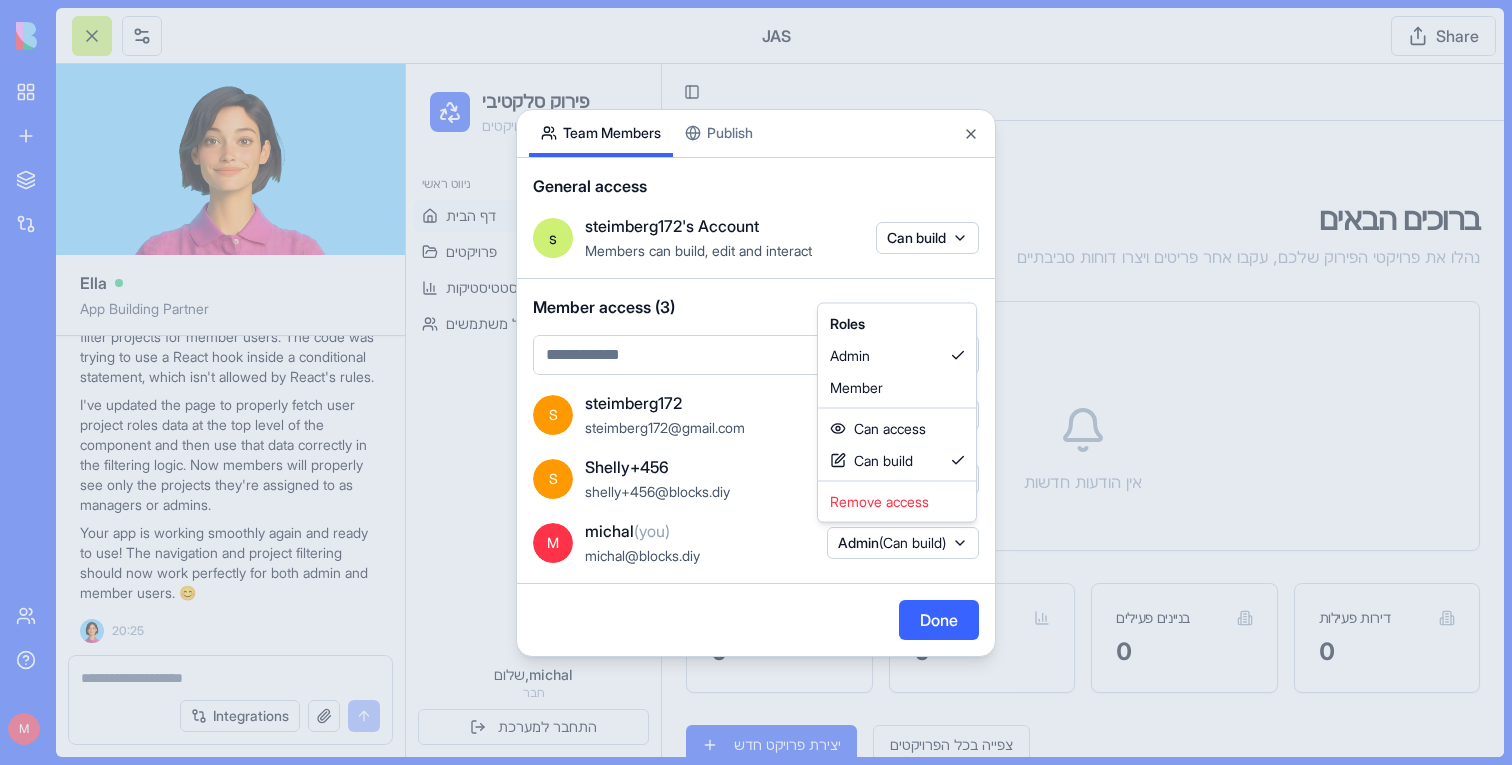 click at bounding box center [756, 382] 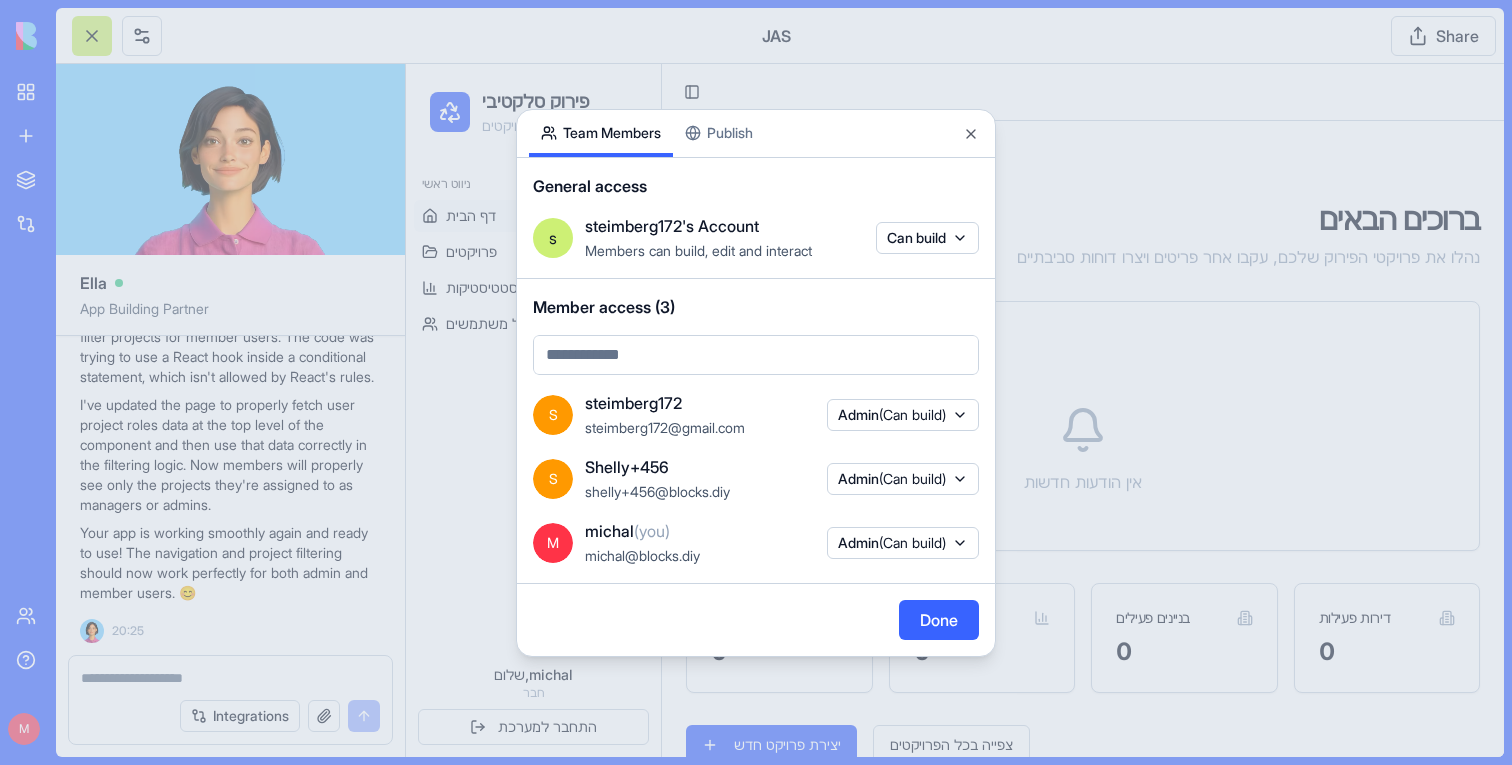 click on "Done" at bounding box center [756, 619] 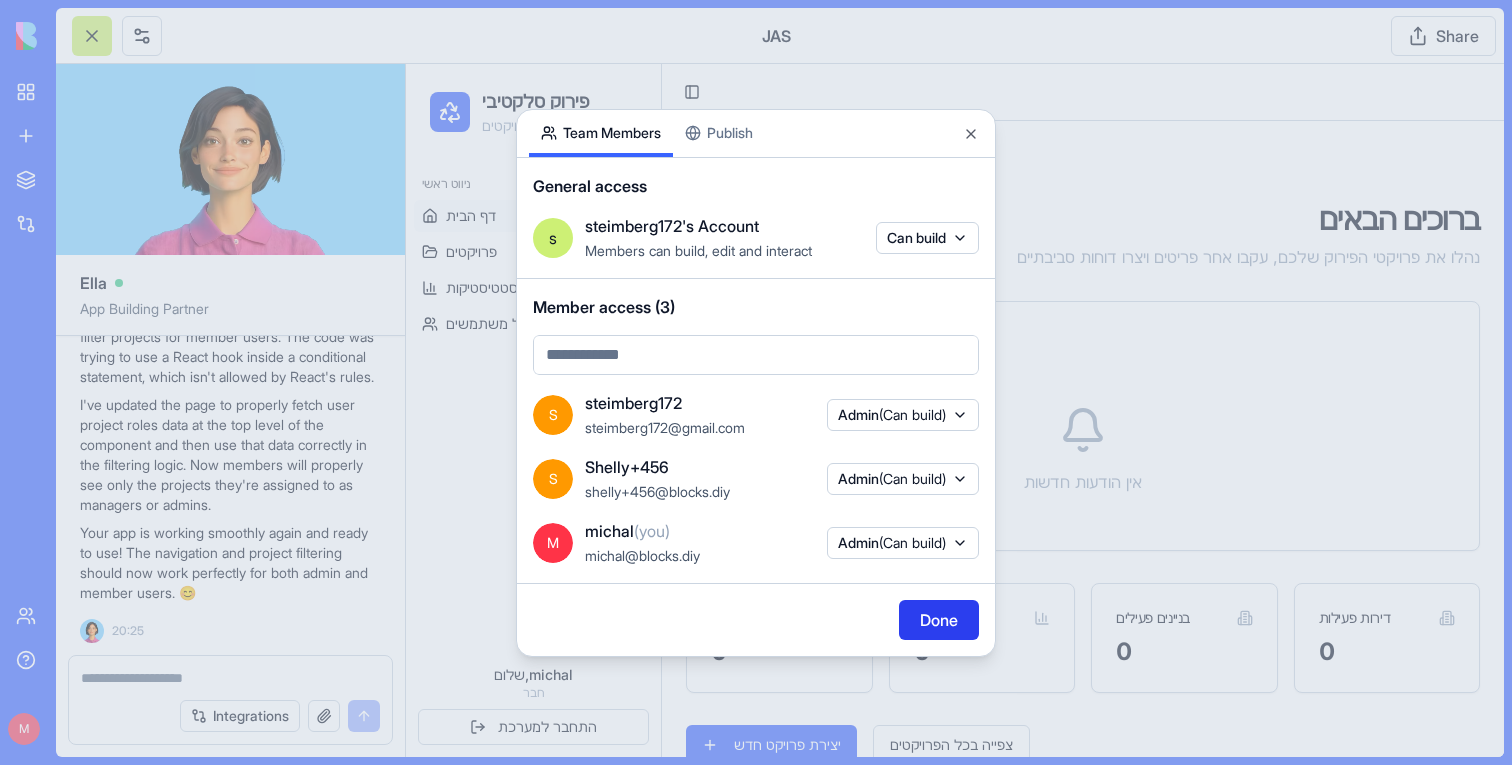 click on "Done" at bounding box center (939, 620) 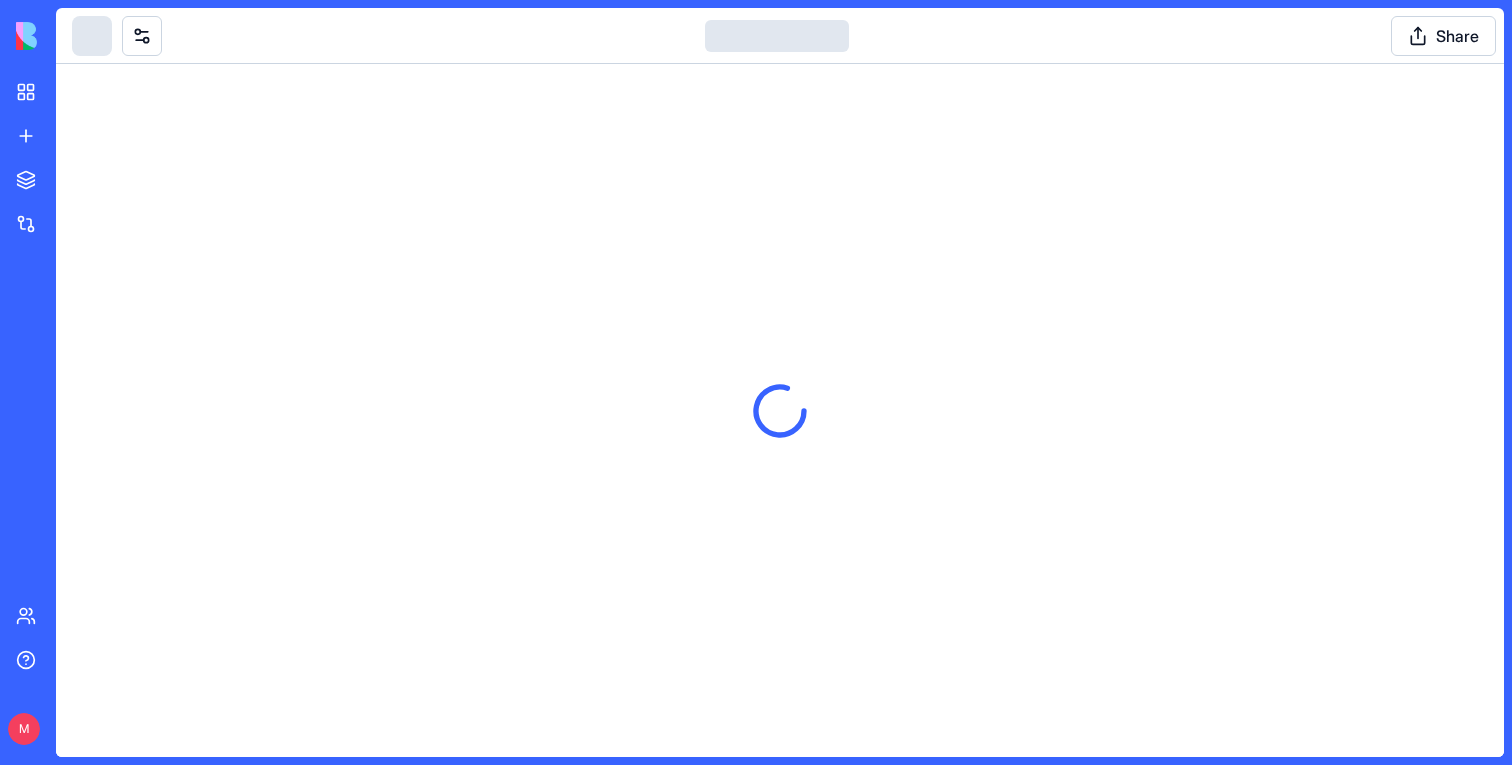 scroll, scrollTop: 0, scrollLeft: 0, axis: both 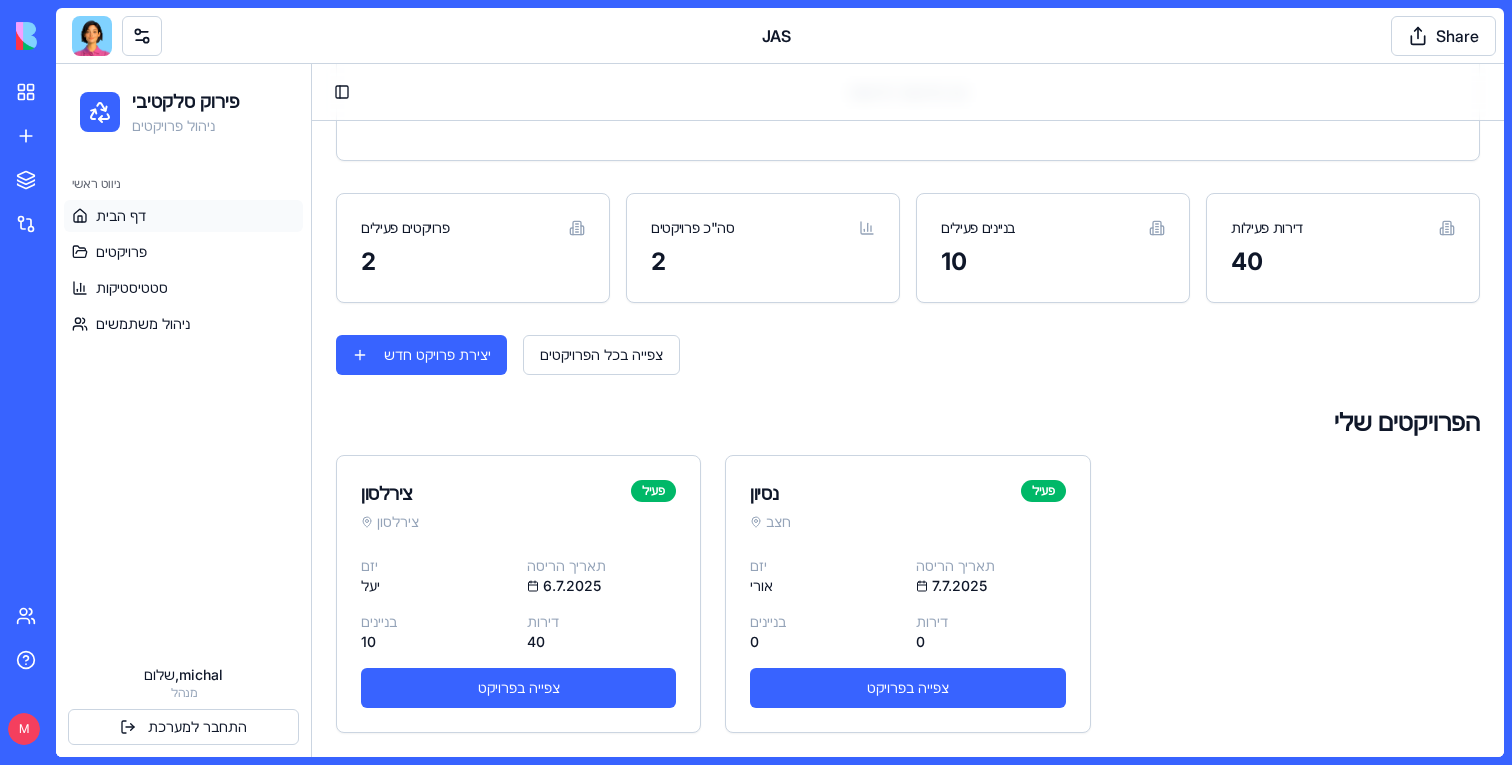 click on "דף הבית פרויקטים סטטיסטיקות ניהול משתמשים" at bounding box center (183, 270) 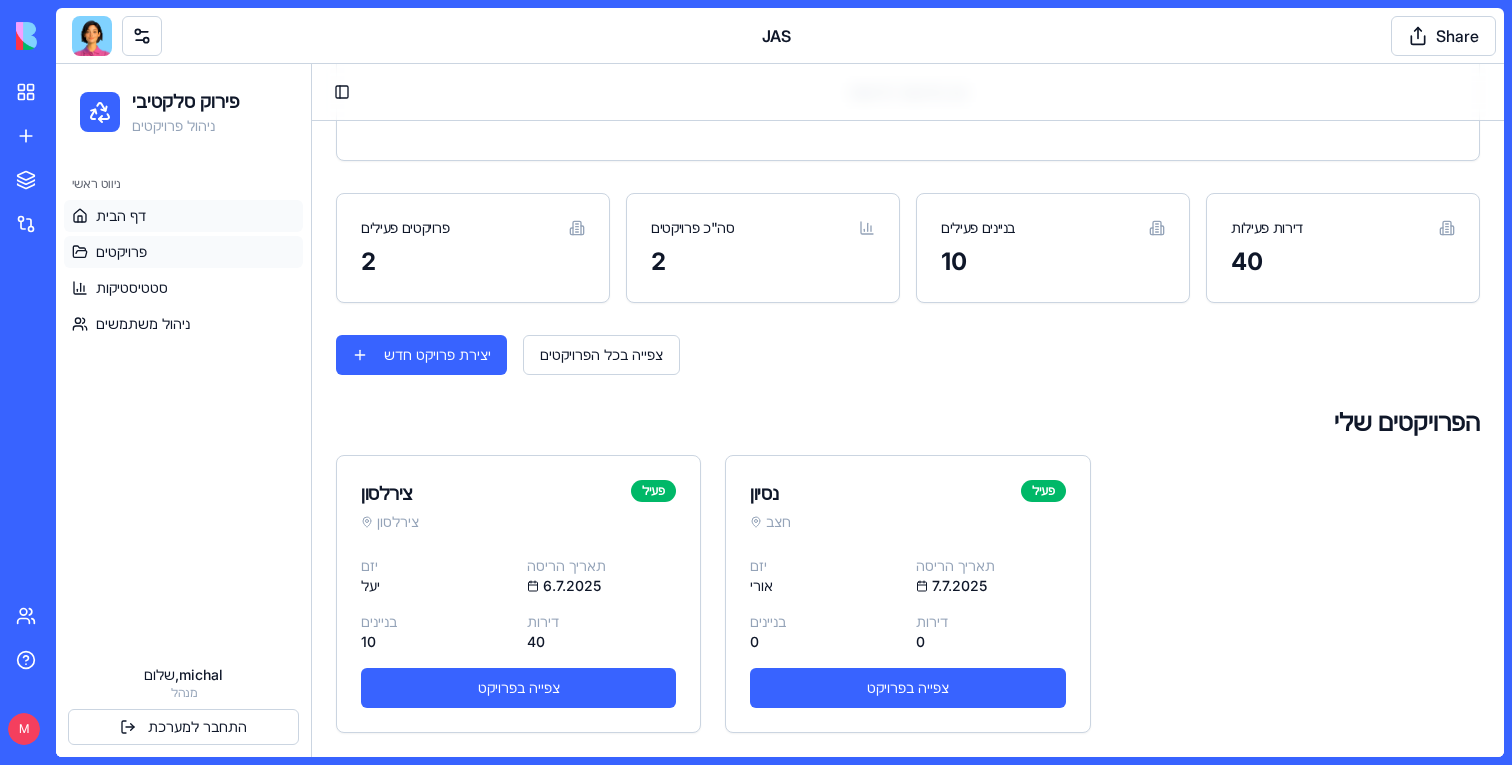 click on "פרויקטים" at bounding box center [183, 252] 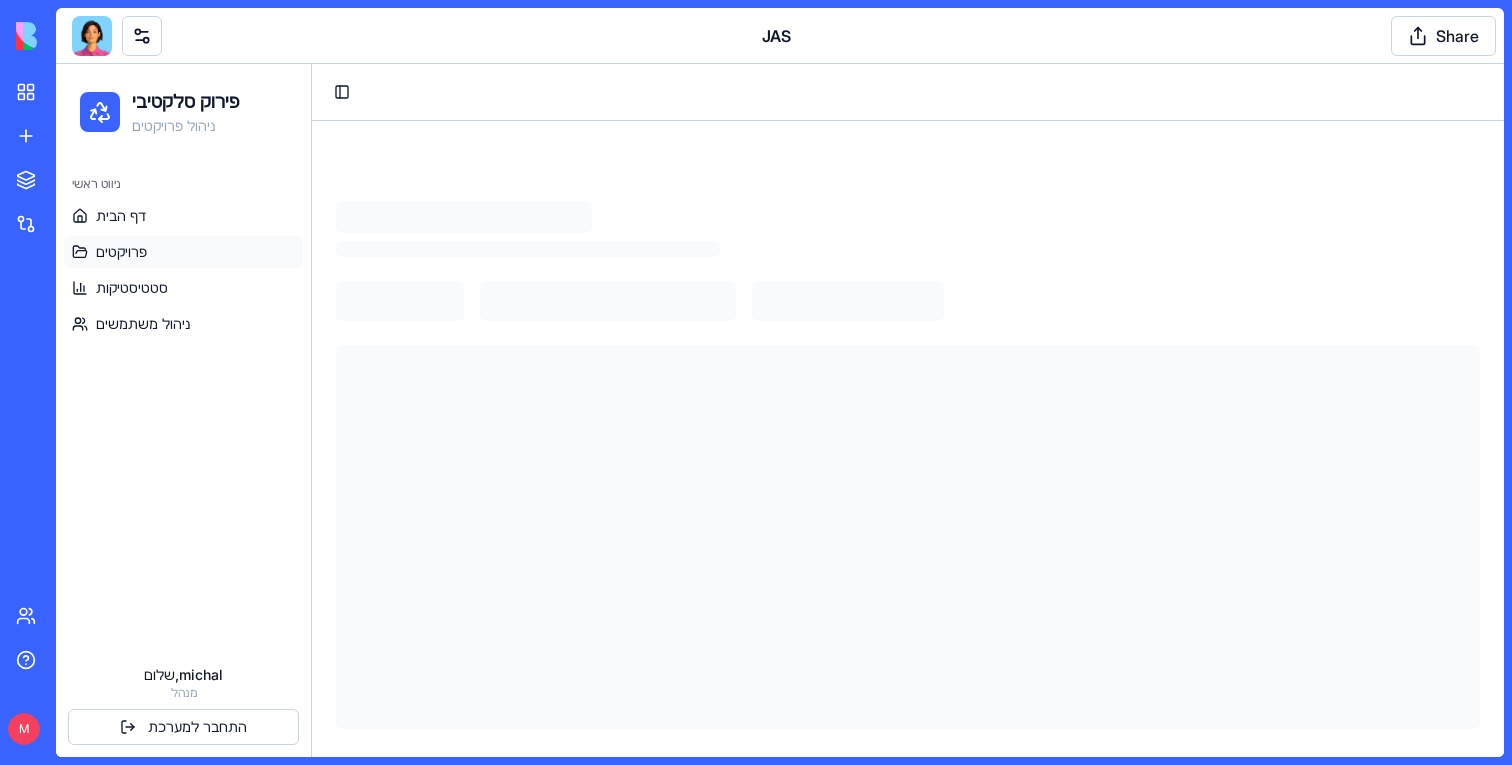 scroll, scrollTop: 0, scrollLeft: 0, axis: both 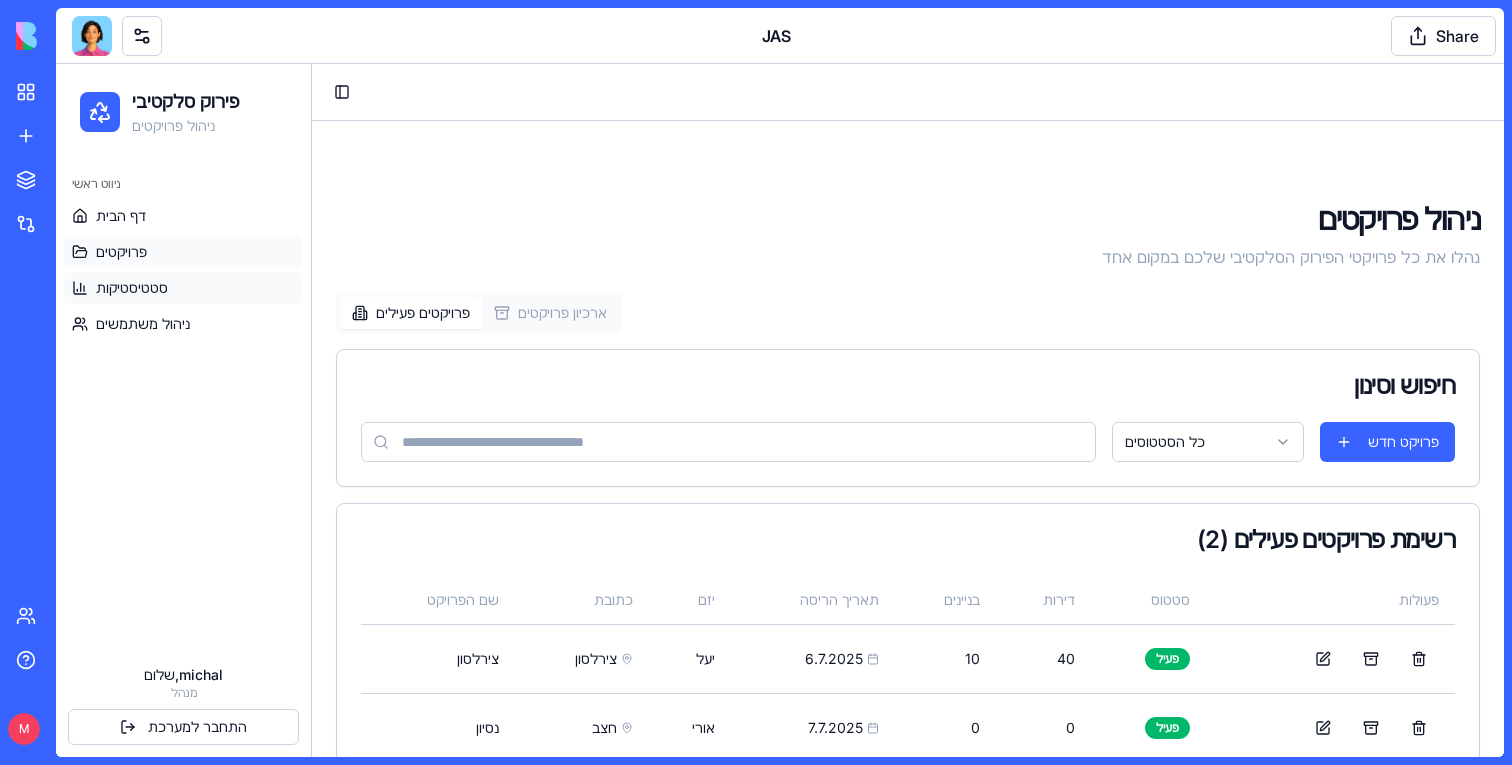 click on "סטטיסטיקות" at bounding box center [132, 288] 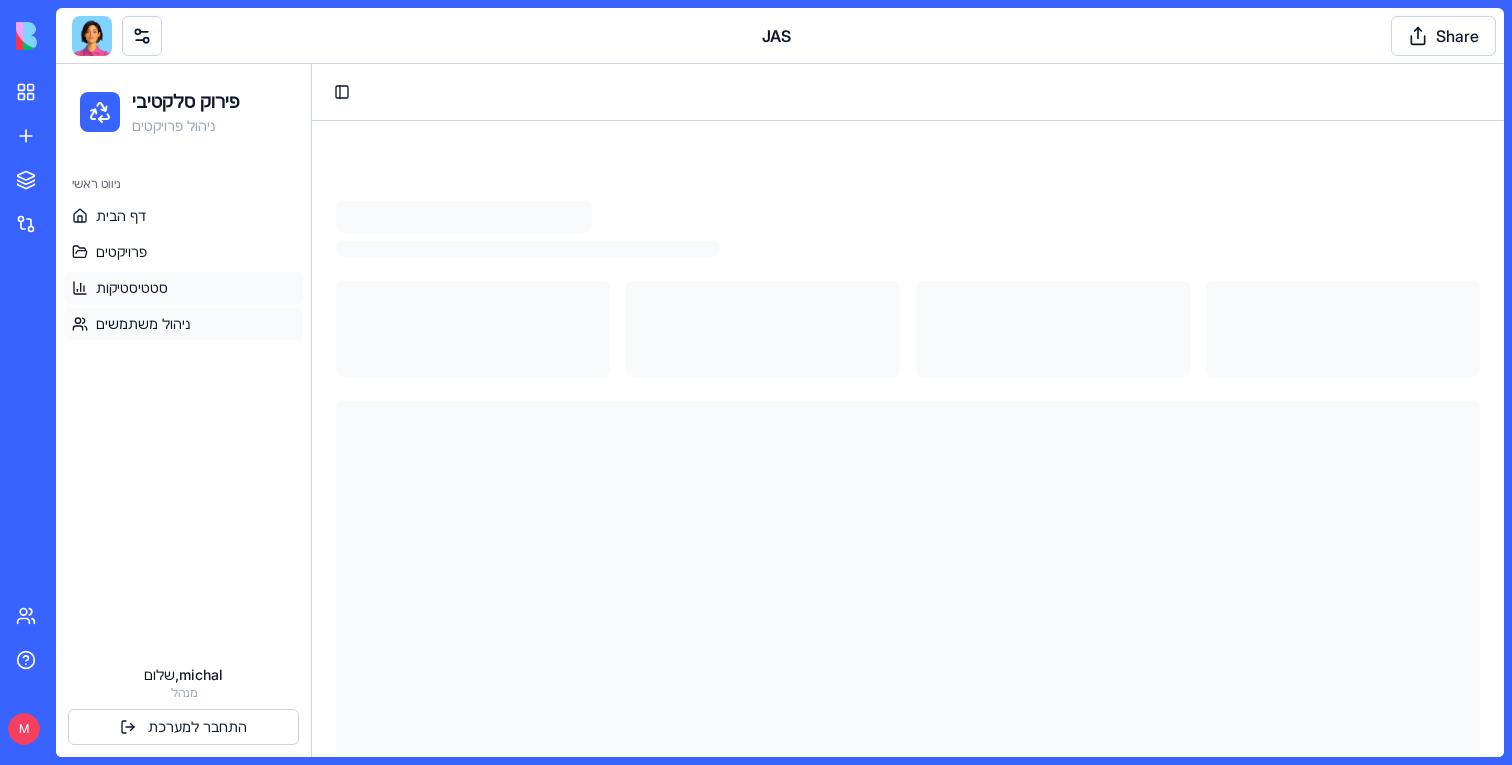 click on "ניהול משתמשים" at bounding box center (183, 324) 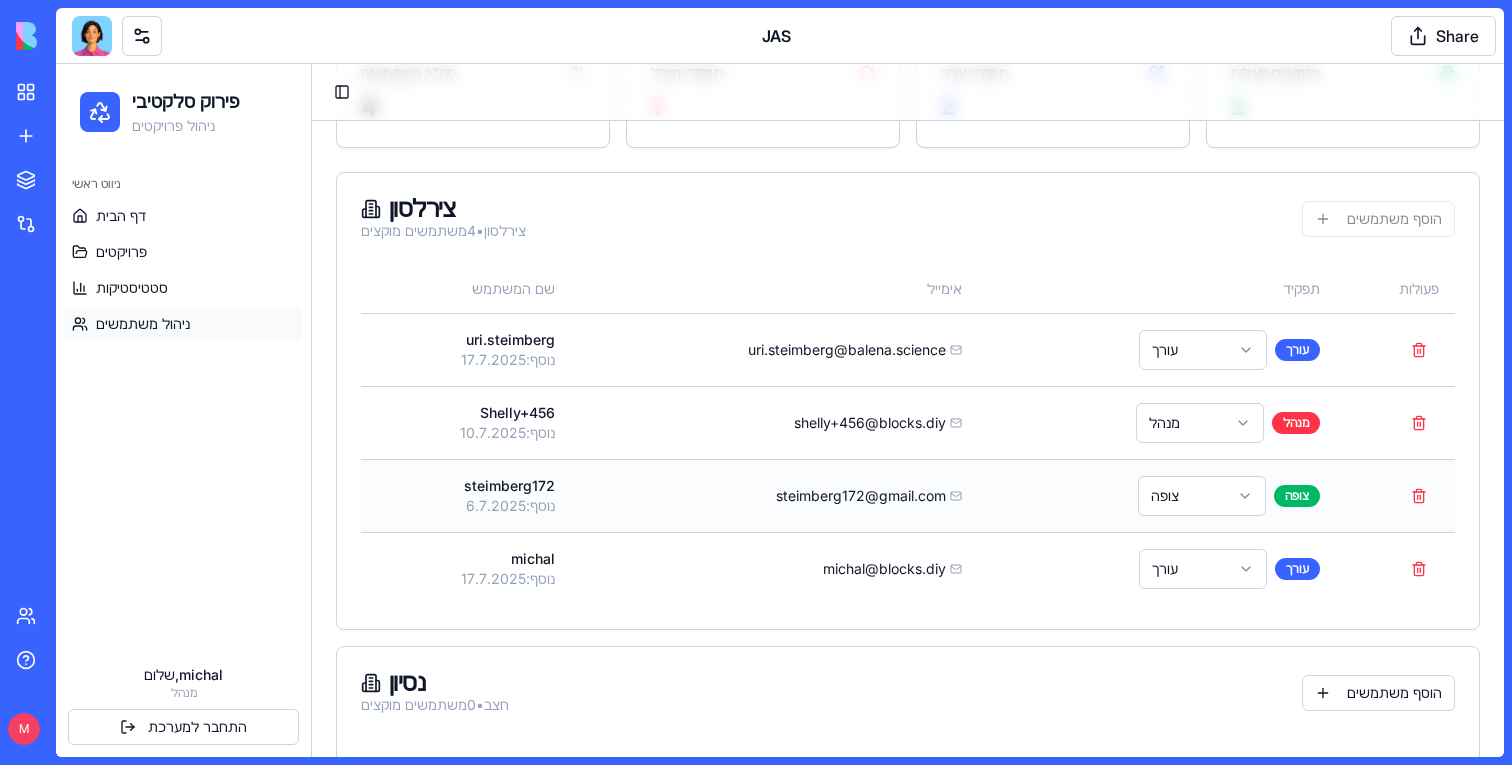 scroll, scrollTop: 223, scrollLeft: 0, axis: vertical 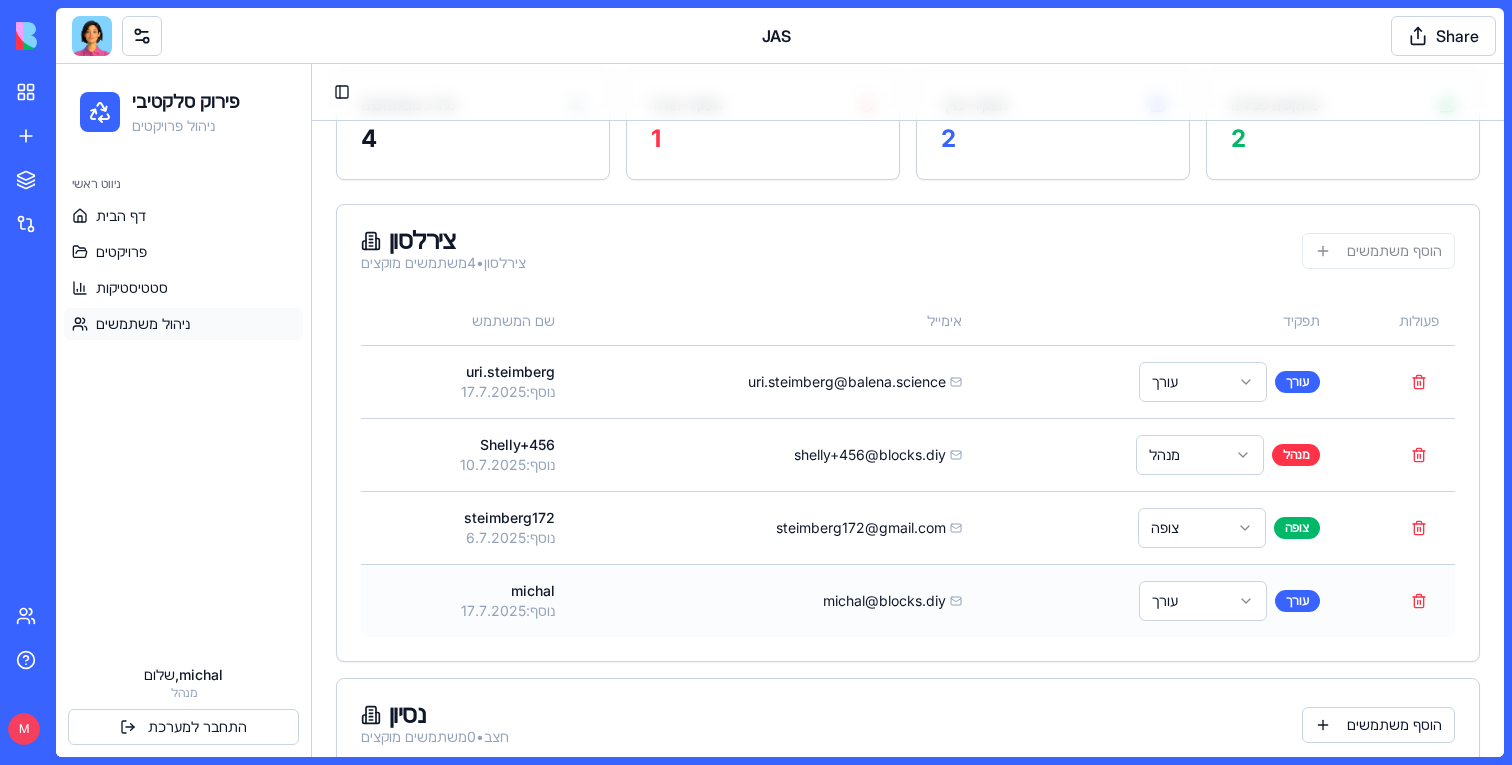 click on "פירוק סלקטיבי ניהול פרויקטים ניווט ראשי דף הבית פרויקטים סטטיסטיקות ניהול משתמשים שלום,  [FIRST] מנהל התחבר למערכת Toggle Sidebar ניהול משתמשים לפי פרויקט נהלו משתמשים, הרשאות והקצו משתמשים לפרויקטים ספציפיים עם תפקידים שונים סה"כ משתמשים 4 תפקידי מנהל 1 תפקידי עורך 2 פרויקטים פעילים 2 צירלסון צירלסון  •  4  משתמשים מוקצים הוסף משתמשים שם המשתמש אימייל תפקיד פעולות uri.steimberg נוסף:  [DATE] uri.steimberg@[DOMAIN] עורך עורך Shelly+456 נוסף:  [DATE] shelly+456@[DOMAIN] מנהל מנהל steimberg172 נוסף:  [DATE] steimberg172@example.com צופה צופה michal נוסף:  [DATE] michal@[DOMAIN] עורך עורך נסיון חצב  •  0  משתמשים מוקצים" at bounding box center (780, 434) 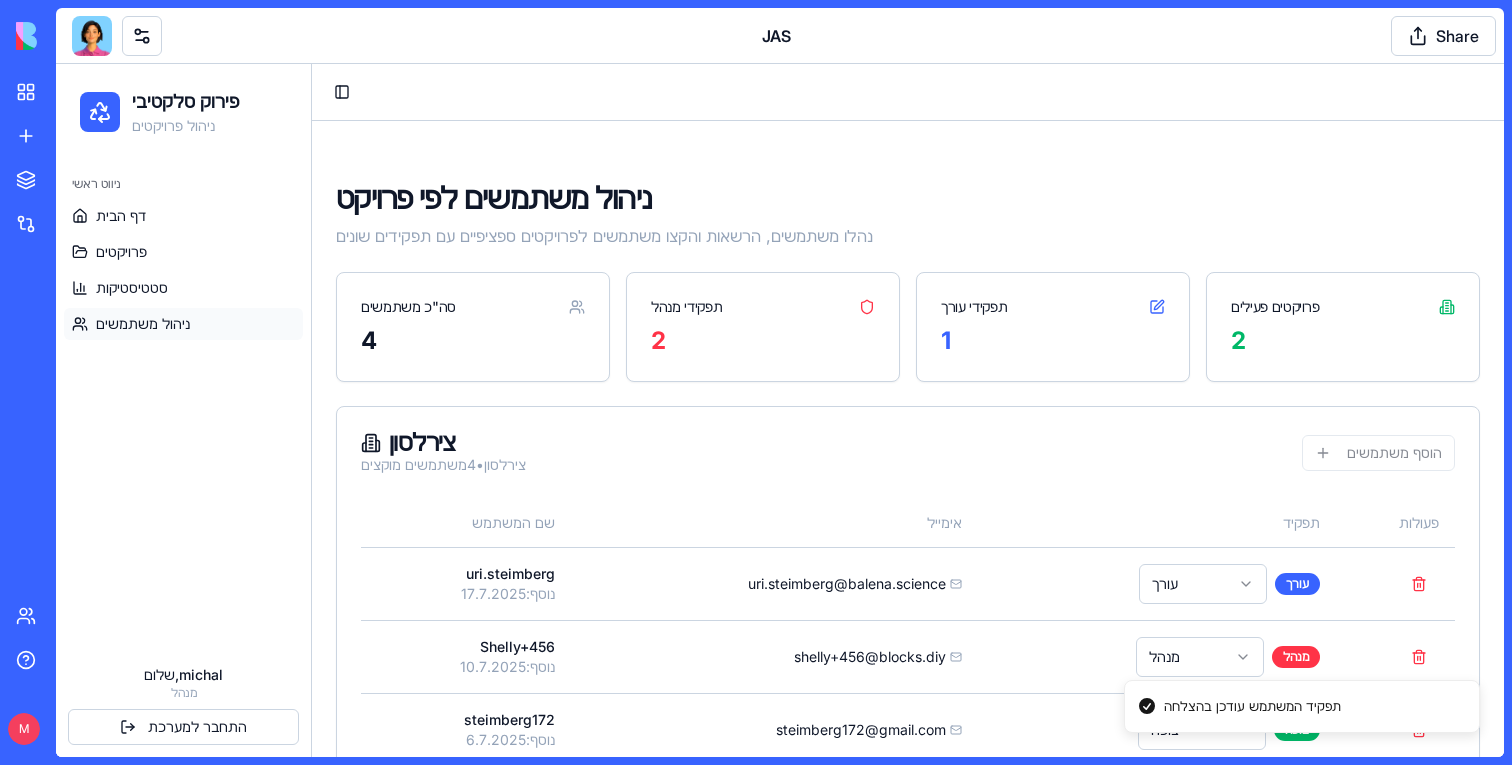 scroll, scrollTop: 243, scrollLeft: 0, axis: vertical 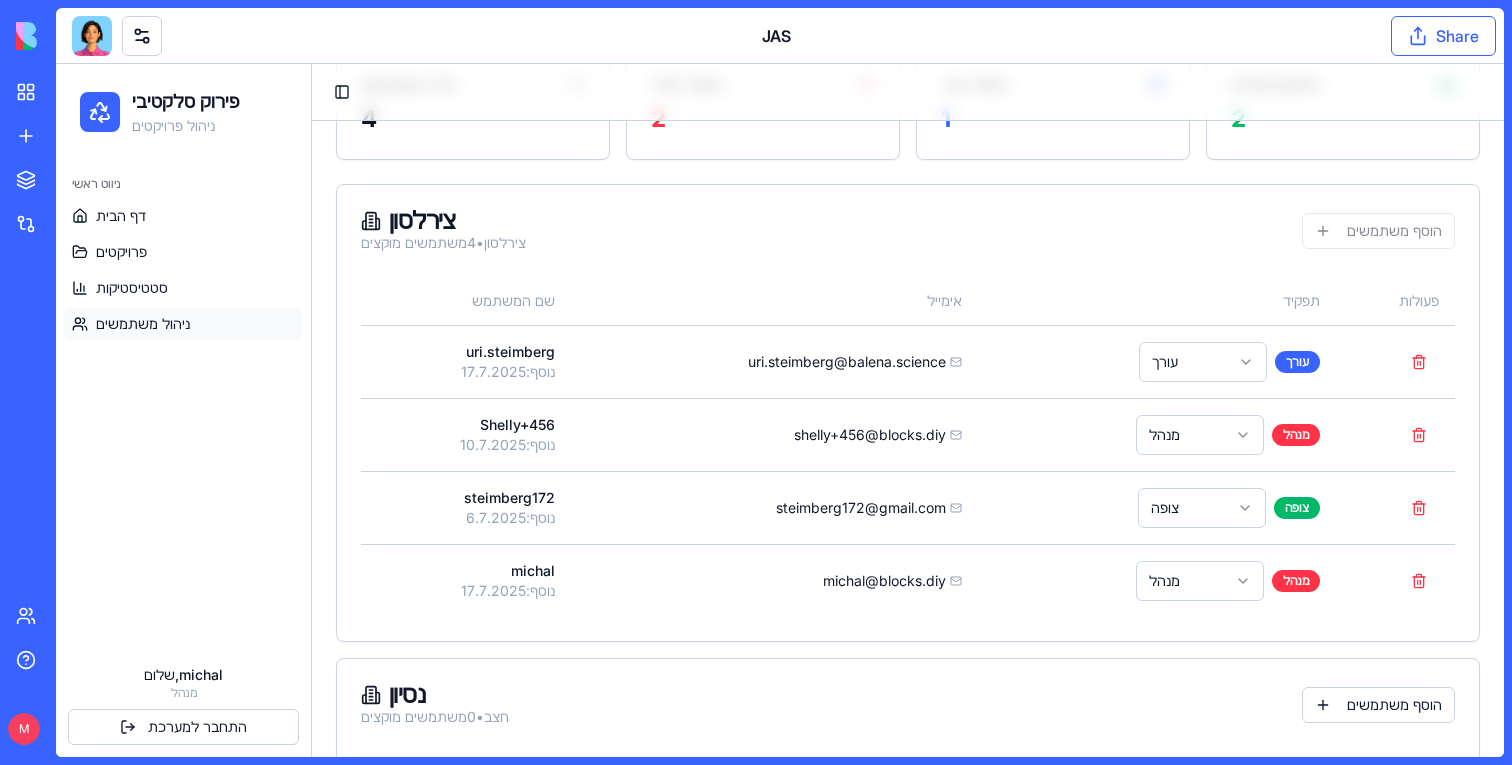 click on "Share" at bounding box center (1443, 36) 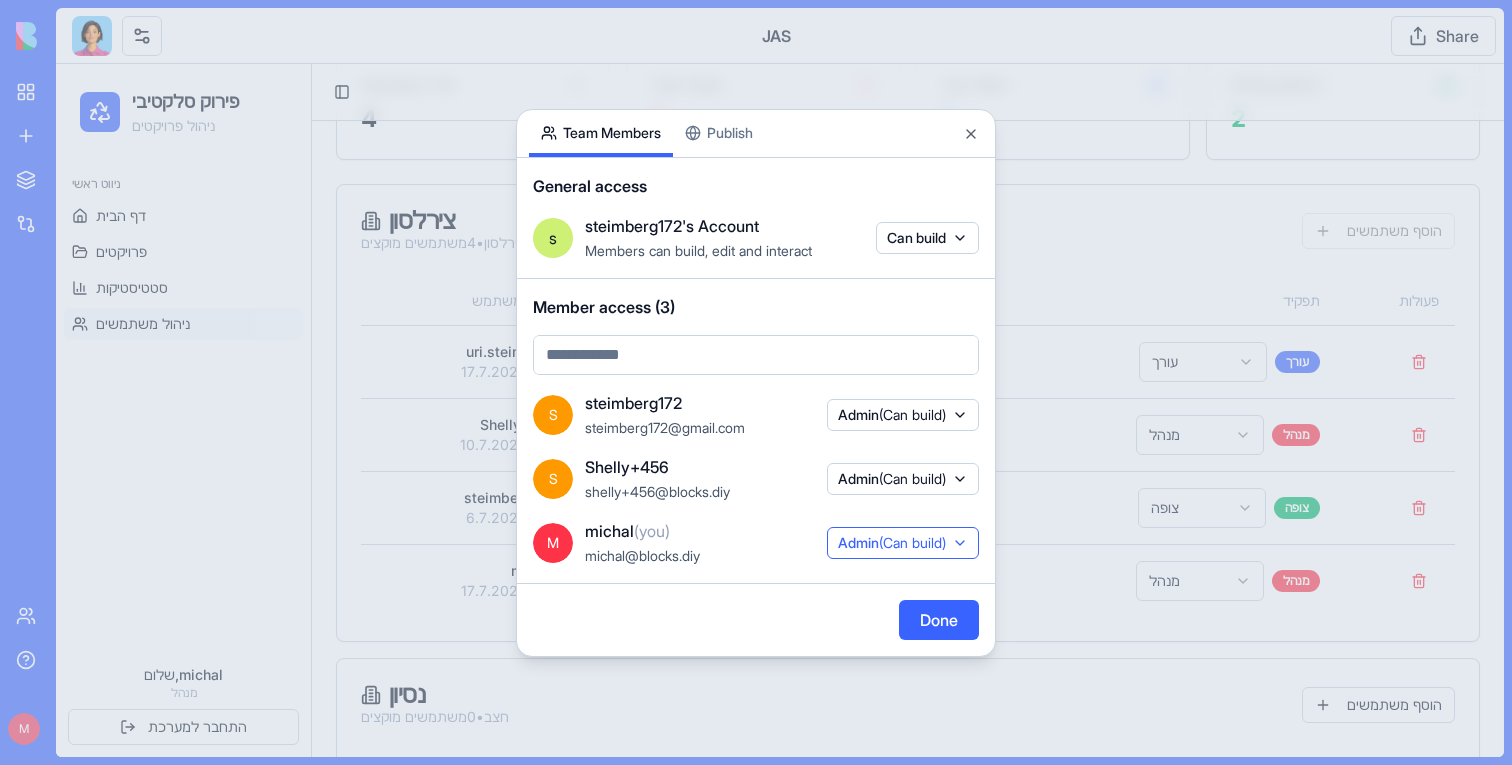 click on "(Can build)" at bounding box center (912, 542) 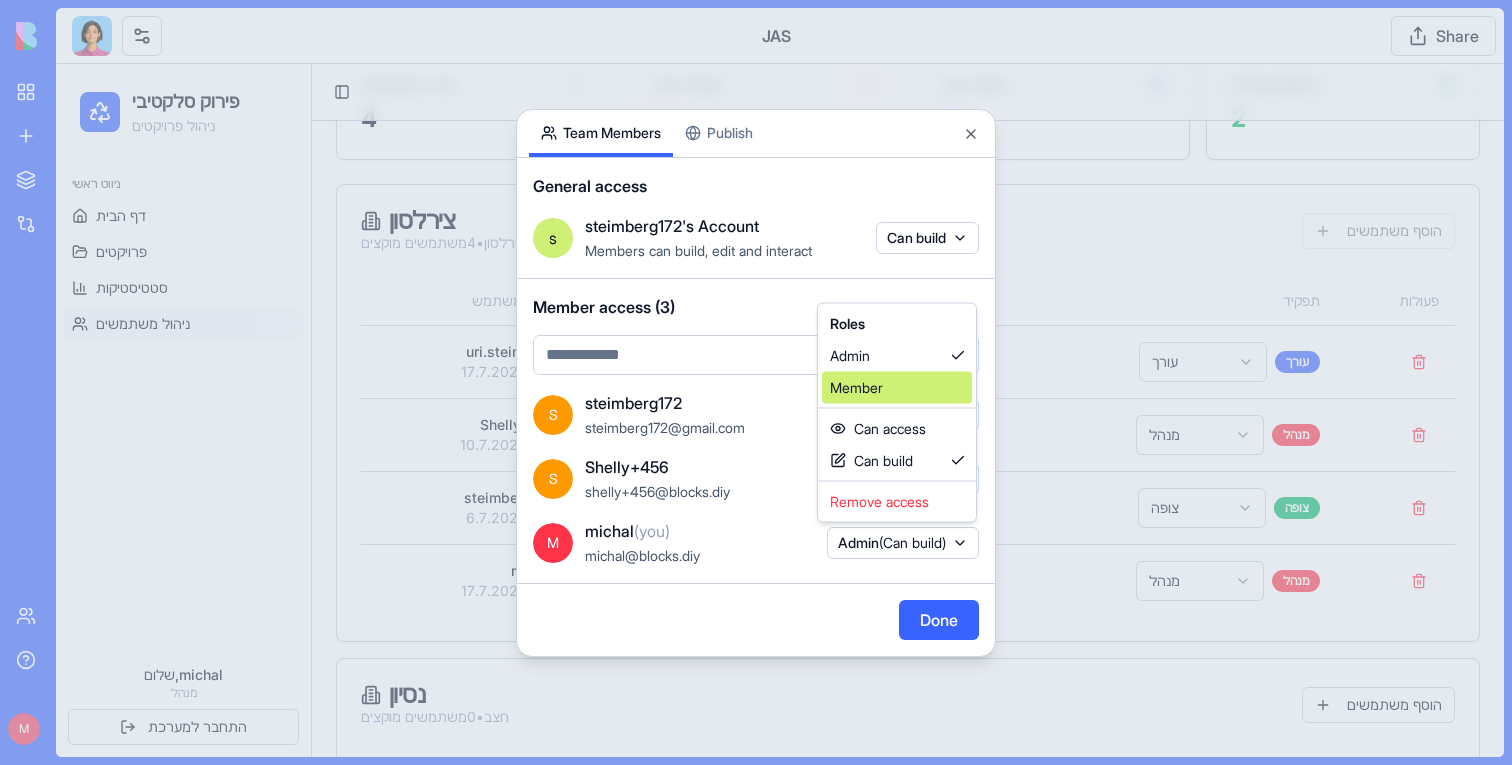 click on "Member" at bounding box center [897, 388] 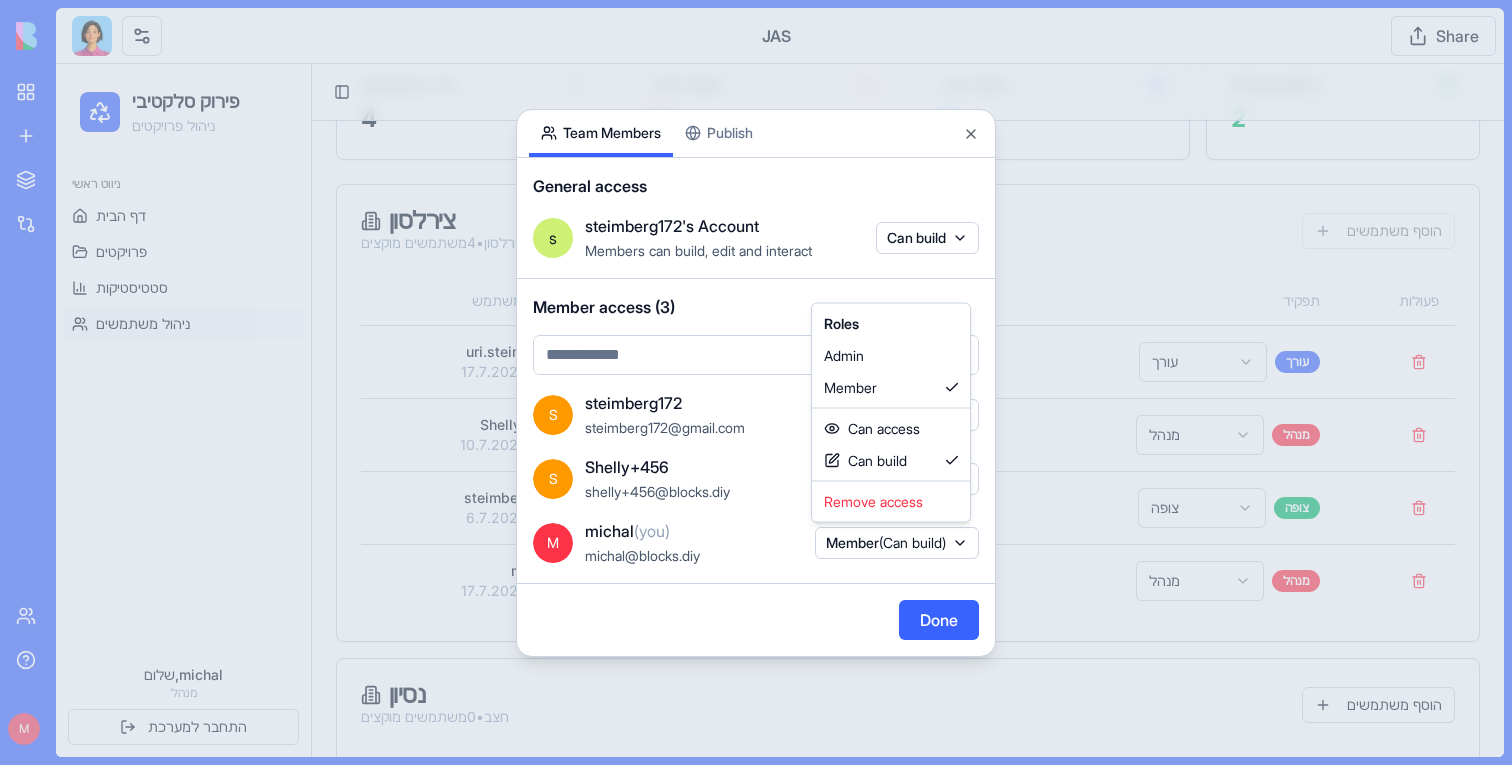 click at bounding box center [756, 382] 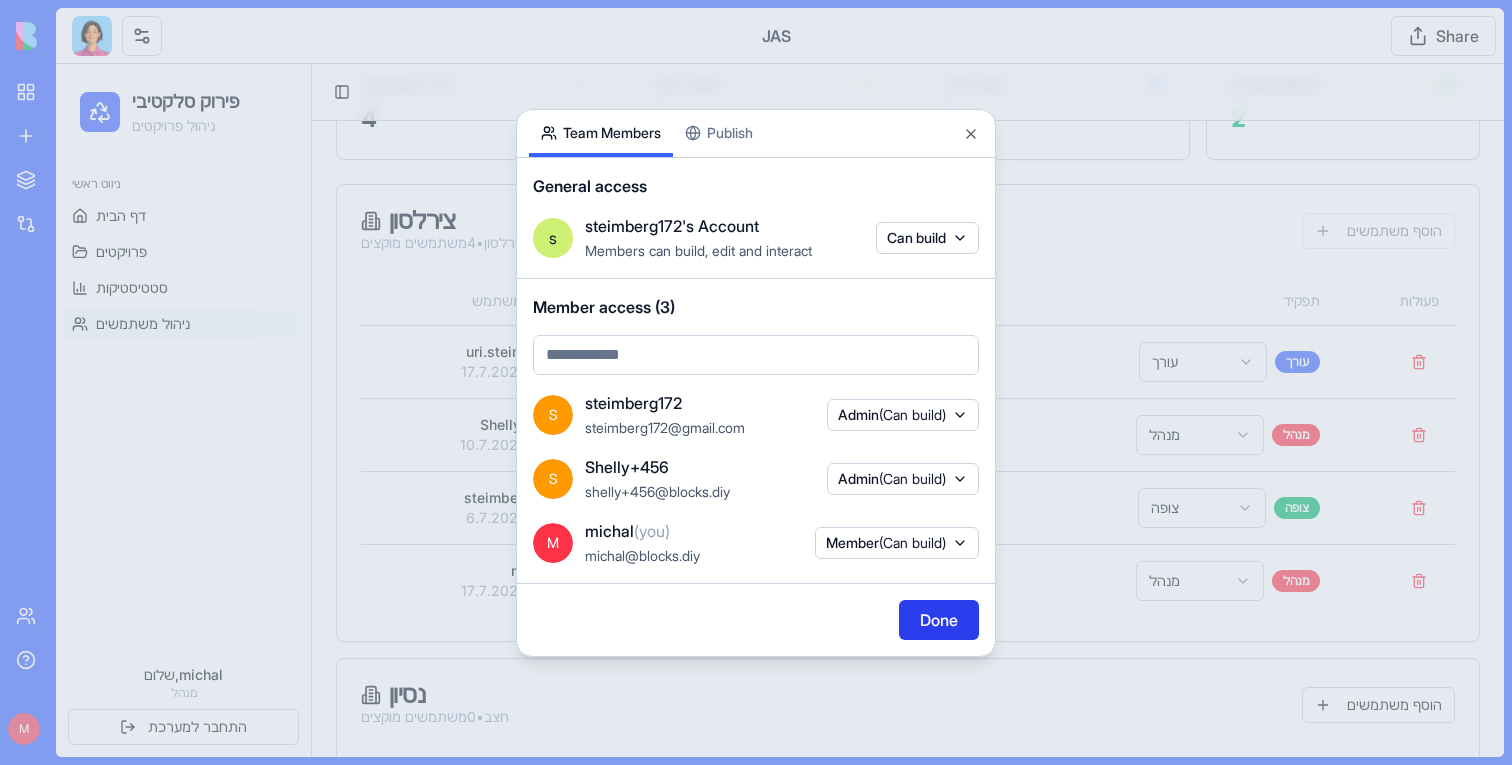 click on "Done" at bounding box center (939, 620) 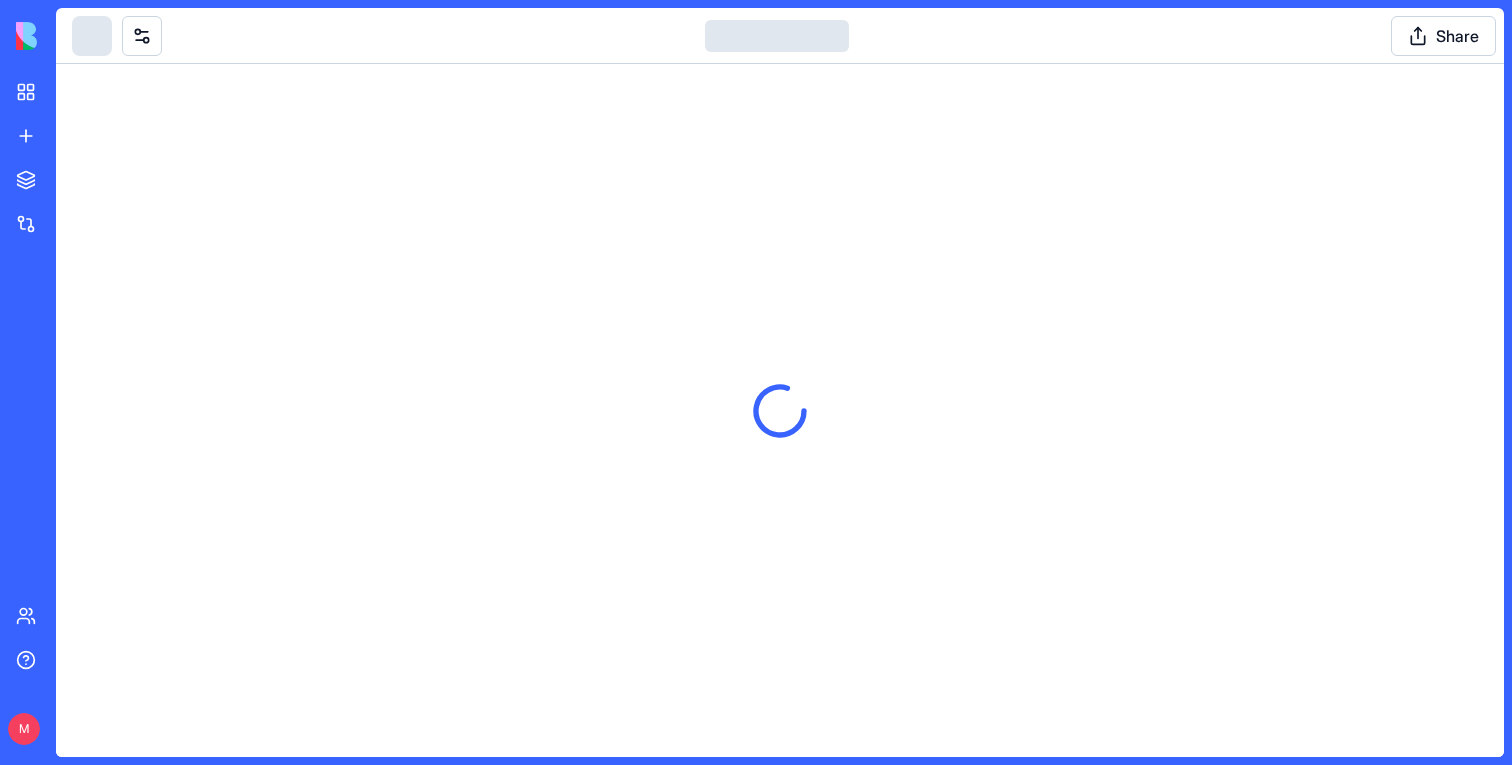 scroll, scrollTop: 0, scrollLeft: 0, axis: both 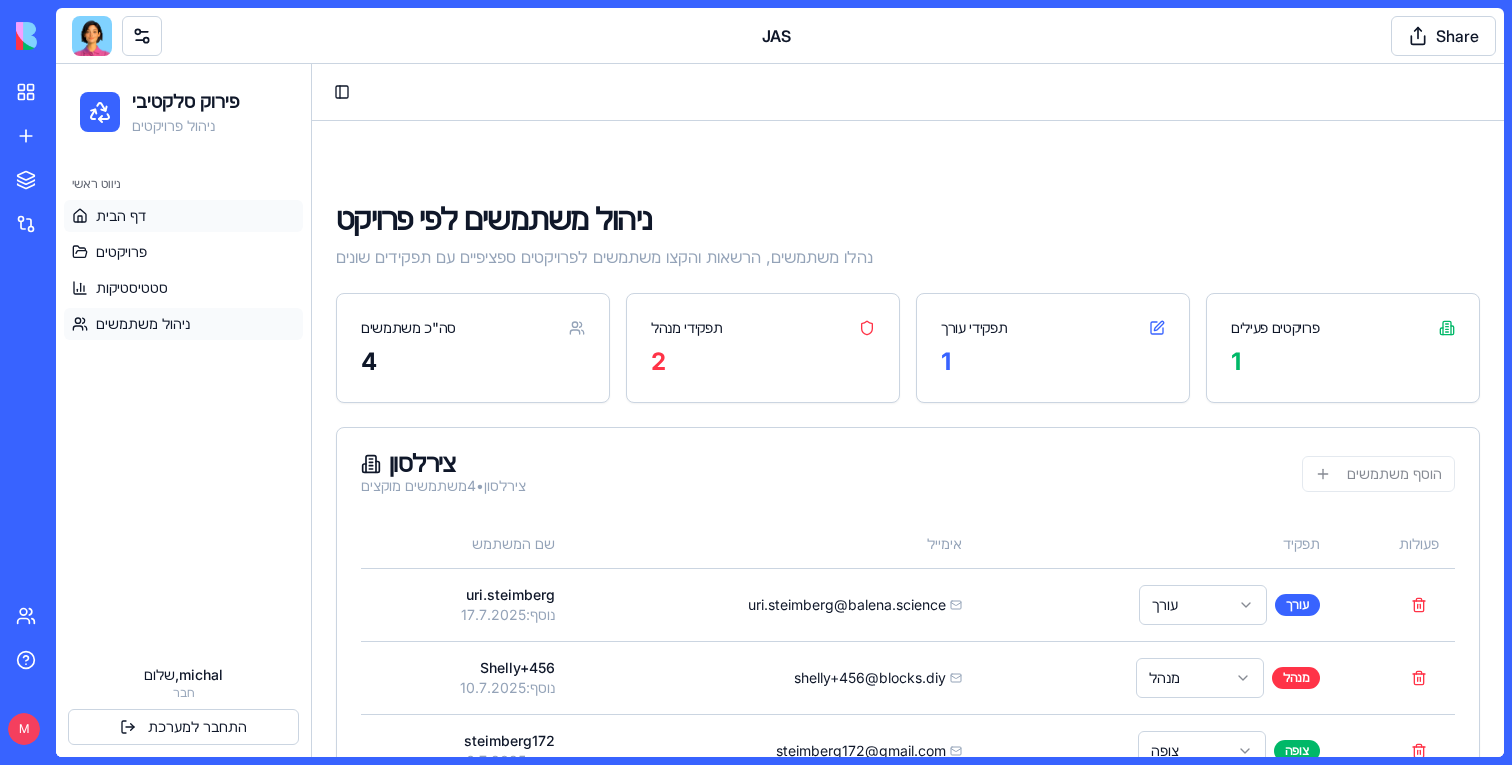 click on "דף הבית" at bounding box center [121, 216] 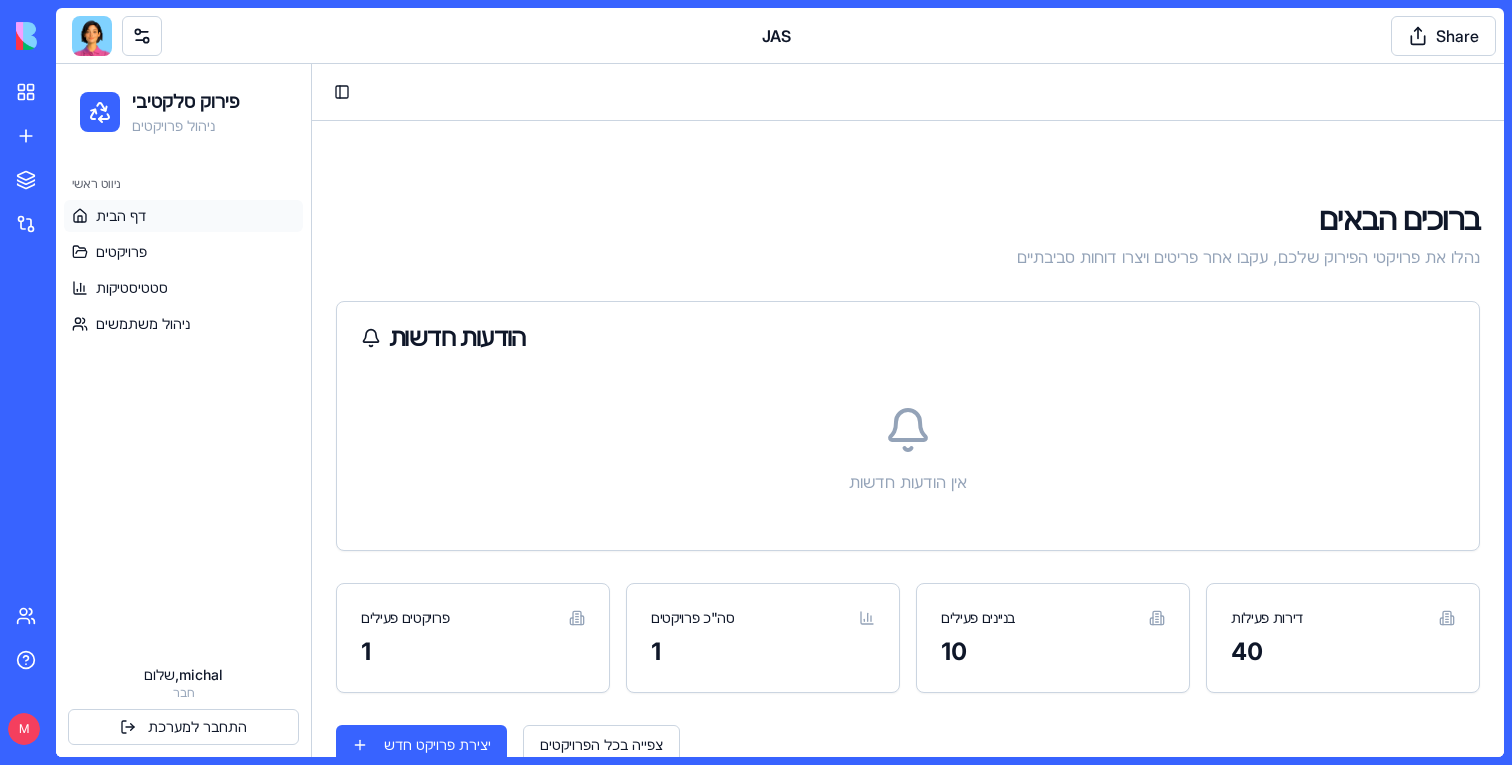 scroll, scrollTop: 390, scrollLeft: 0, axis: vertical 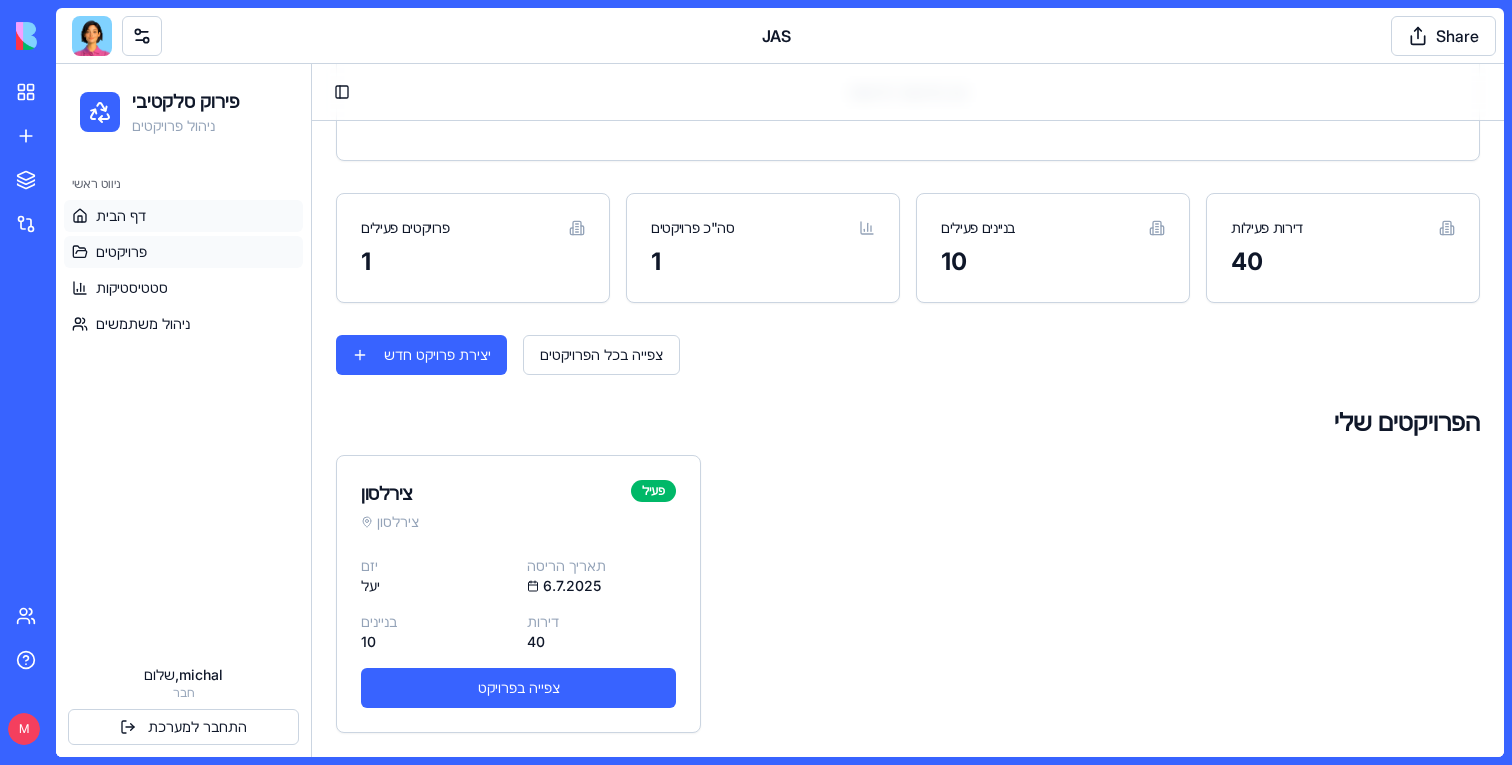 click on "פרויקטים" at bounding box center (183, 252) 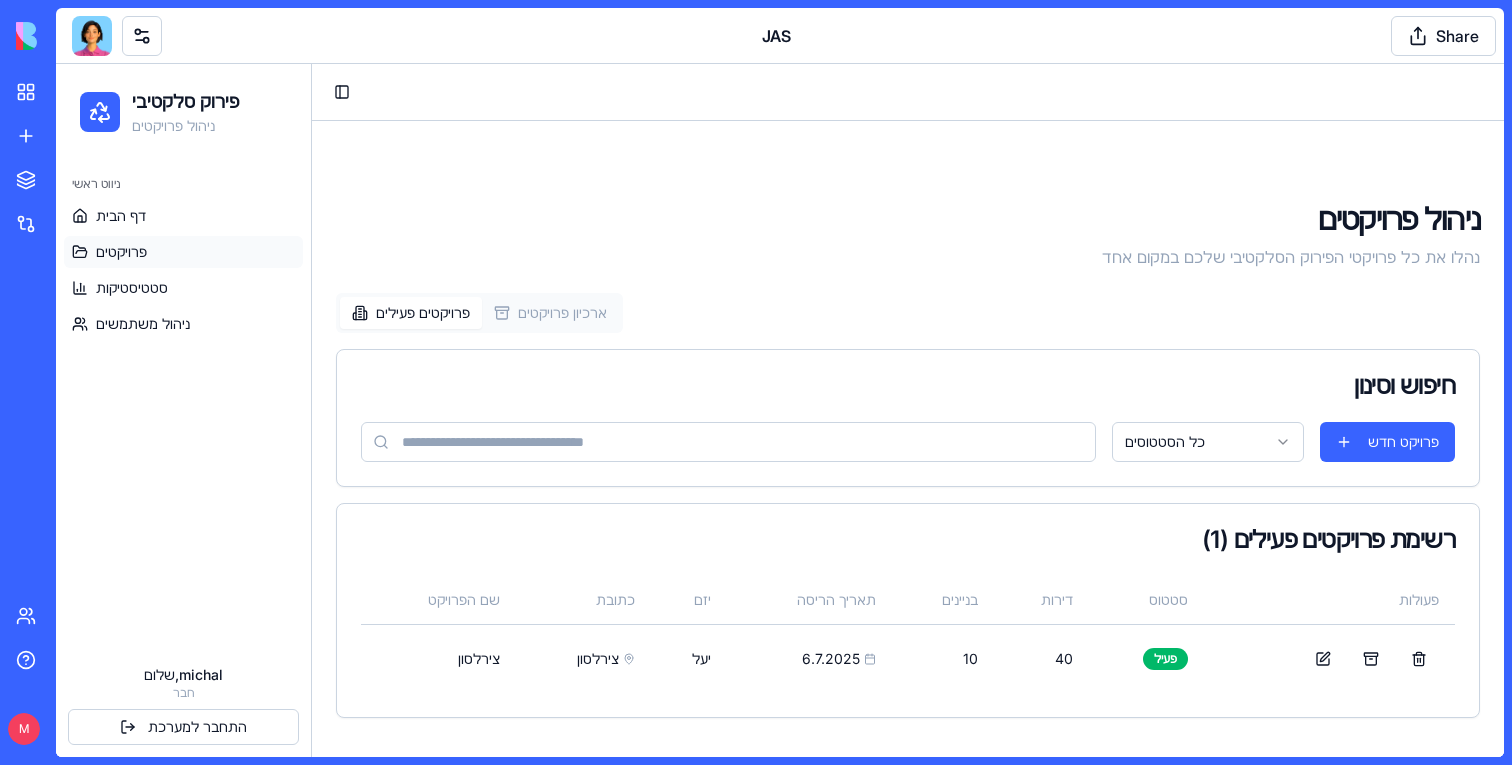 scroll, scrollTop: 0, scrollLeft: 0, axis: both 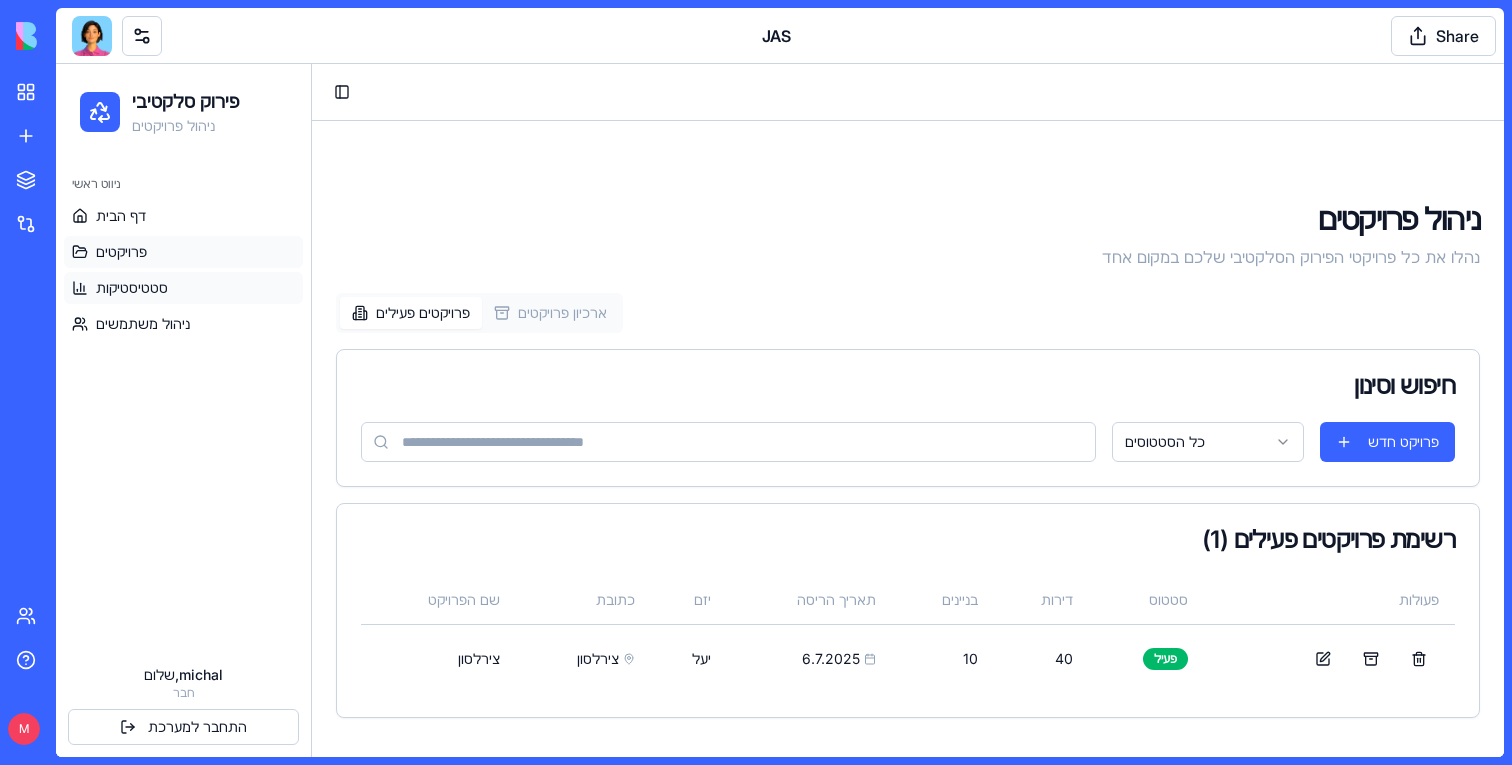 click on "סטטיסטיקות" at bounding box center (132, 288) 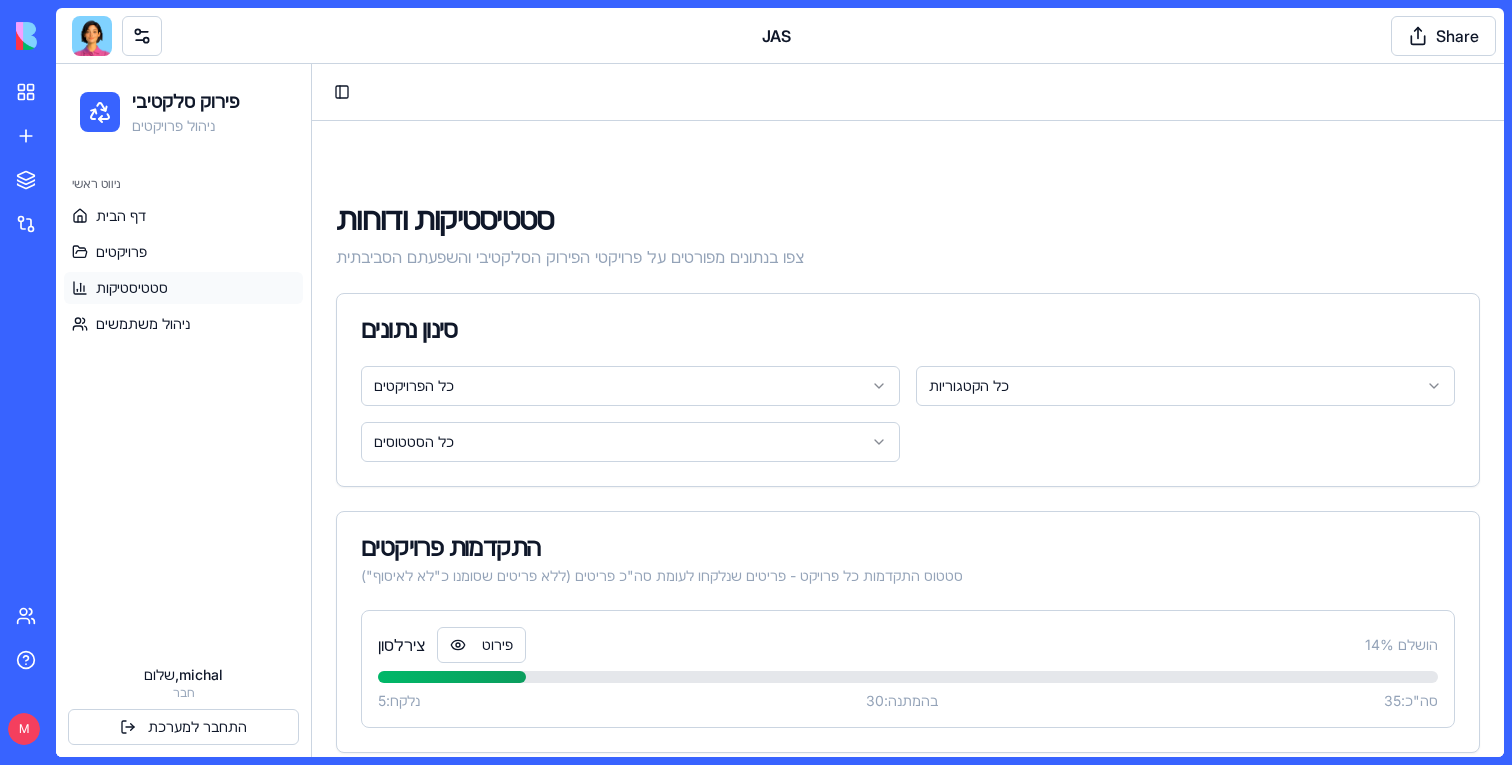 scroll, scrollTop: 758, scrollLeft: 0, axis: vertical 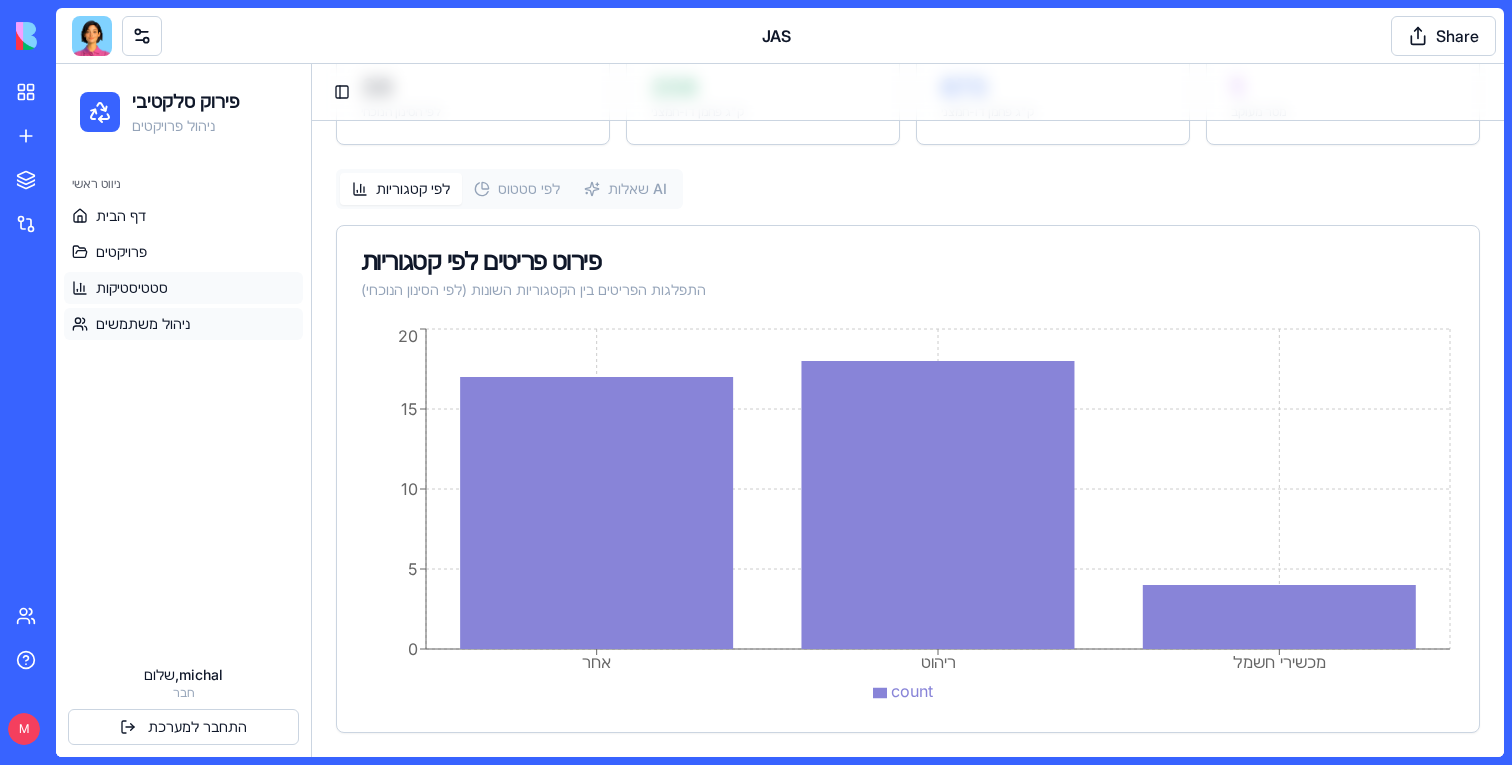 click on "ניהול משתמשים" at bounding box center (143, 324) 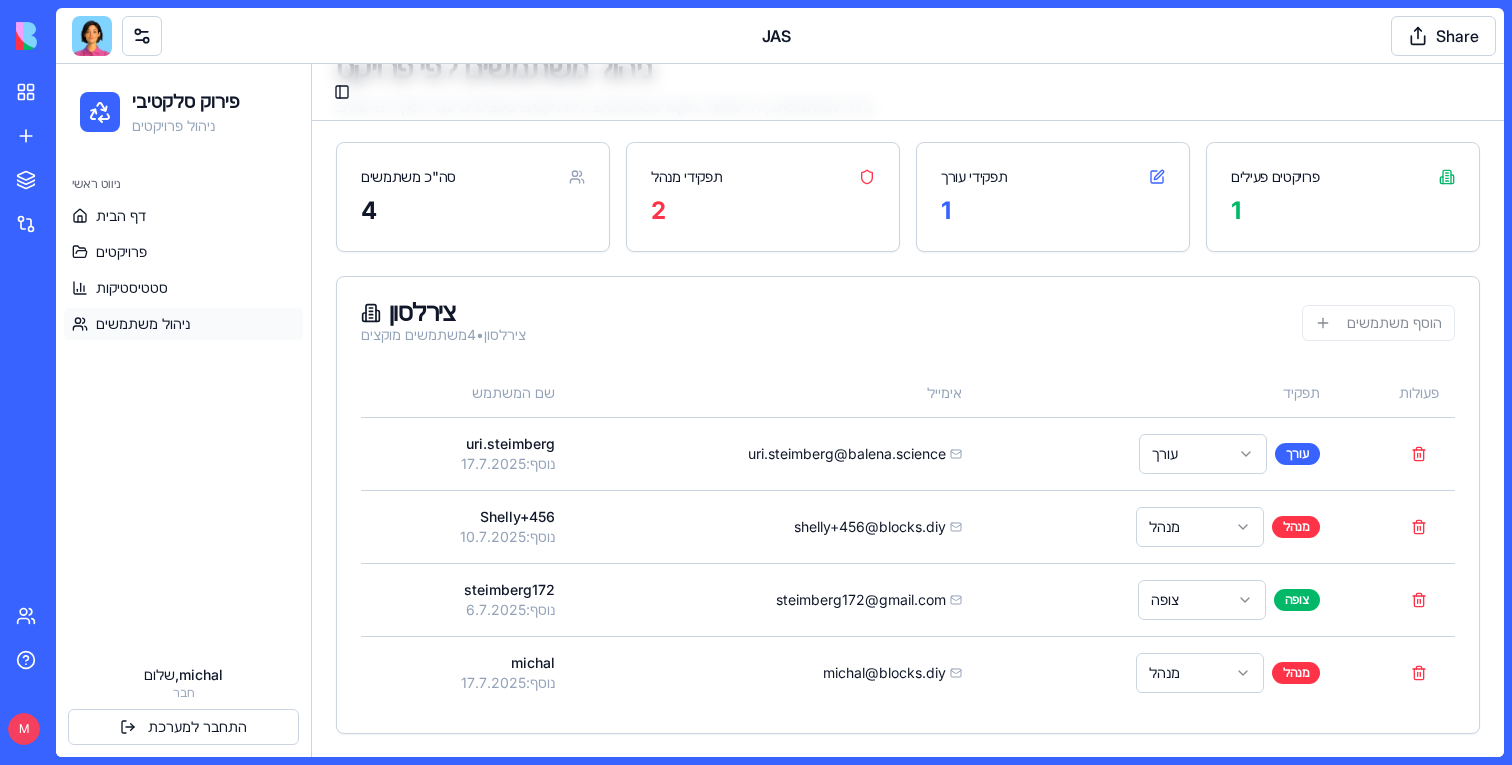 scroll, scrollTop: 0, scrollLeft: 0, axis: both 